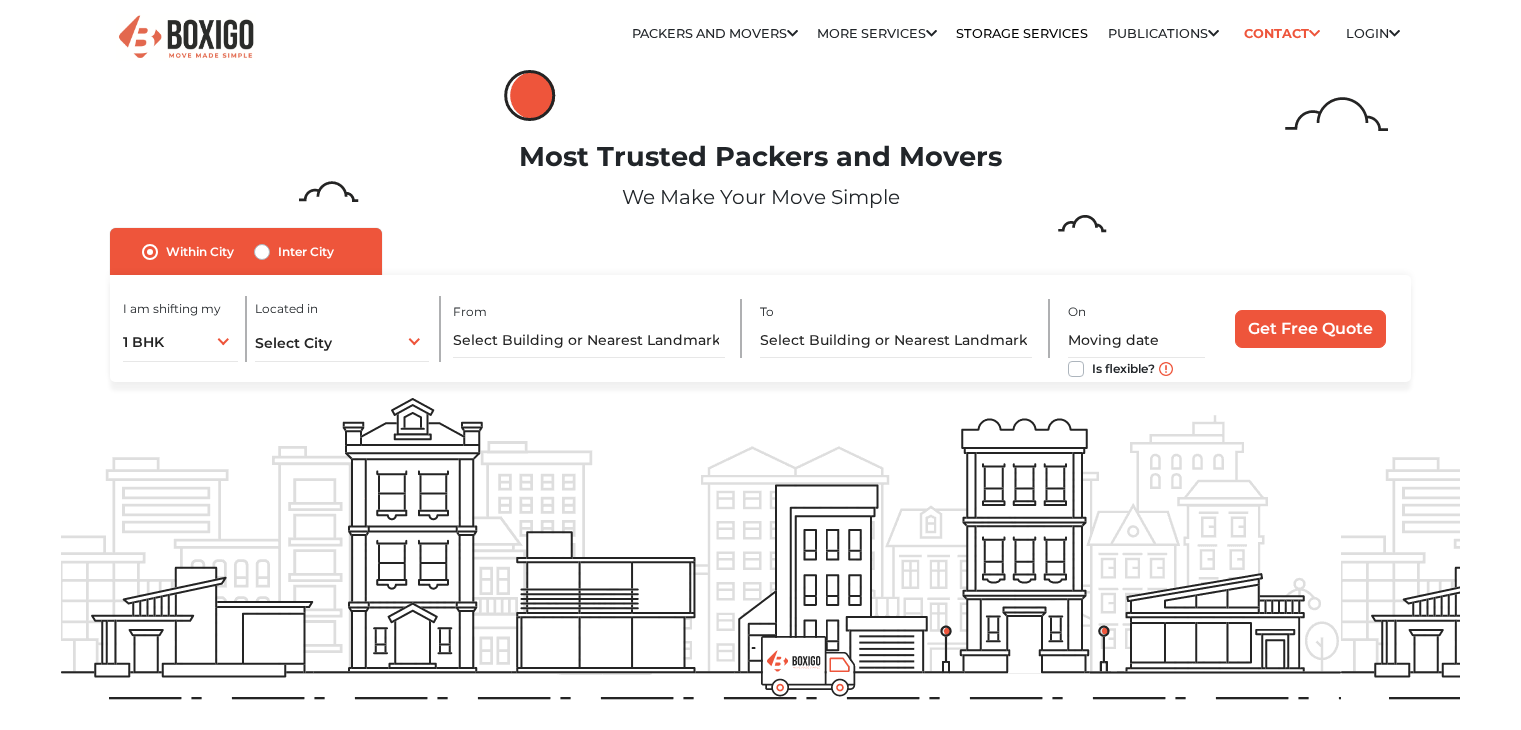 scroll, scrollTop: 0, scrollLeft: 0, axis: both 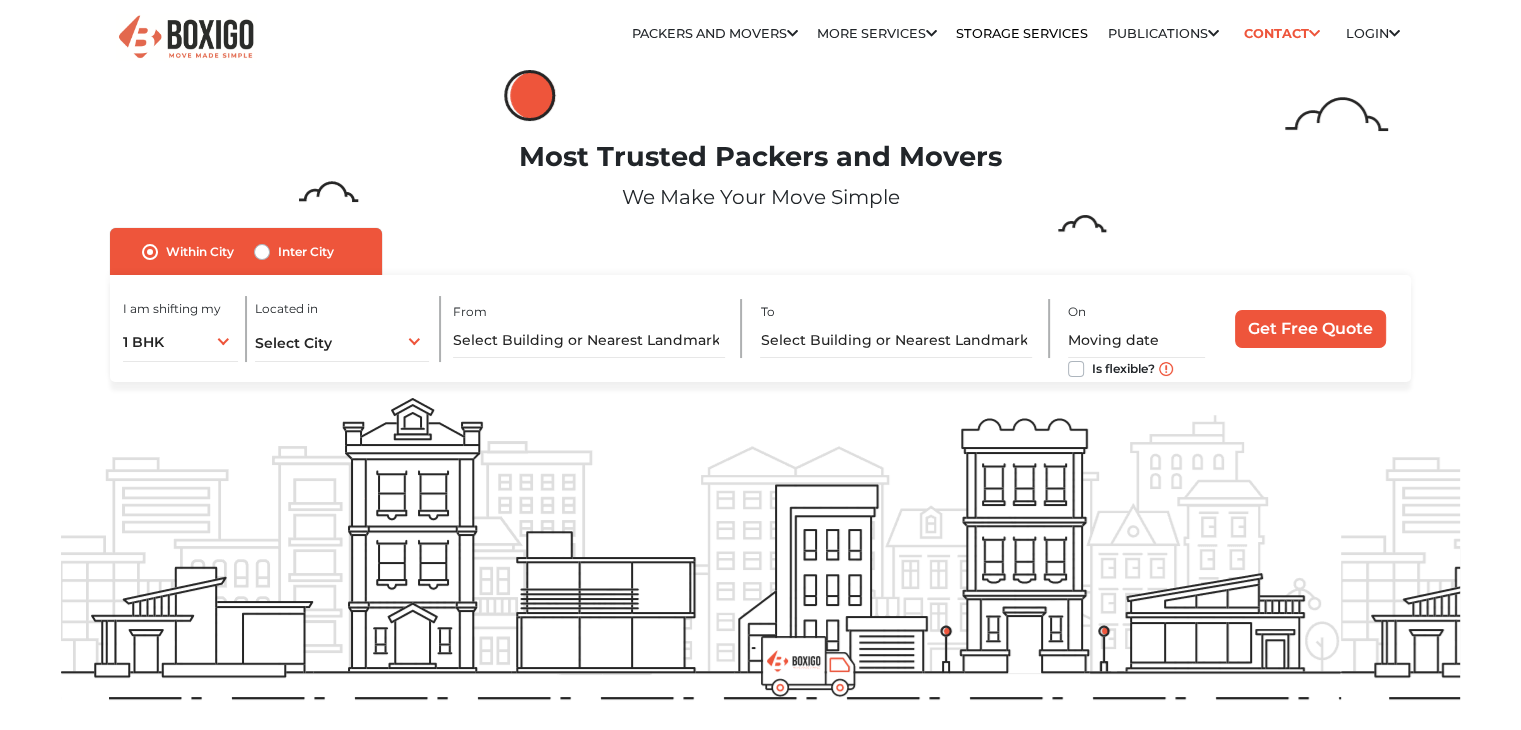 click on "Most Trusted Packers and Movers" at bounding box center (760, 157) 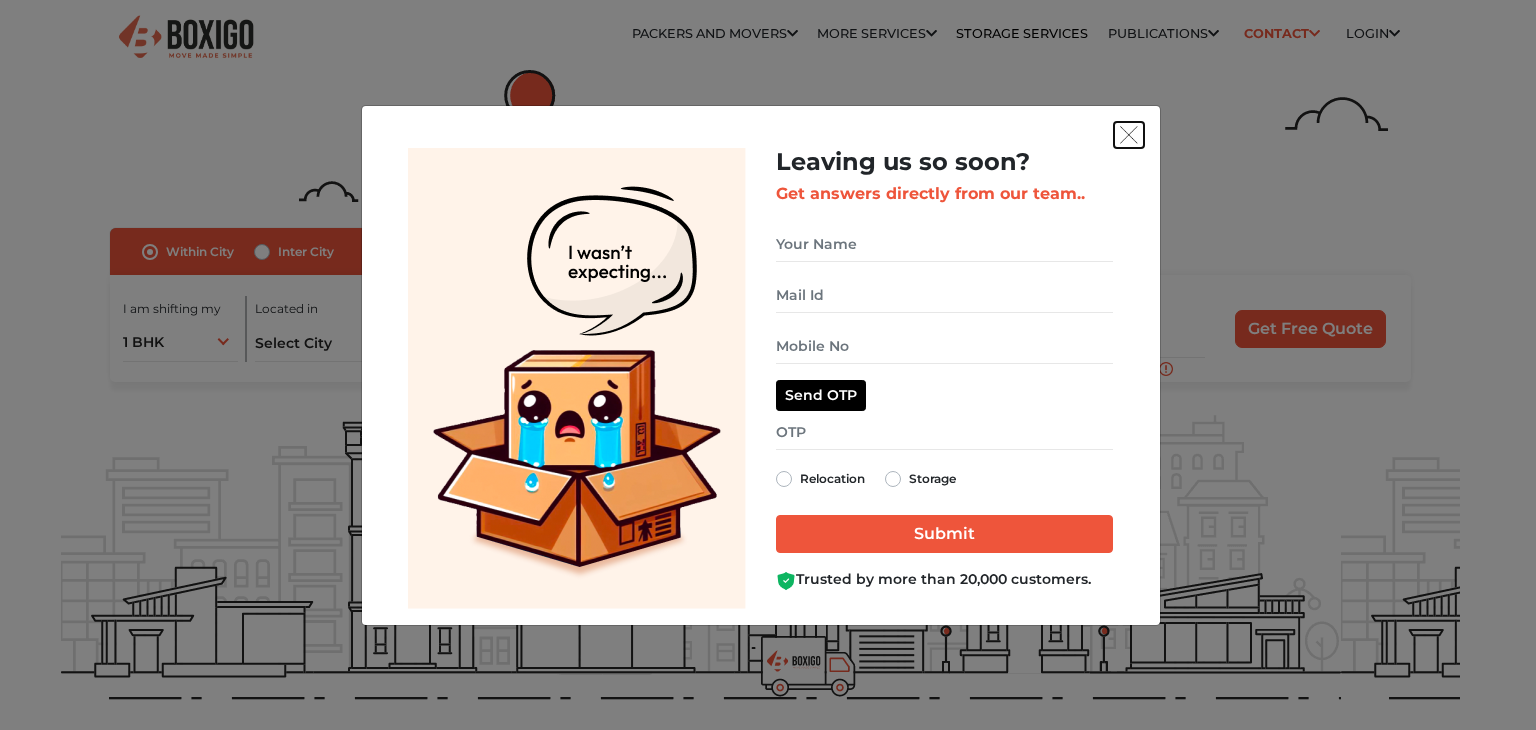 click at bounding box center [1129, 135] 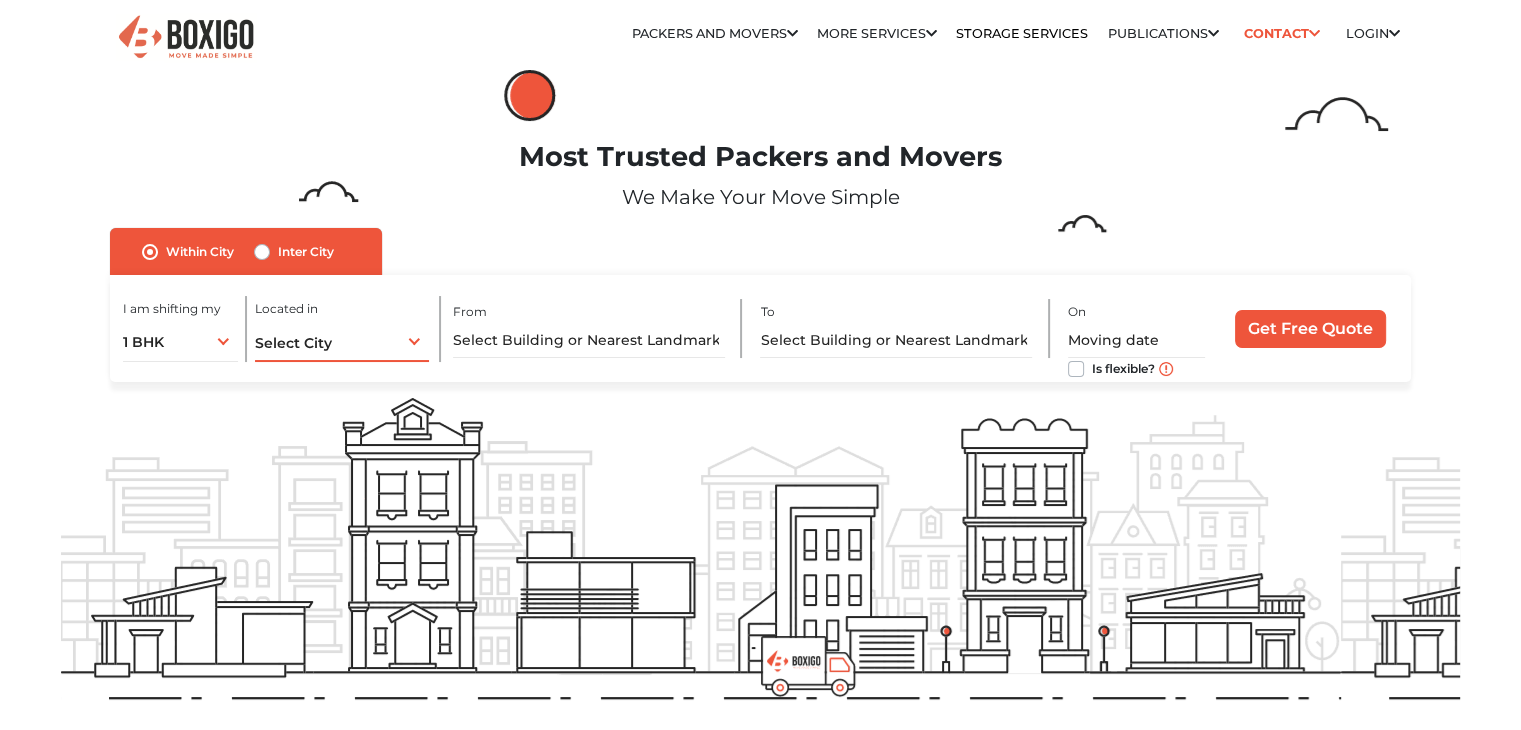 click on "Select City   Select City  Bangalore Bengaluru Bhopal Bhubaneswar Chennai Coimbatore Cuttack Delhi Gulbarga Gurugram Guwahati Hyderabad Indore Jaipur Kalyan & Dombivali Kochi Kolkata Lucknow Madurai Mangalore Mumbai Mysore Navi Noida Patna Pune Raipur Secunderabad Siliguri Srirangam Thane Thiruvananthapuram Vijayawada Visakhapatnam Warangal" at bounding box center (342, 341) 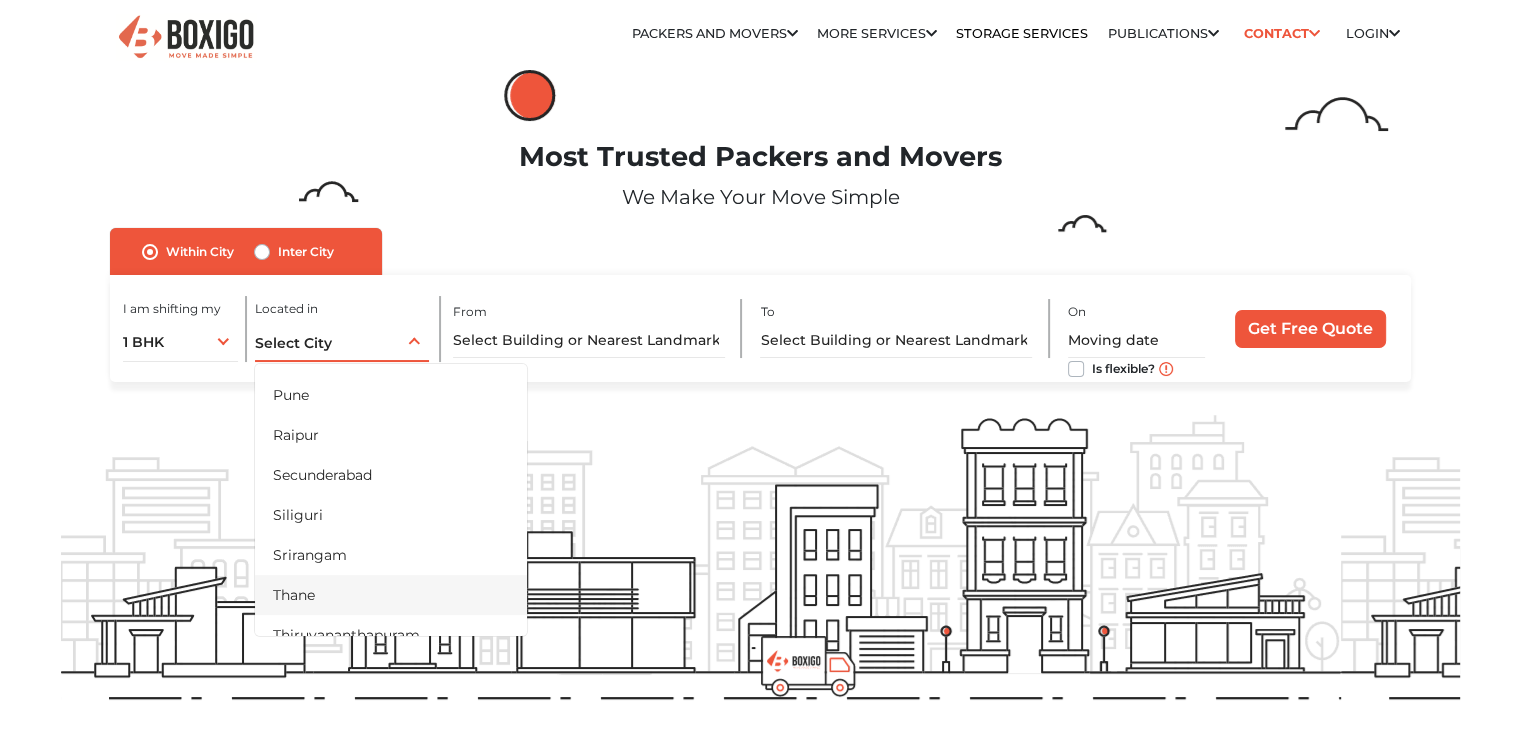 scroll, scrollTop: 980, scrollLeft: 0, axis: vertical 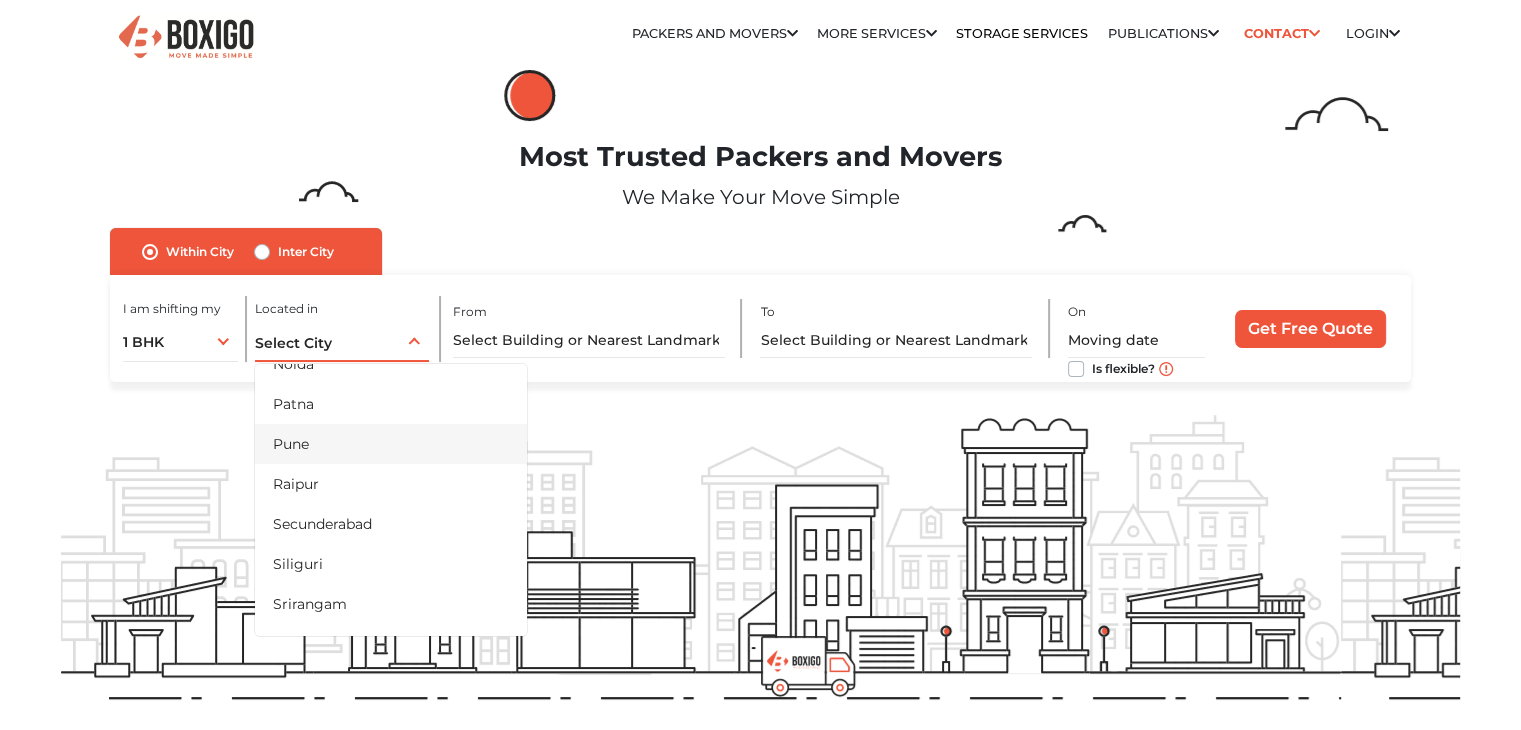 click on "Pune" at bounding box center (391, 444) 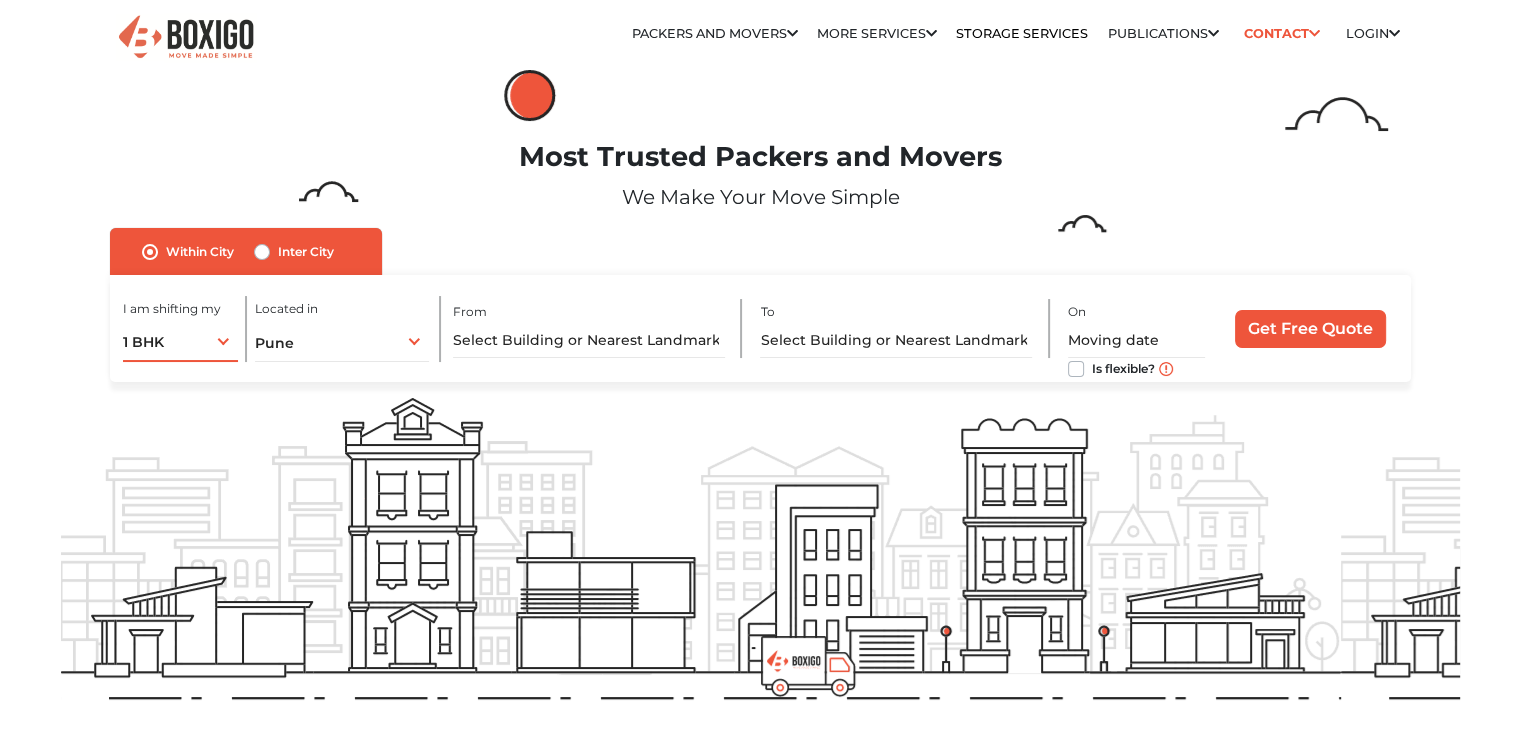 click on "1 BHK  1 BHK  2 BHK  3 BHK  3 + BHK  FEW ITEMS" at bounding box center [180, 341] 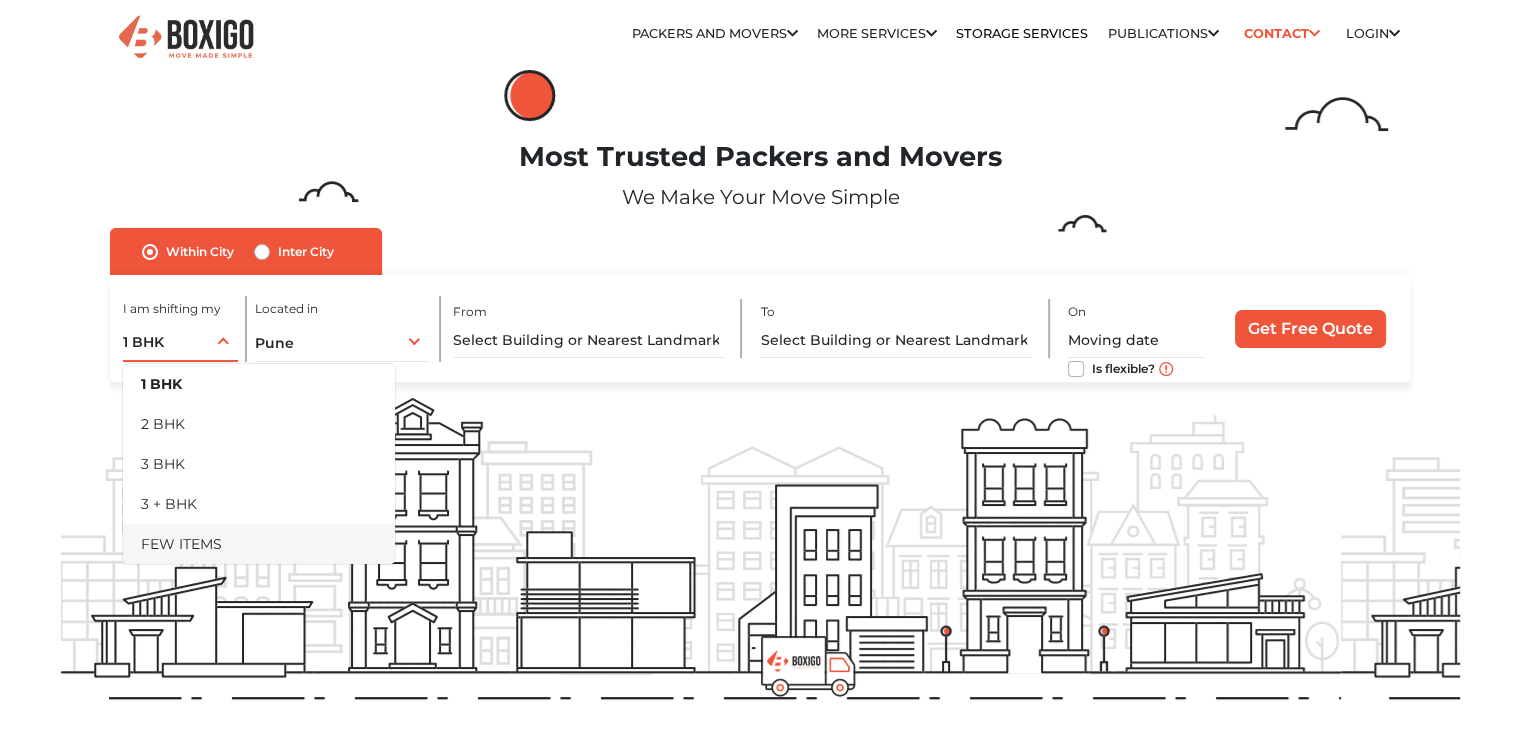 click on "FEW ITEMS" at bounding box center (259, 544) 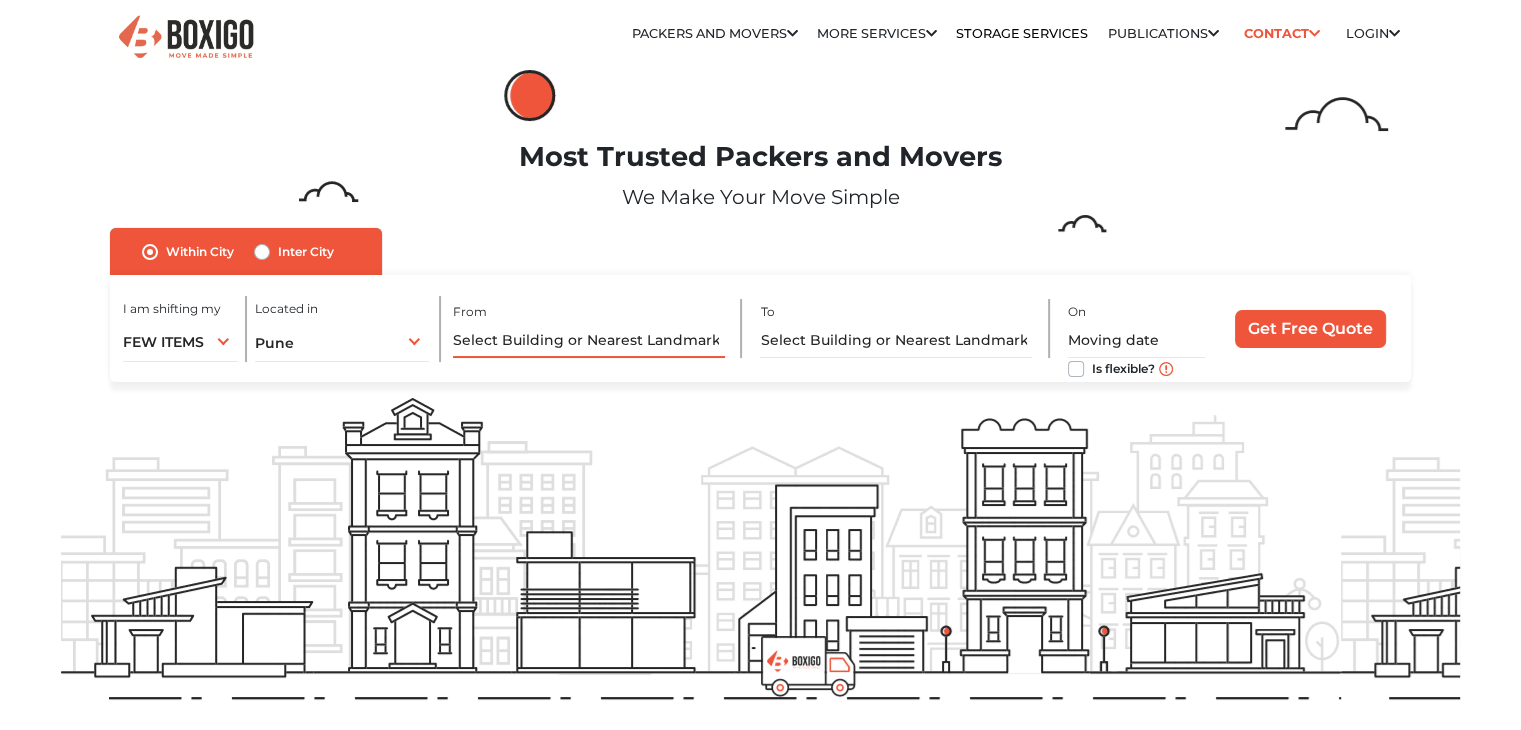 click at bounding box center (589, 340) 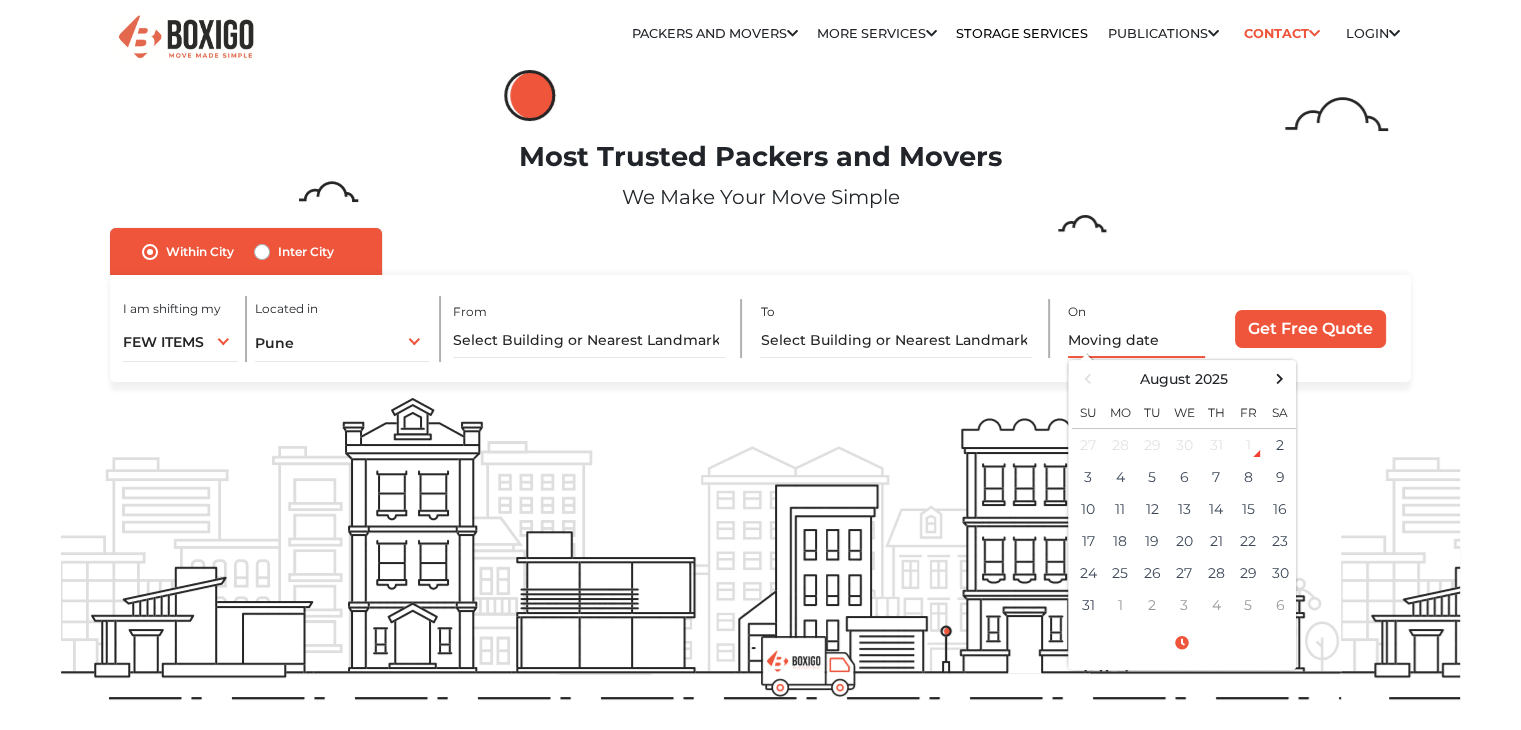 click at bounding box center [1136, 340] 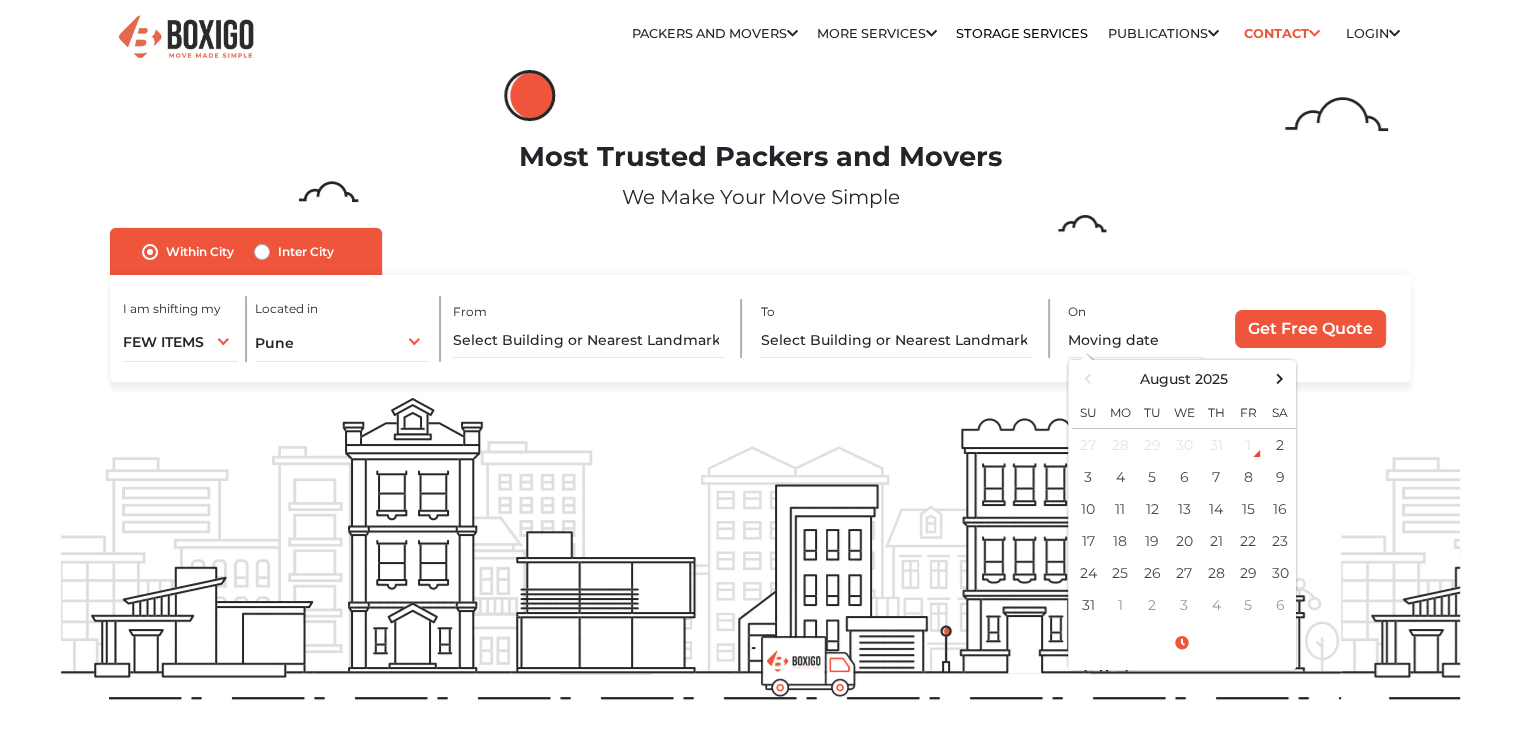 click at bounding box center (2577, 551) 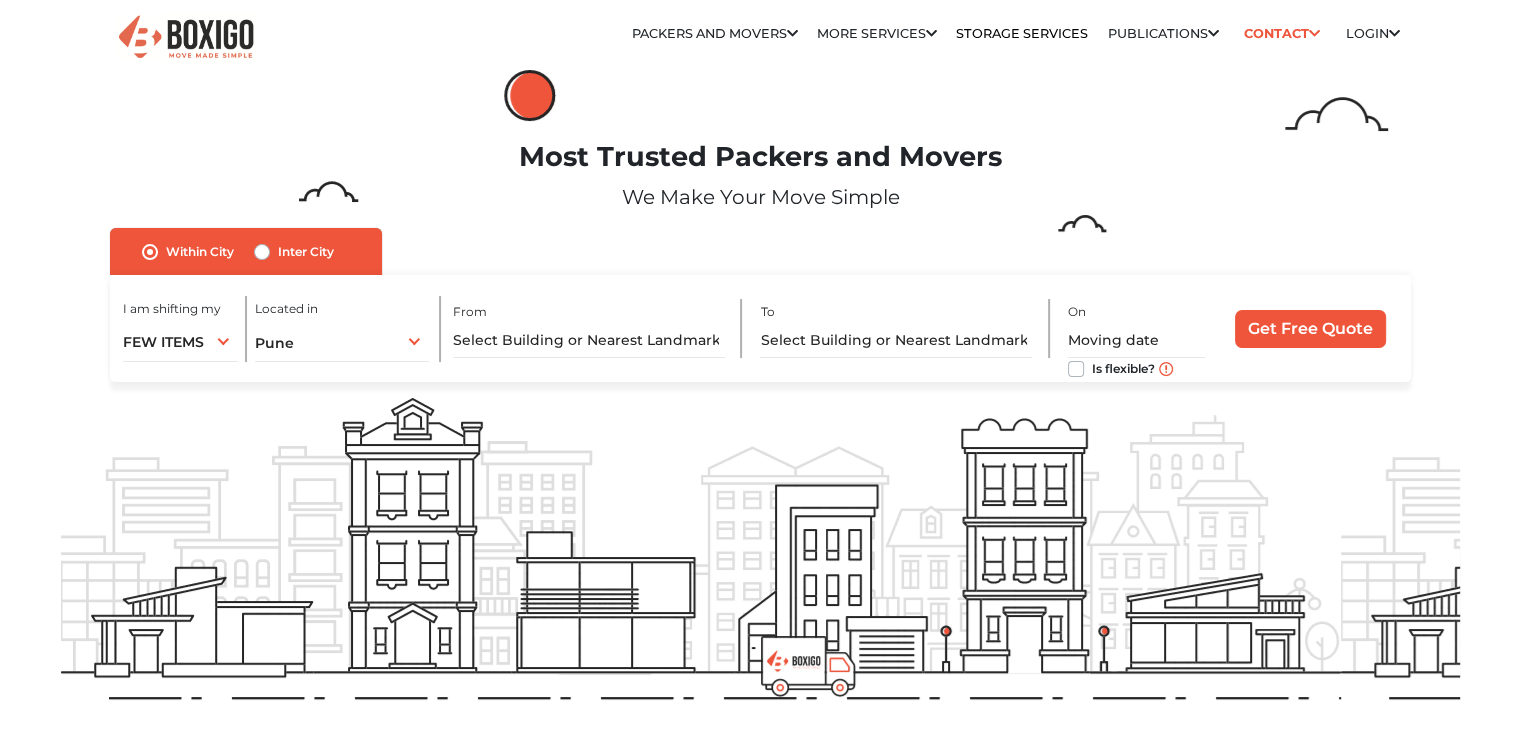 click on "Is flexible?" at bounding box center [1123, 367] 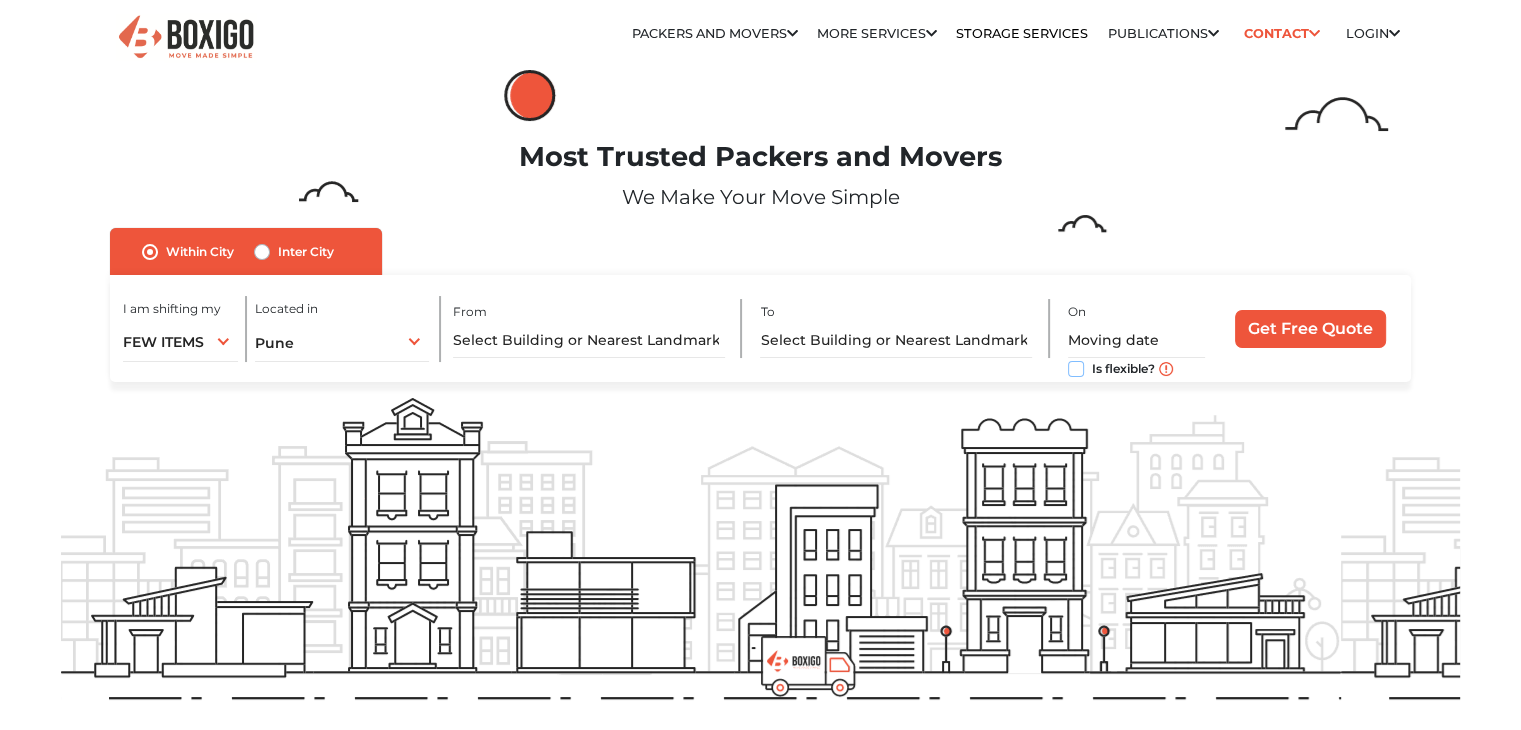click on "Is flexible?" at bounding box center [1076, 367] 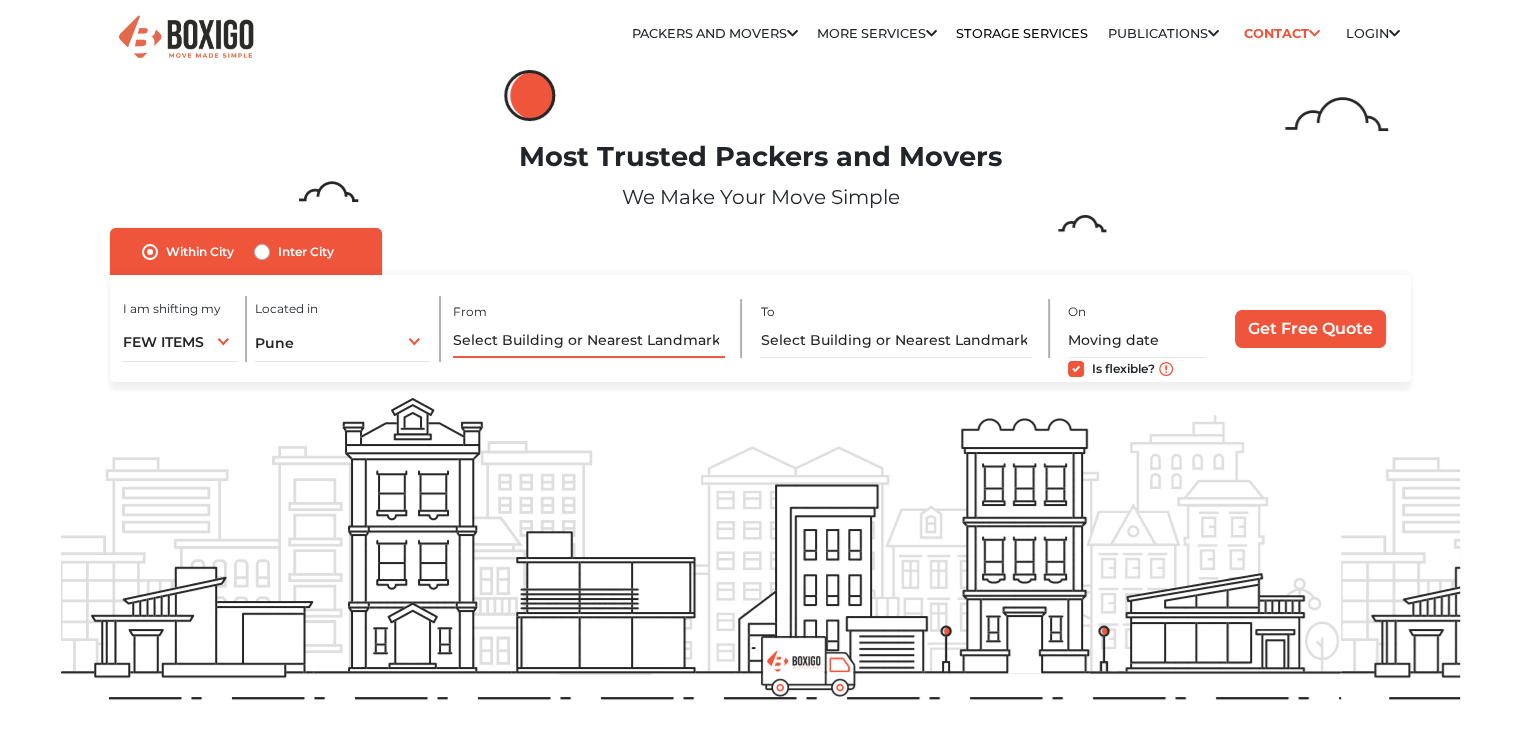 click at bounding box center [589, 340] 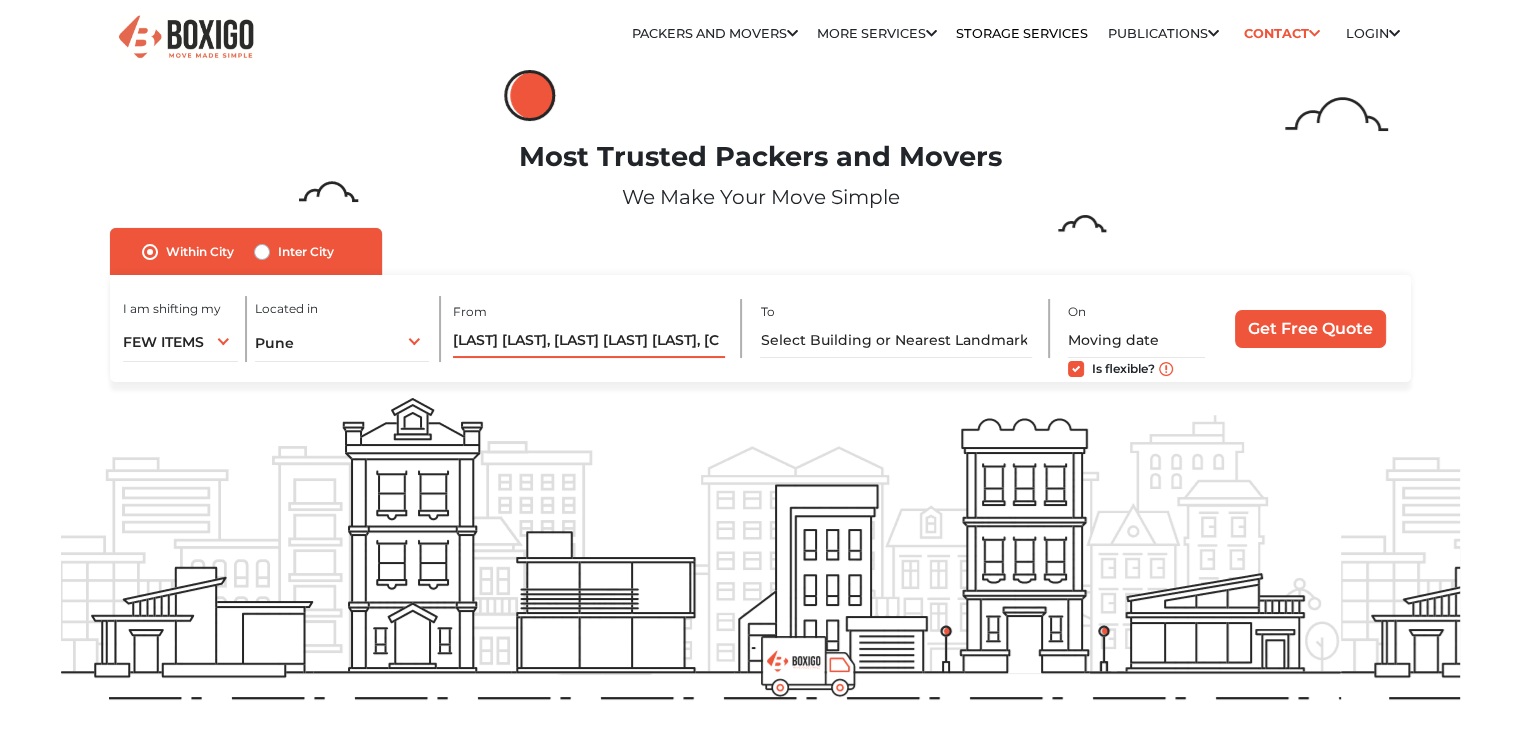 scroll, scrollTop: 0, scrollLeft: 335, axis: horizontal 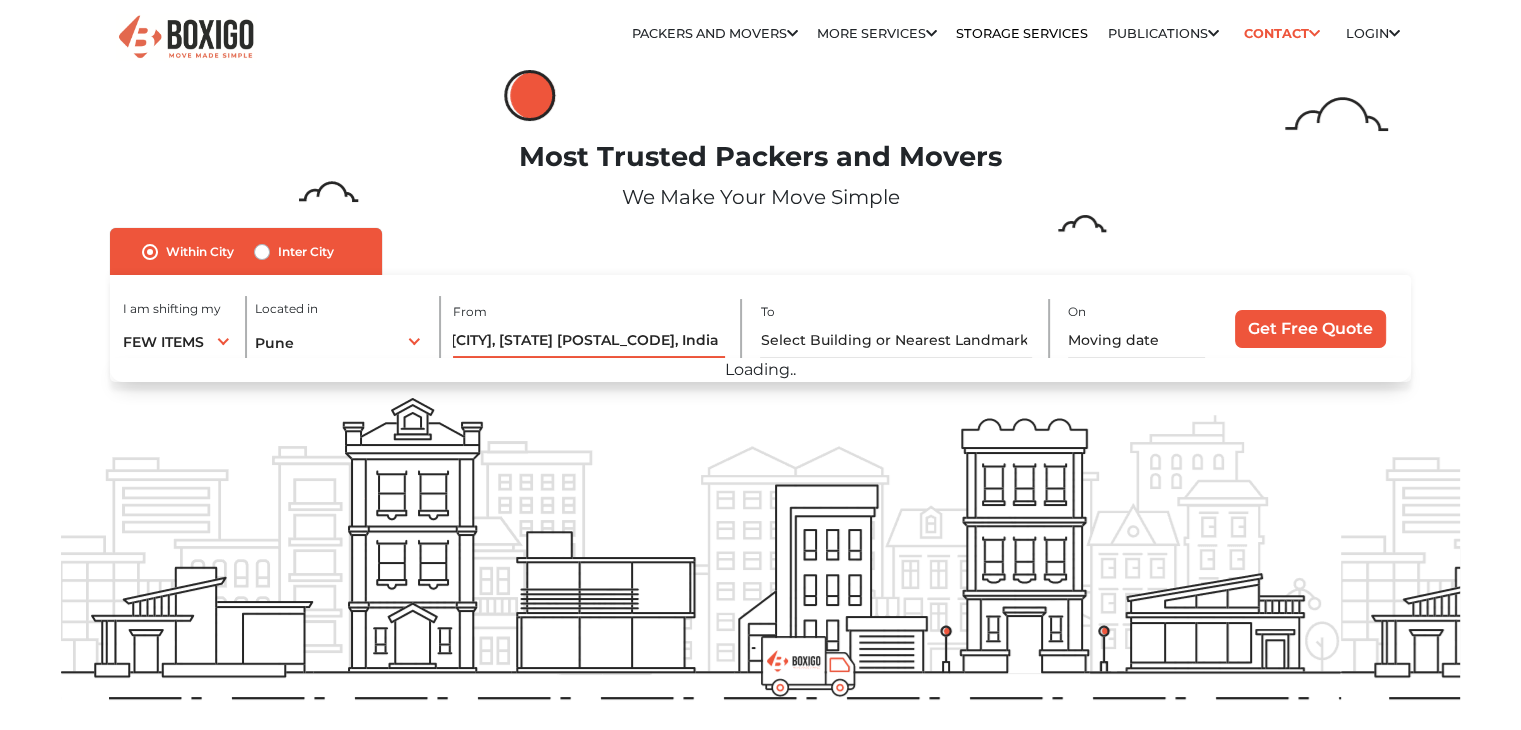 type on "[LAST] [LAST], [LAST] [LAST] [LAST], [CITY], [STATE] [POSTAL_CODE], India" 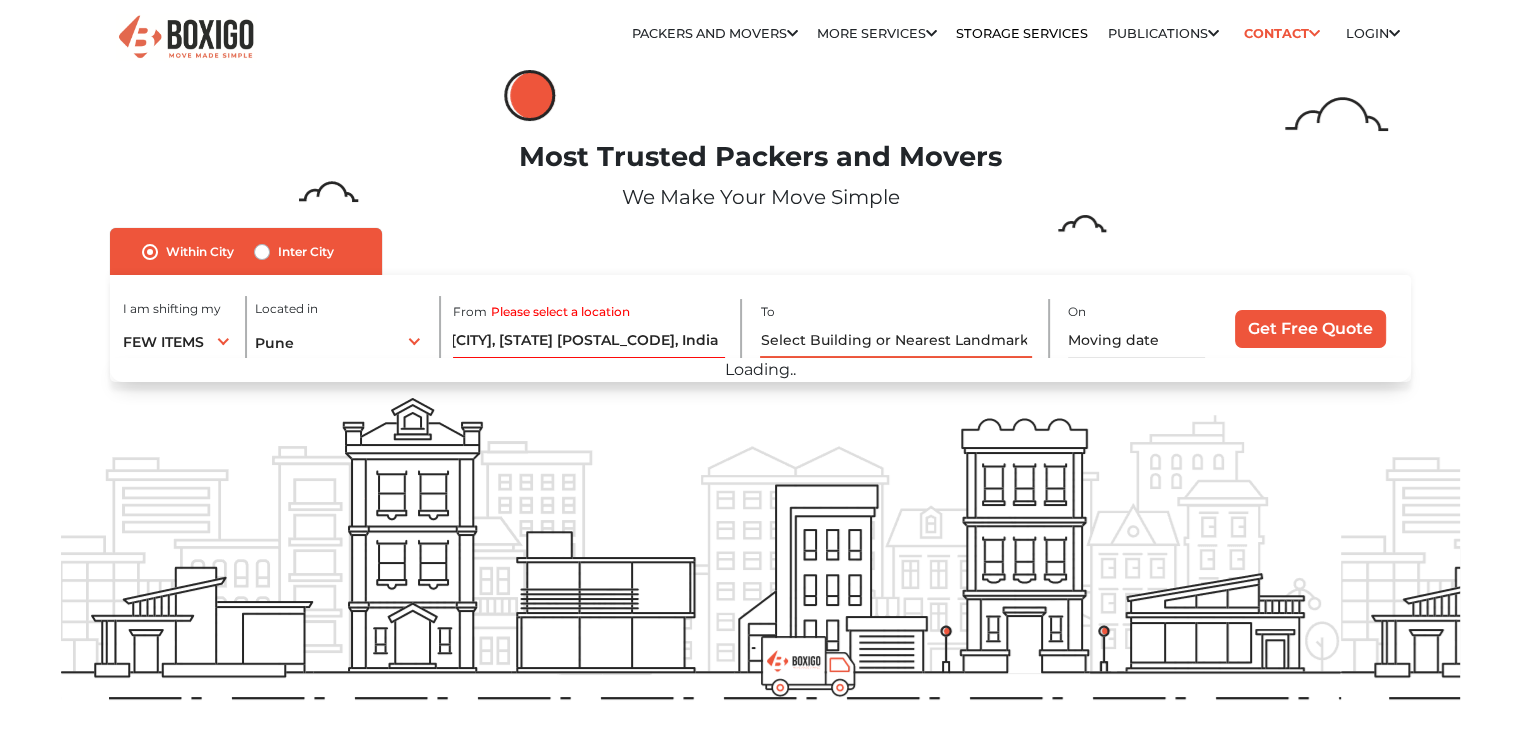 scroll, scrollTop: 0, scrollLeft: 0, axis: both 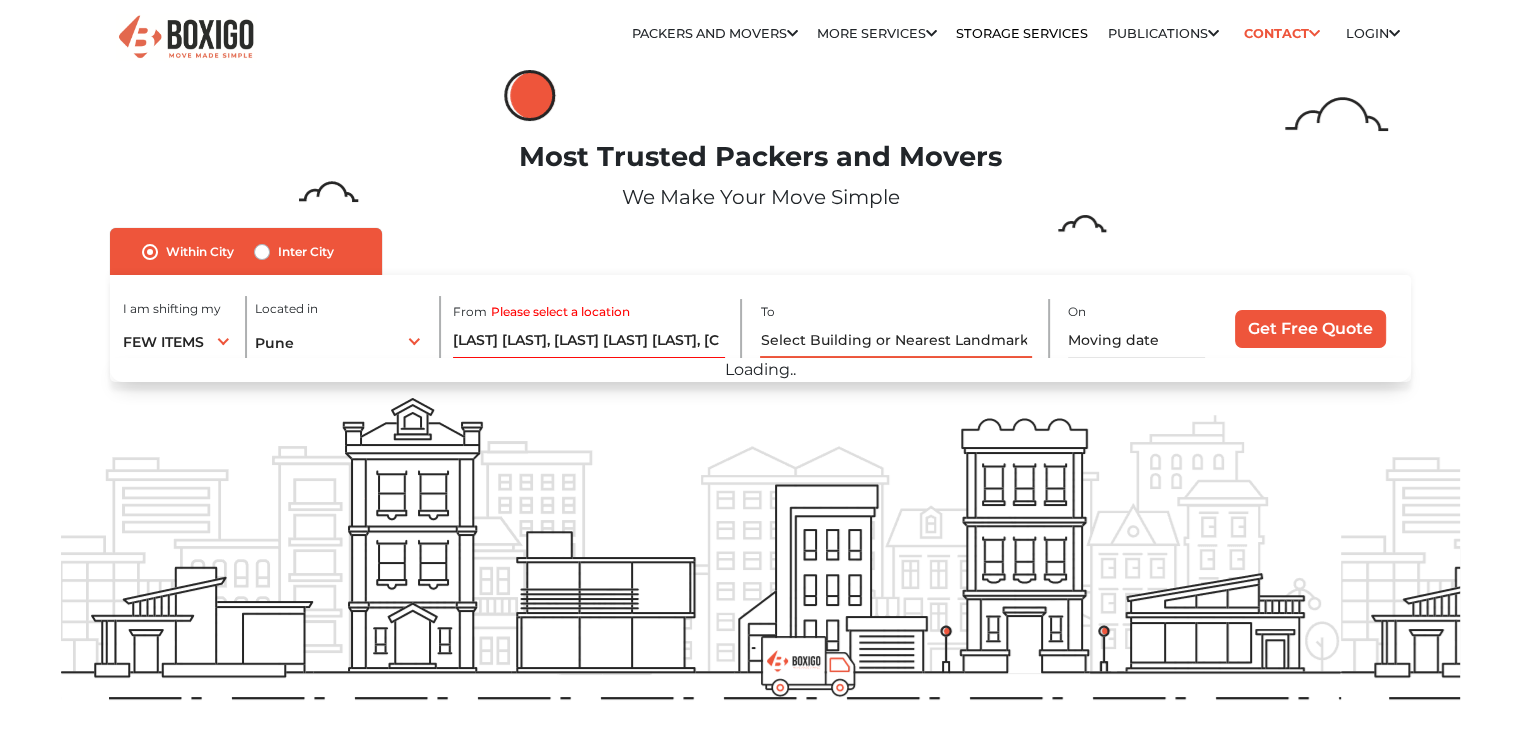 click at bounding box center [896, 340] 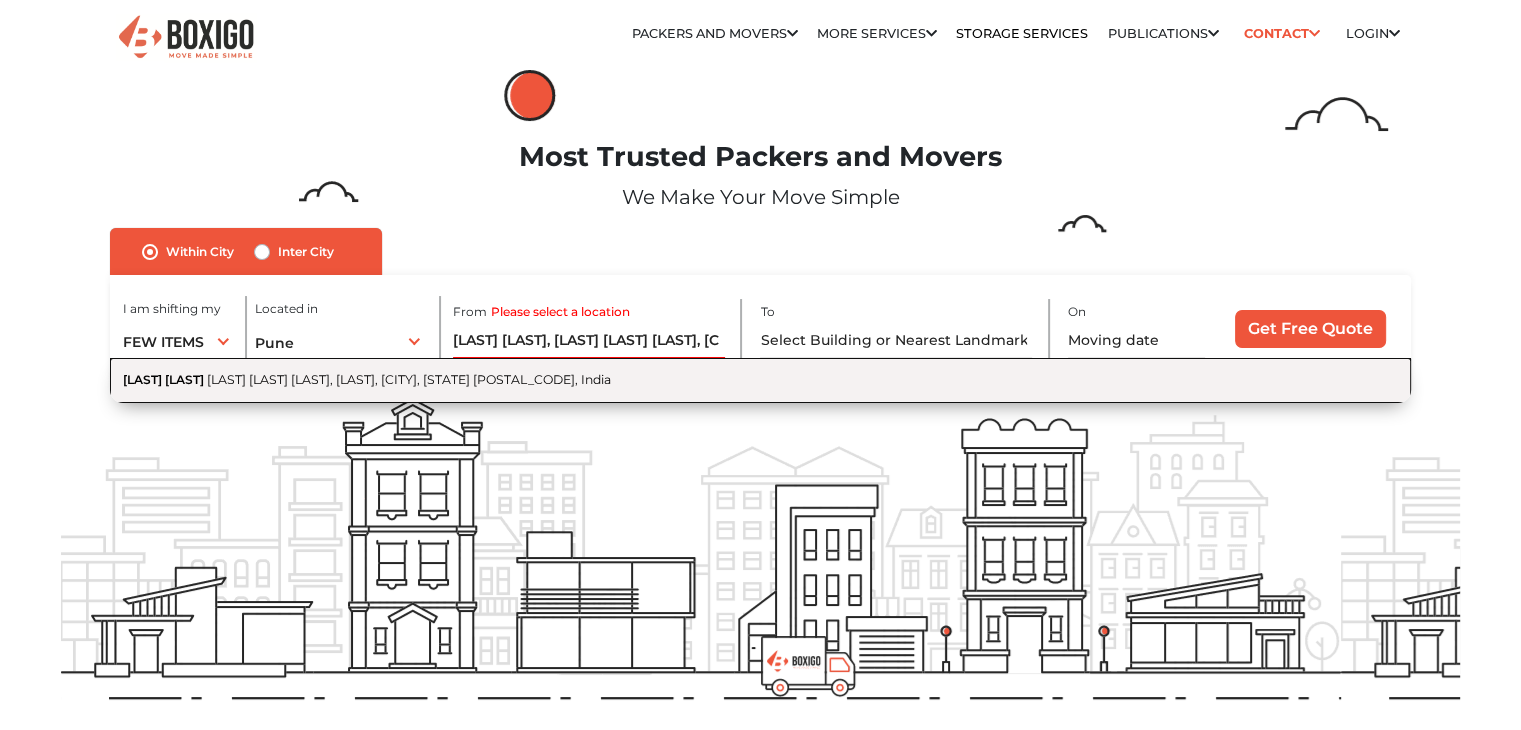 click on "[LAST] [LAST]
[LAST] [LAST] [LAST], [CITY], [STATE] [POSTAL_CODE], India" at bounding box center (760, 380) 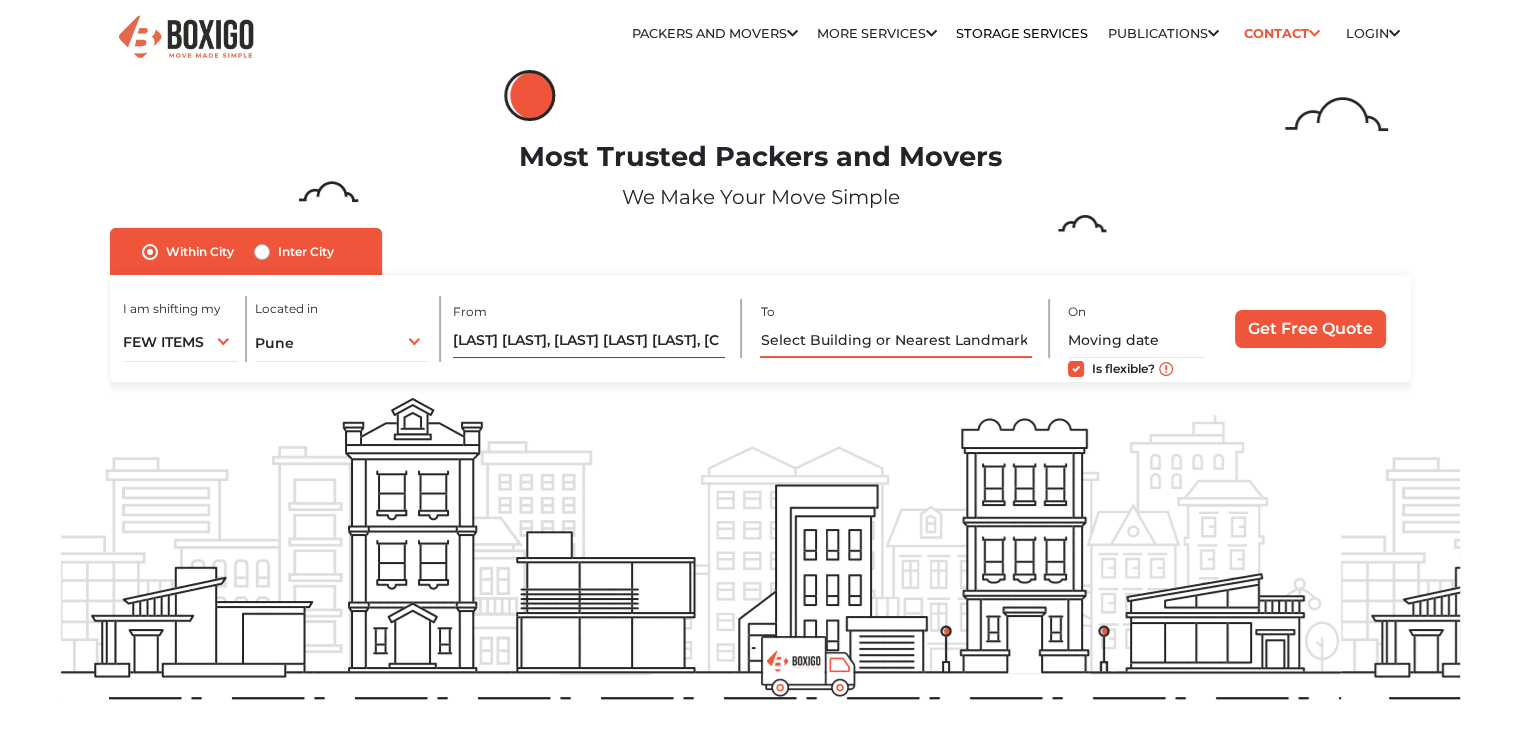 click at bounding box center (896, 340) 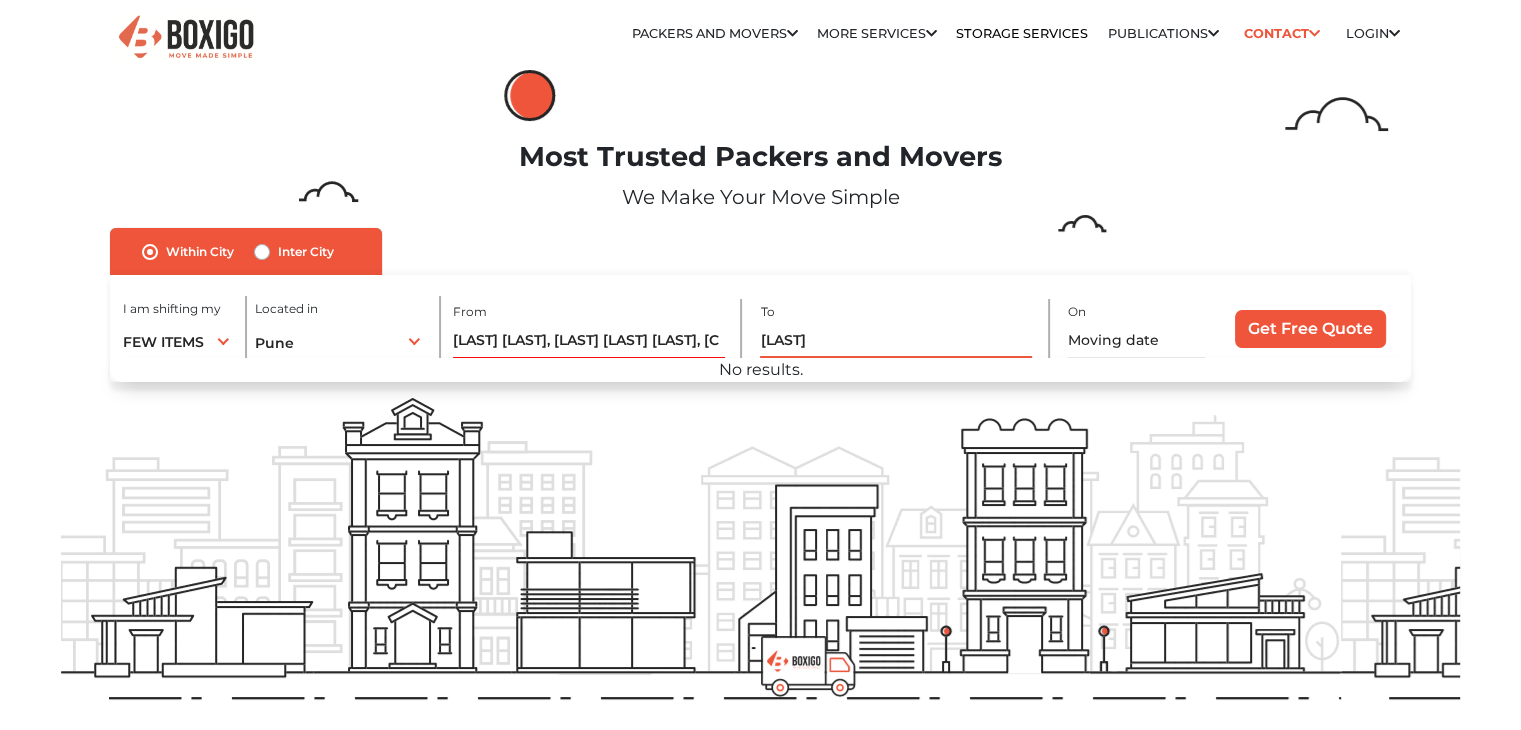 type on "S" 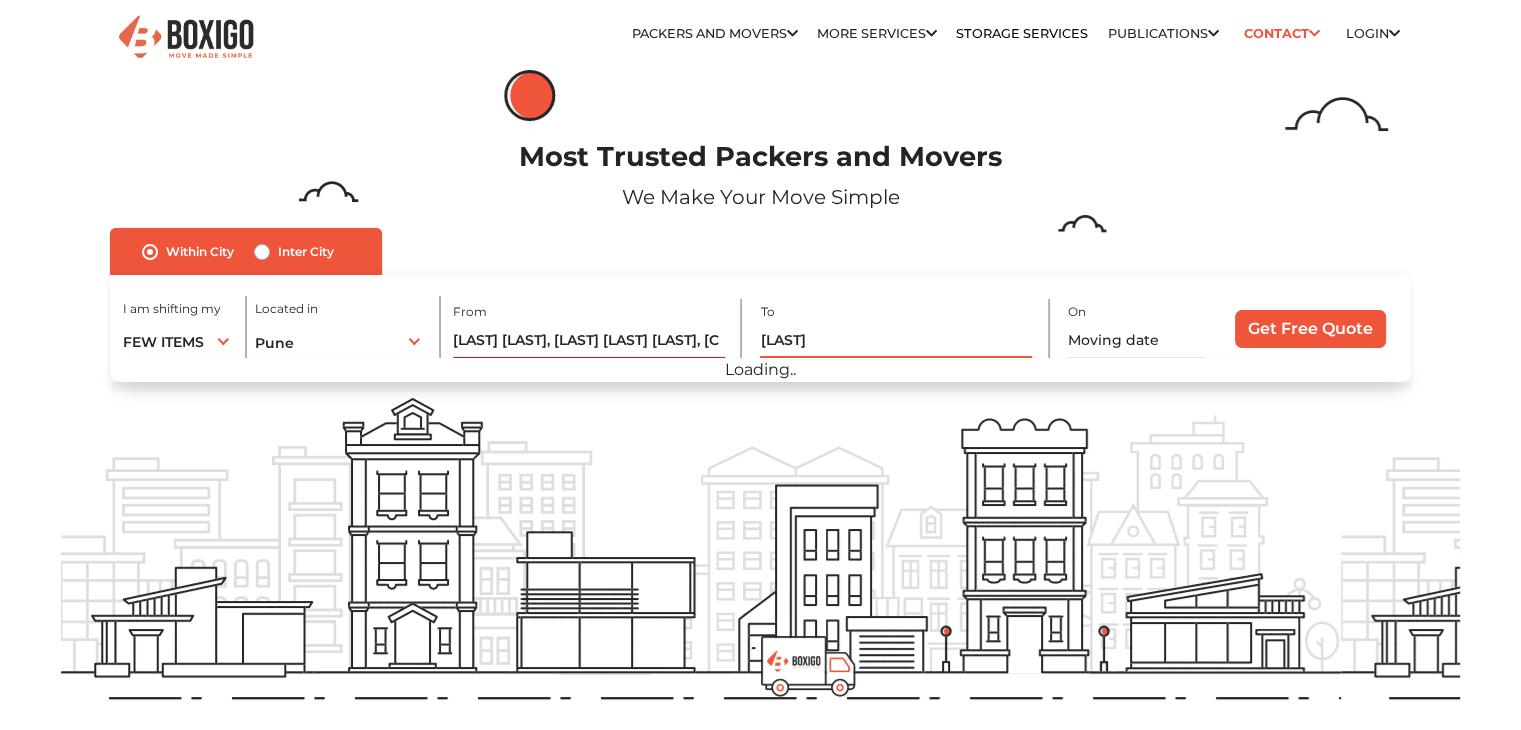 type on "[LAST]" 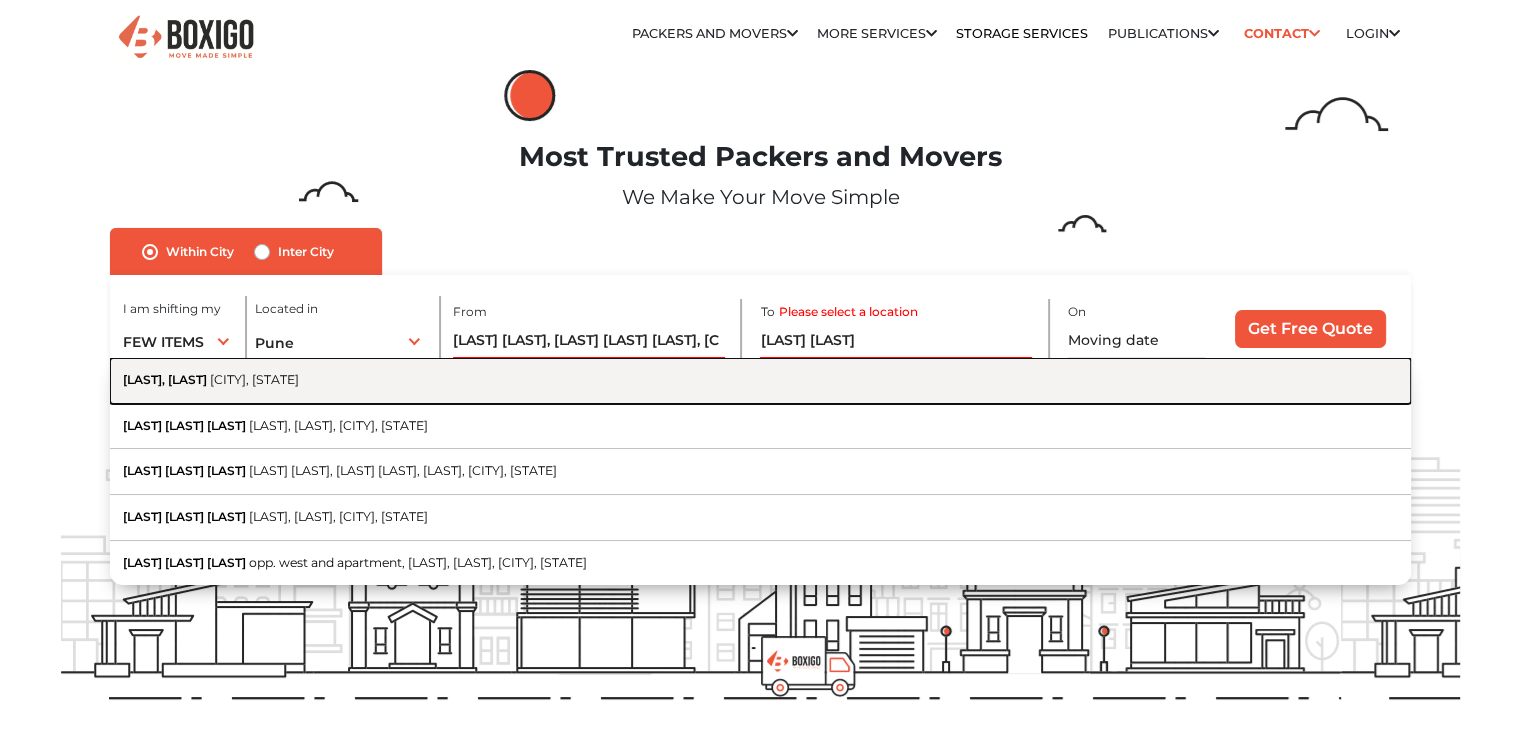 click on "[LAST], [LAST]
[CITY], [STATE]" at bounding box center (760, 381) 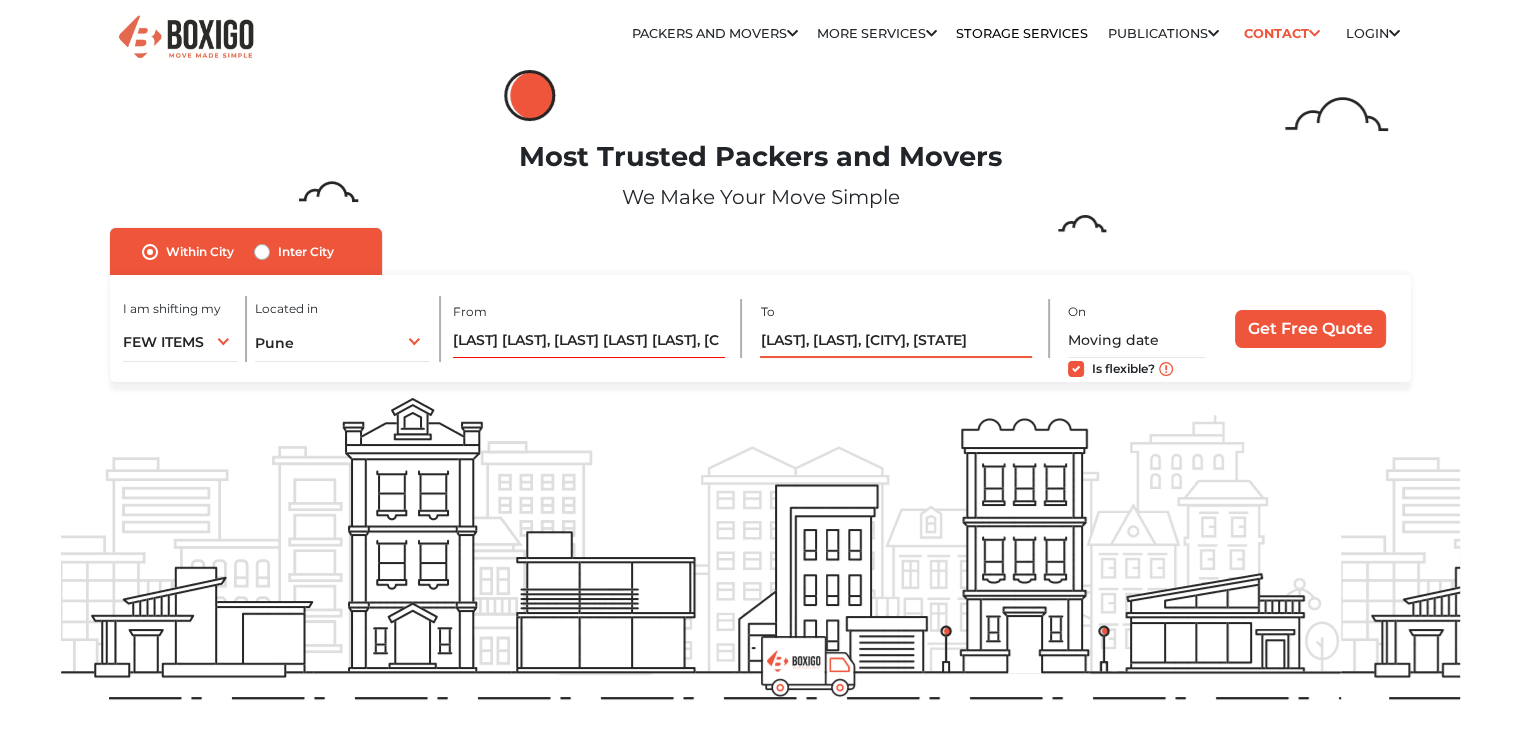 click on "[LAST], [LAST], [CITY], [STATE]" at bounding box center (896, 340) 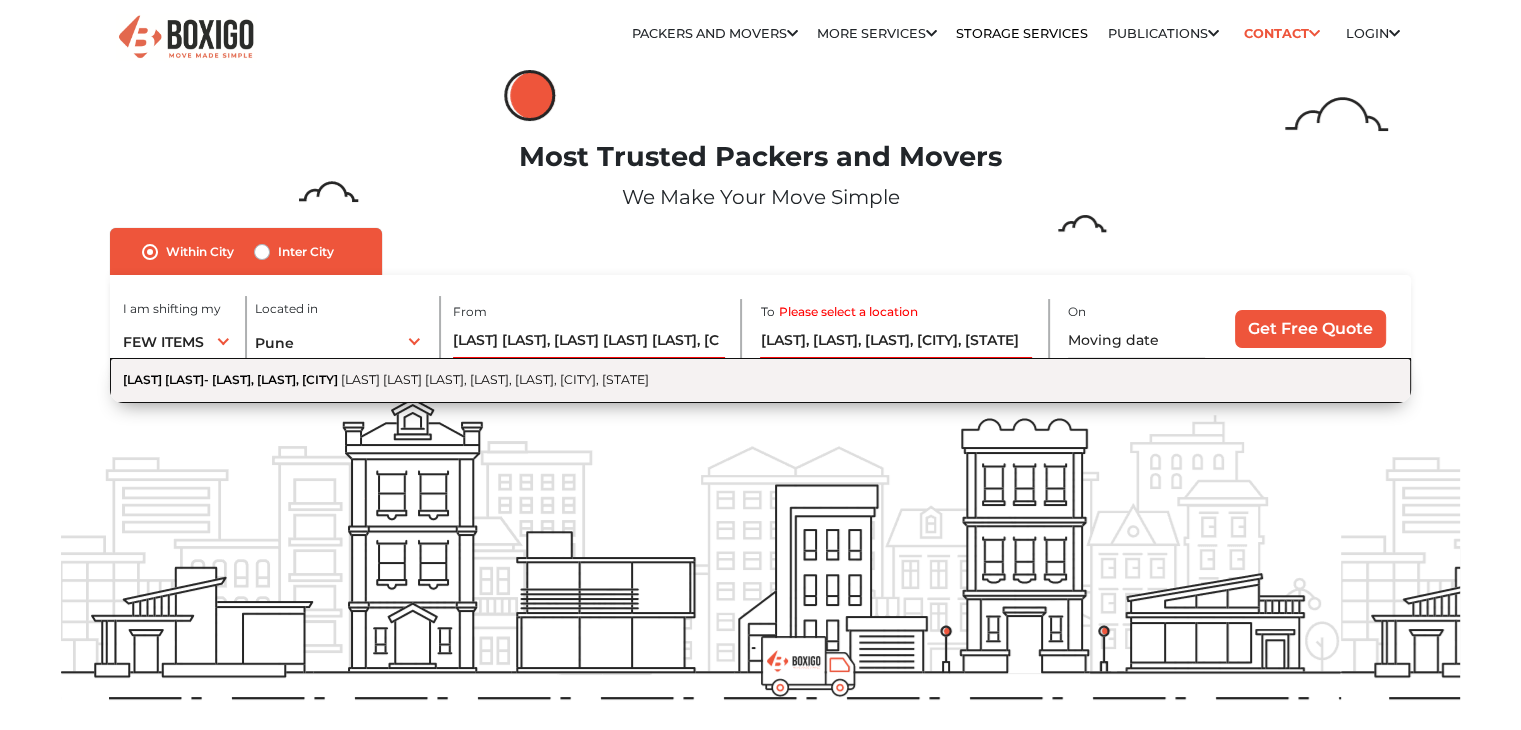 click on "[LAST] [LAST] [LAST], [LAST], [LAST], [CITY], [STATE]" at bounding box center [495, 379] 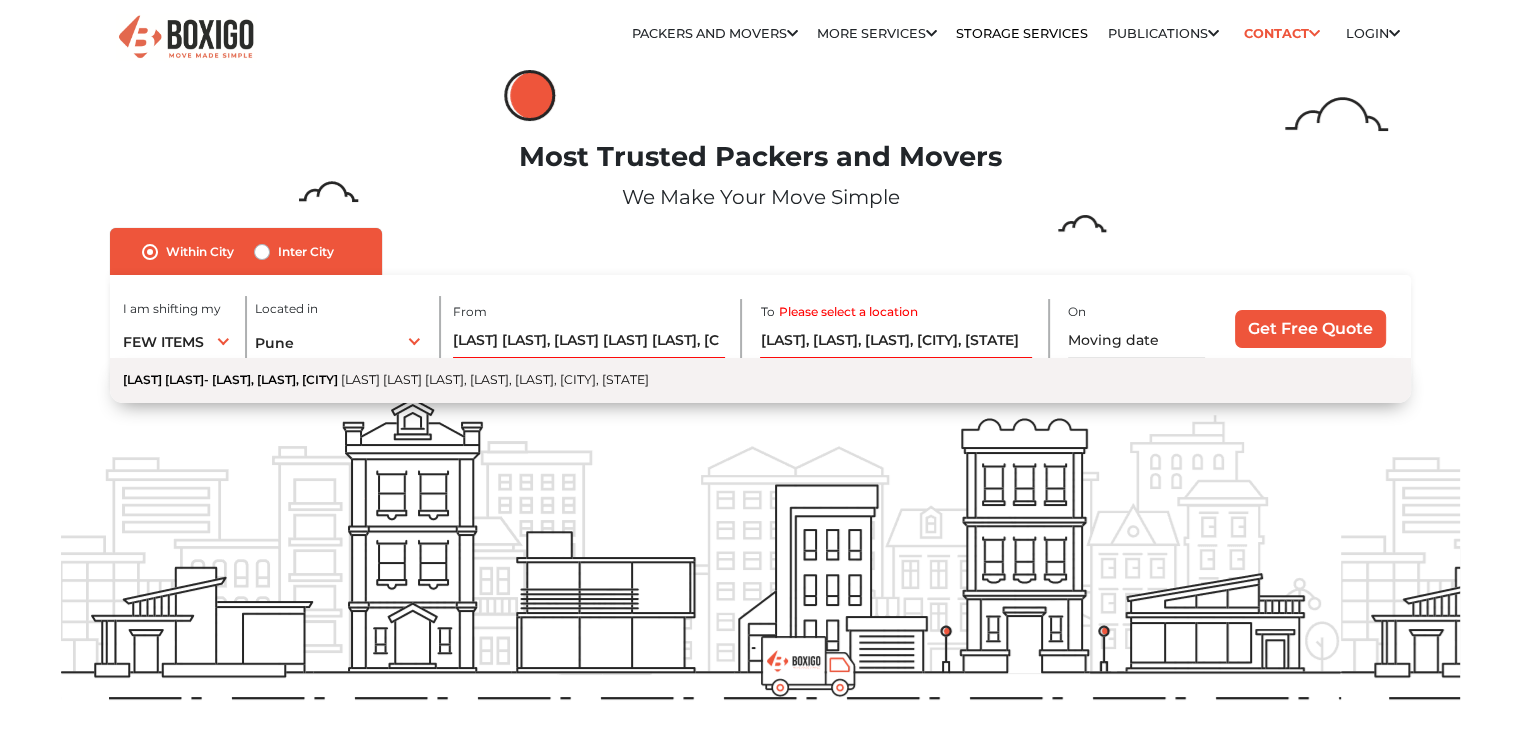 type on "[LAST] [LAST]- [LAST] [LAST], [LAST], [LAST], [CITY], [STATE], [LAST] [LAST], [LAST], [CITY], [STATE]" 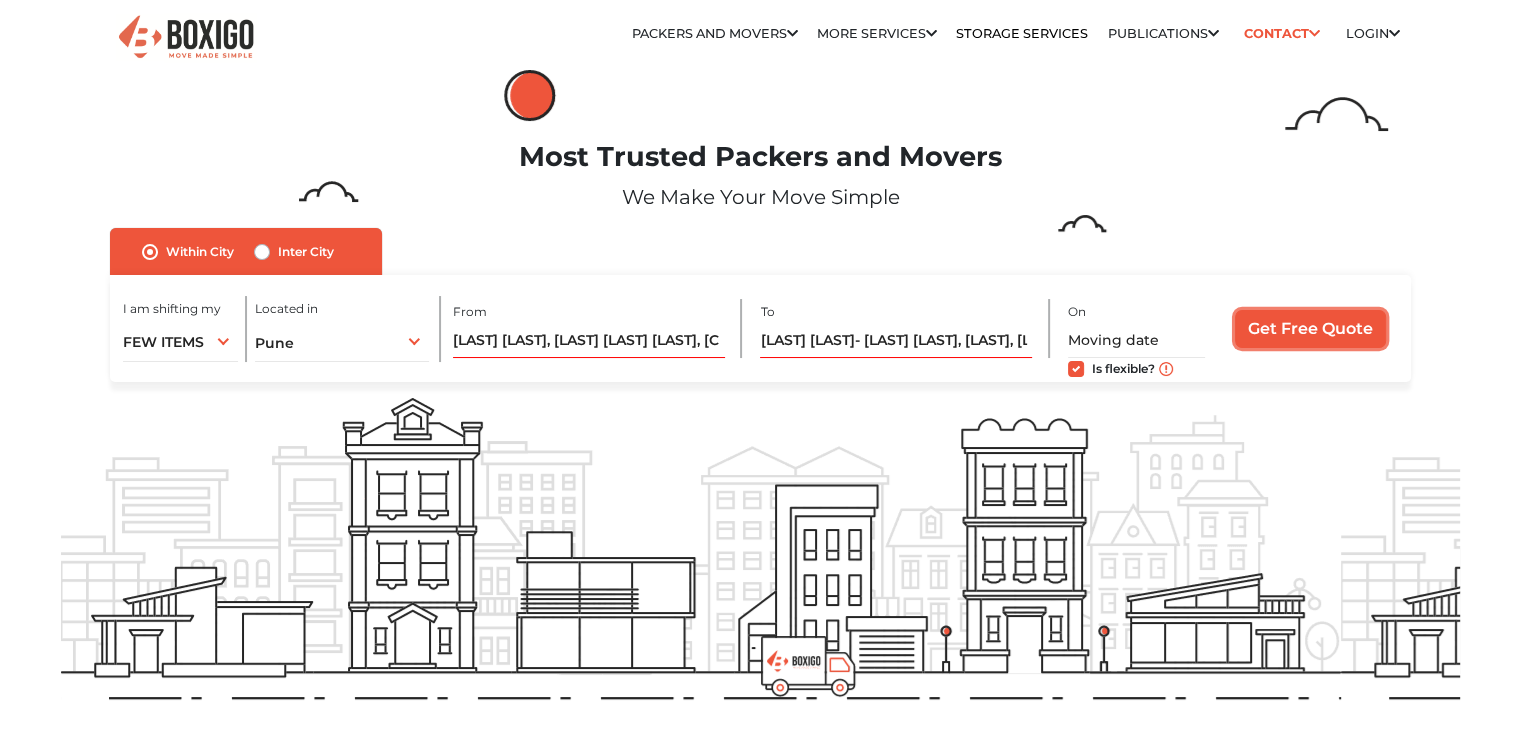 click on "Get Free Quote" at bounding box center [1310, 329] 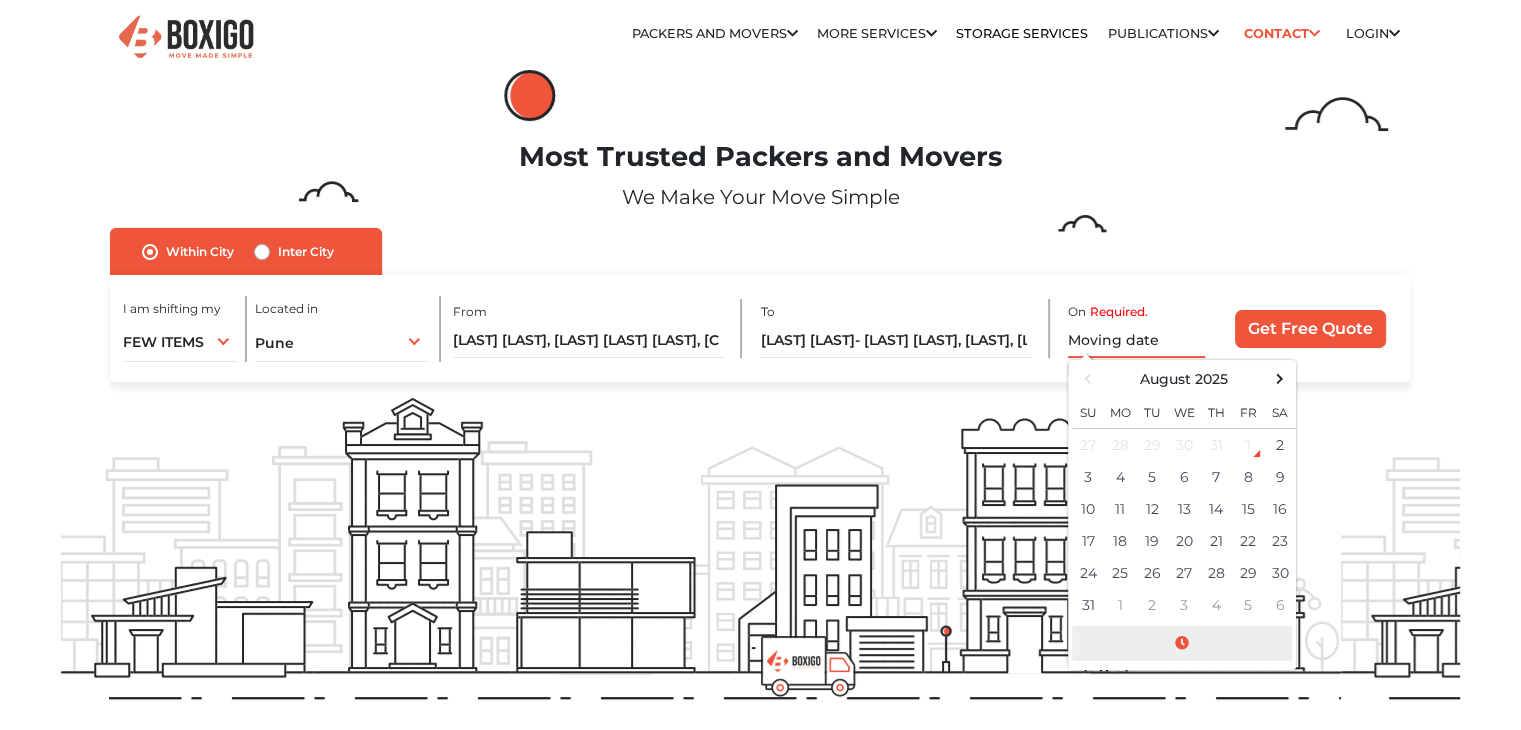 click at bounding box center [1182, 643] 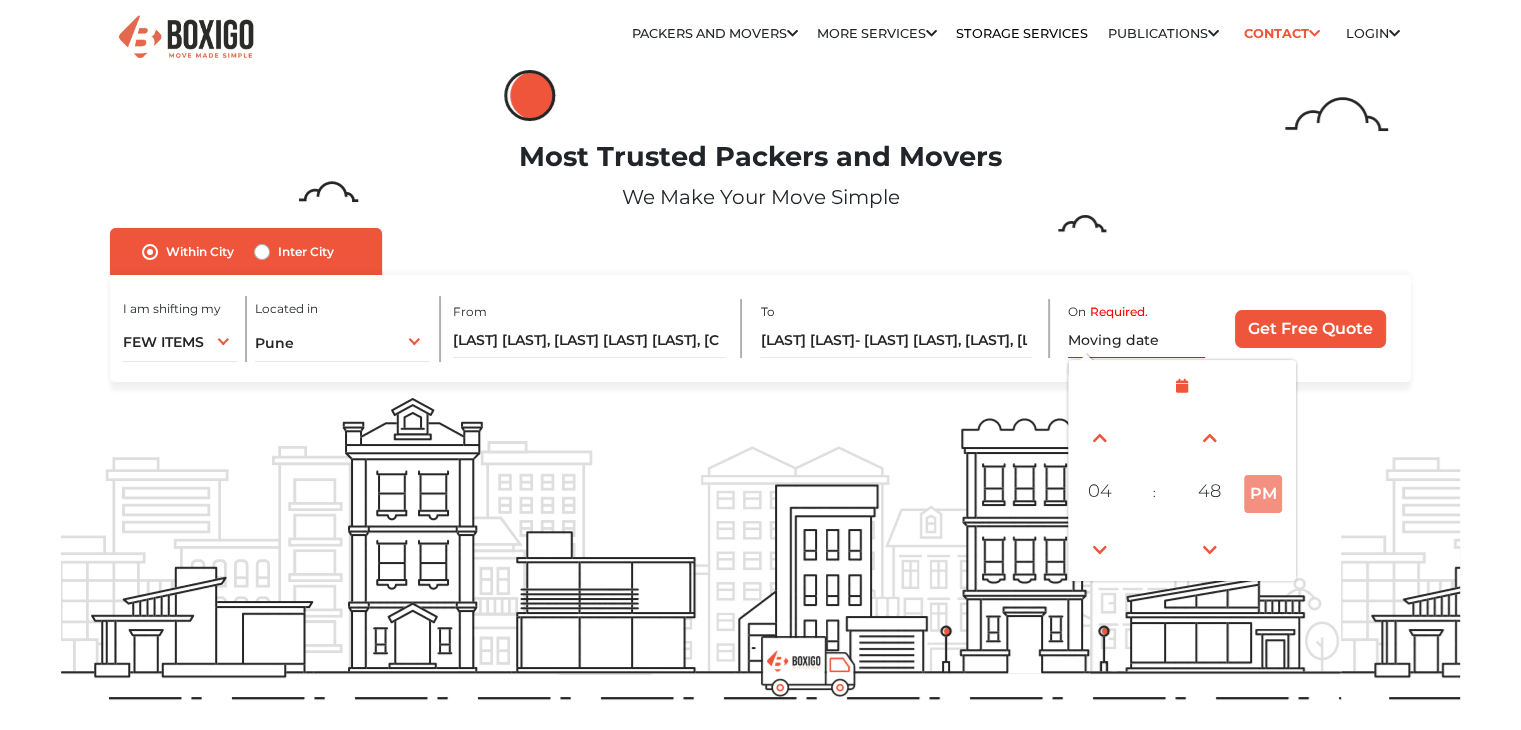 click on "I am shifting my
1 BHK
2 BHK
3 BHK
3 + BHK
FEW ITEMS
FEW ITEMS  1 BHK  2 BHK  3 BHK  3 + BHK  FEW ITEMS
Located in
Select City
Bangalore
Bengaluru Bhopal" at bounding box center (760, 329) 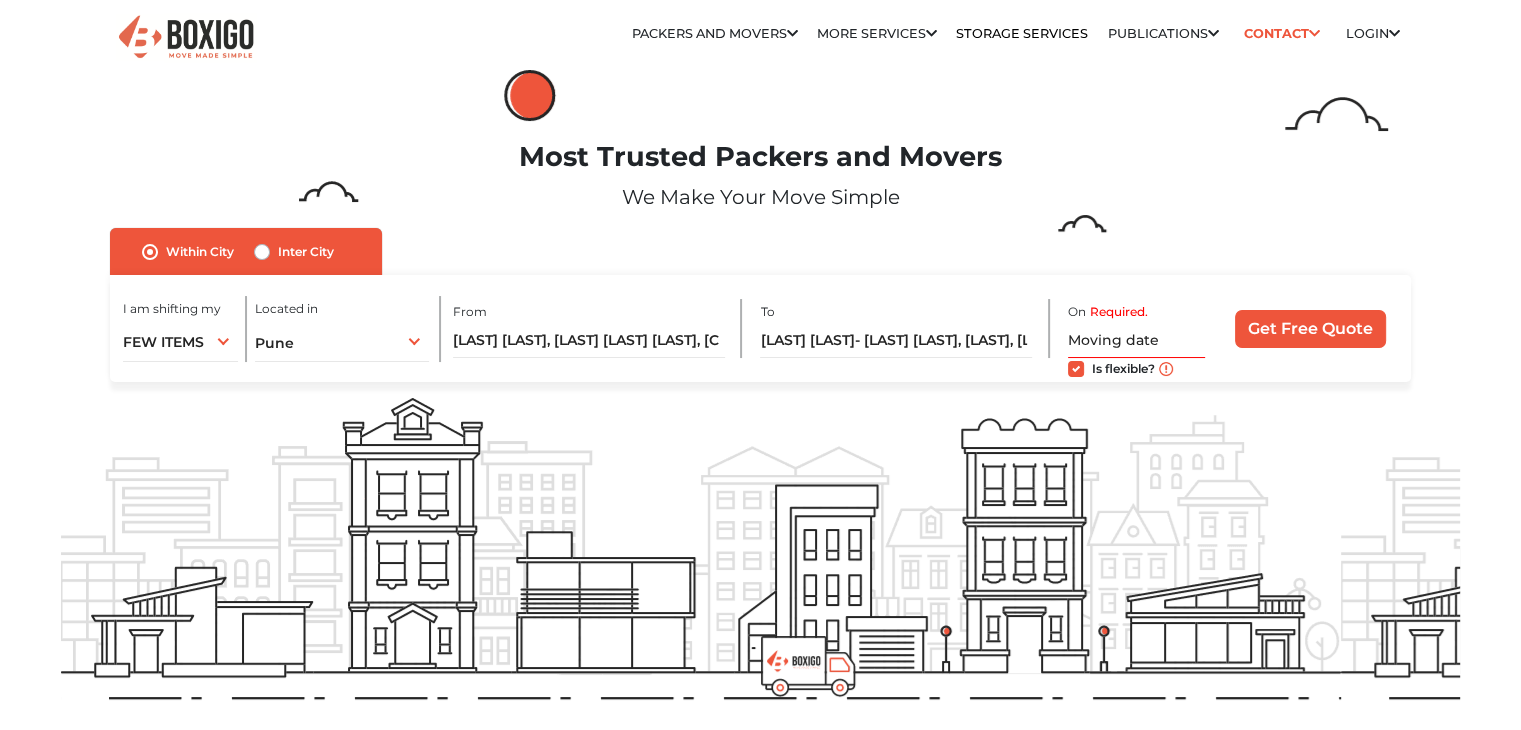 click on "Is flexible?" at bounding box center [1123, 367] 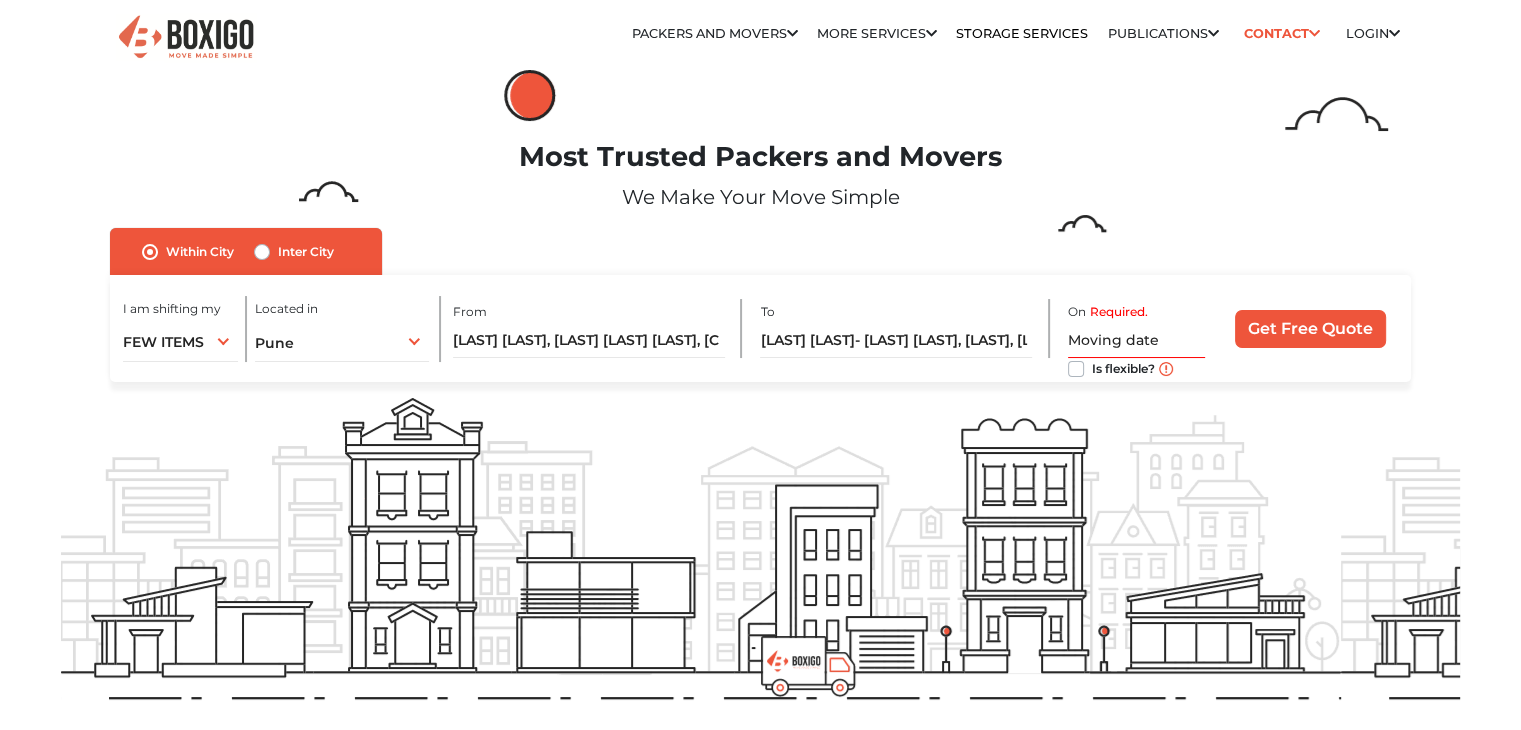 click on "Is flexible?" at bounding box center (1123, 367) 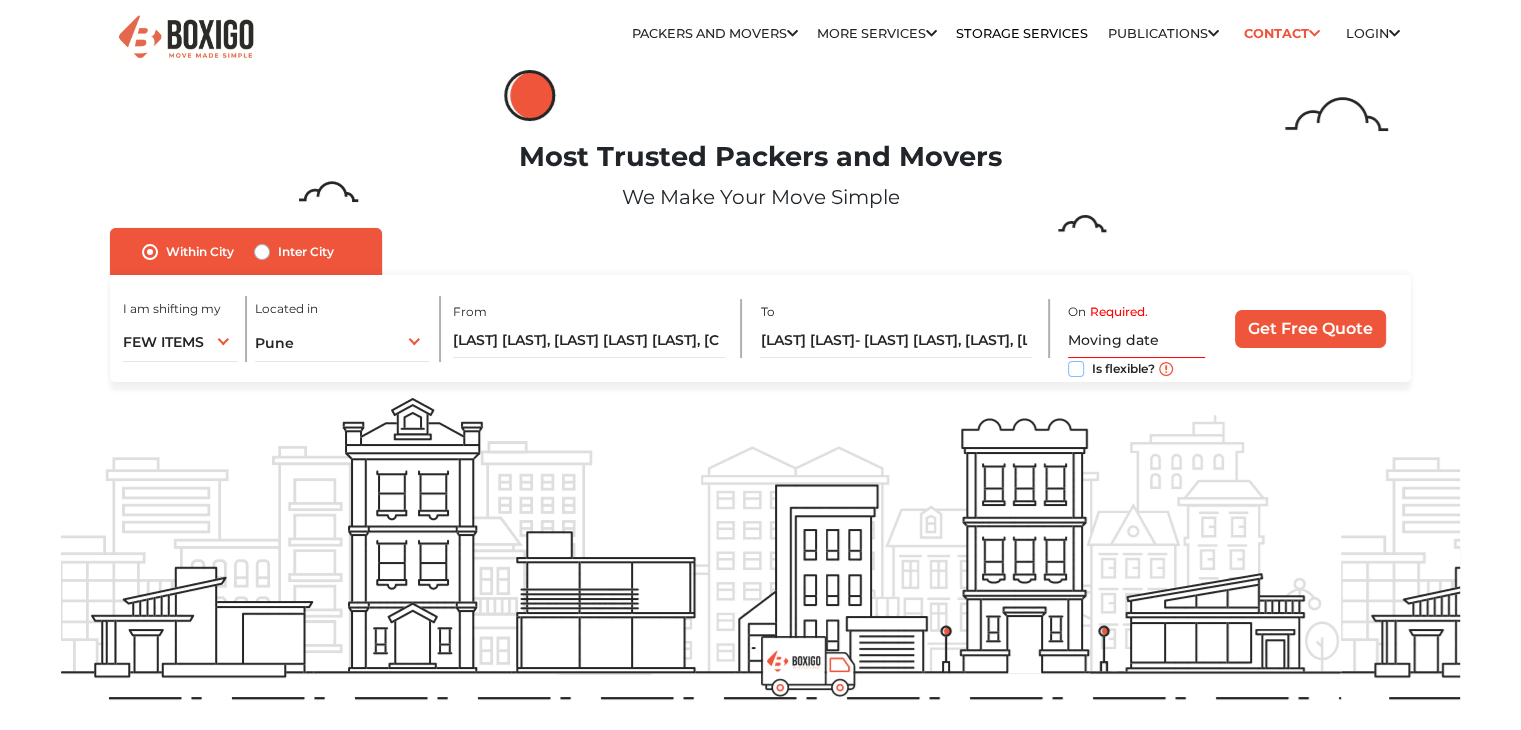 click on "Is flexible?" at bounding box center (1076, 367) 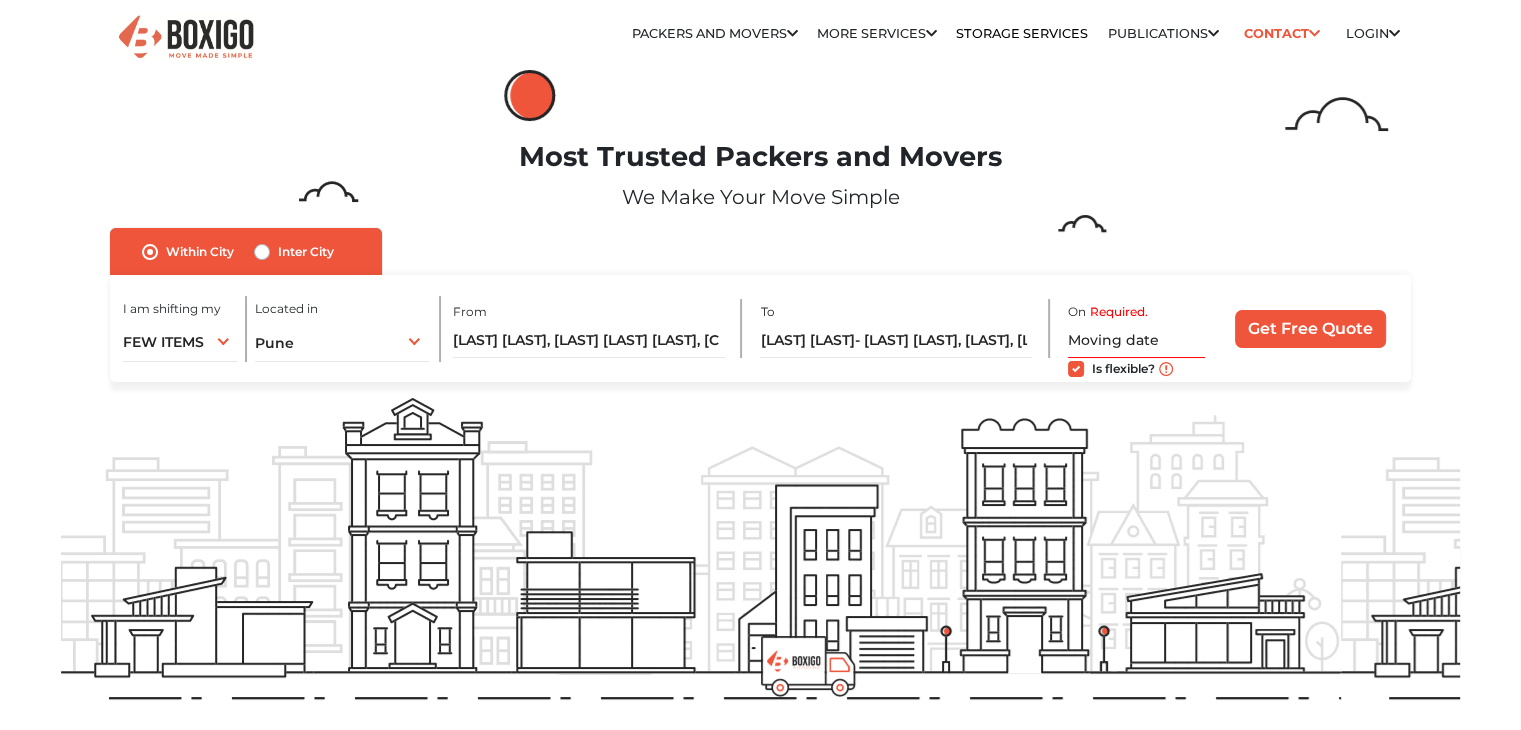 click on "Is flexible?" at bounding box center [1123, 367] 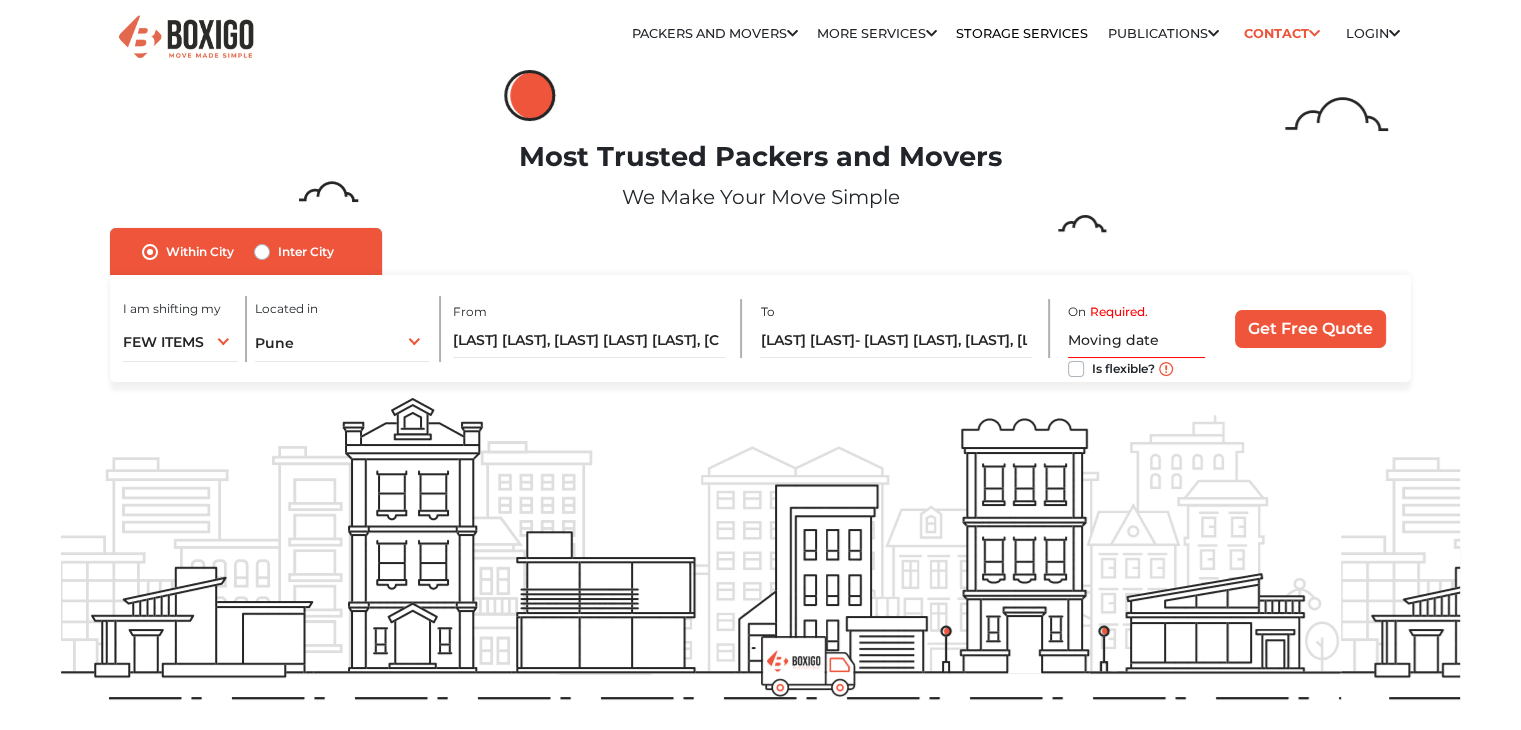 click on "Is flexible?" at bounding box center [1123, 367] 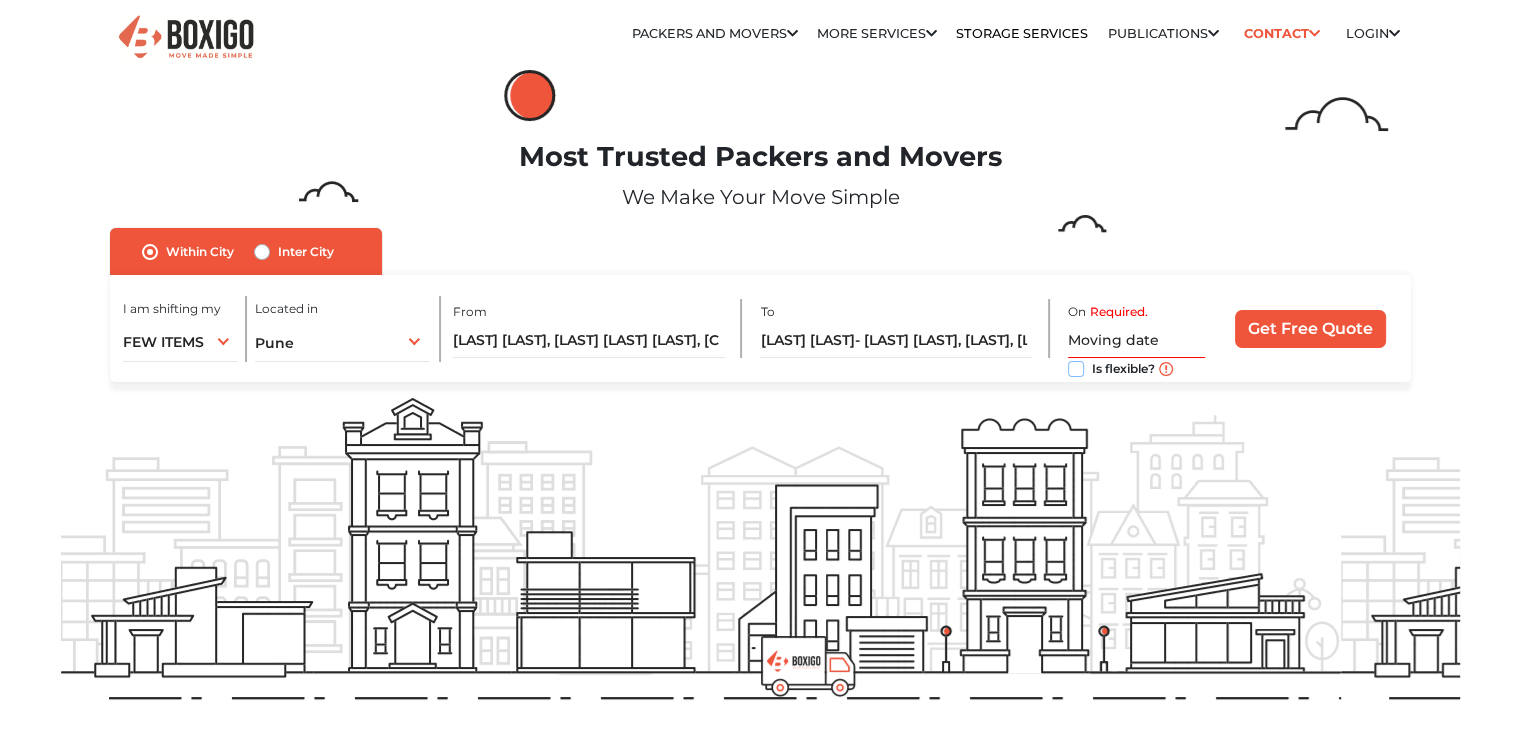 click on "Is flexible?" at bounding box center (1076, 367) 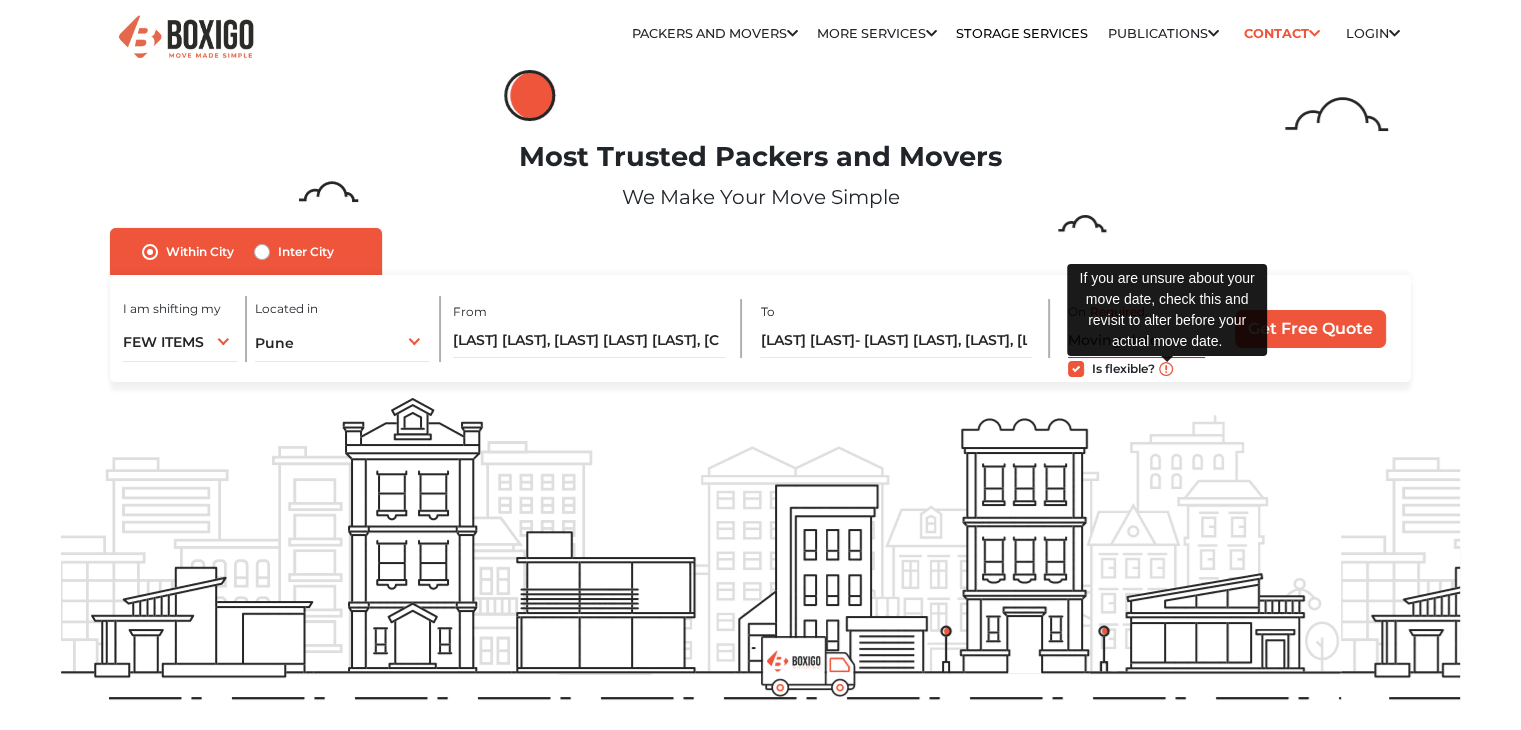 click at bounding box center [1166, 369] 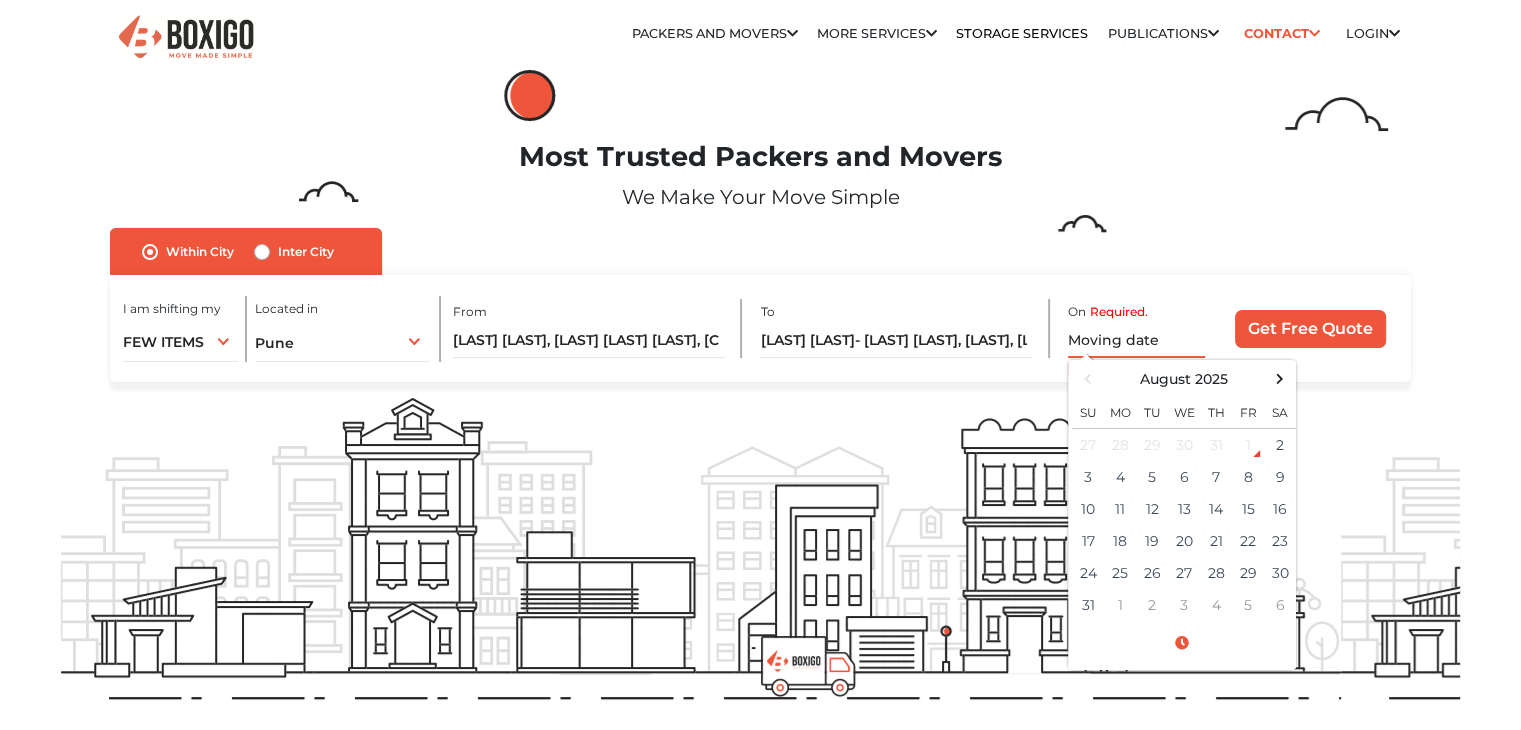 click at bounding box center (1136, 340) 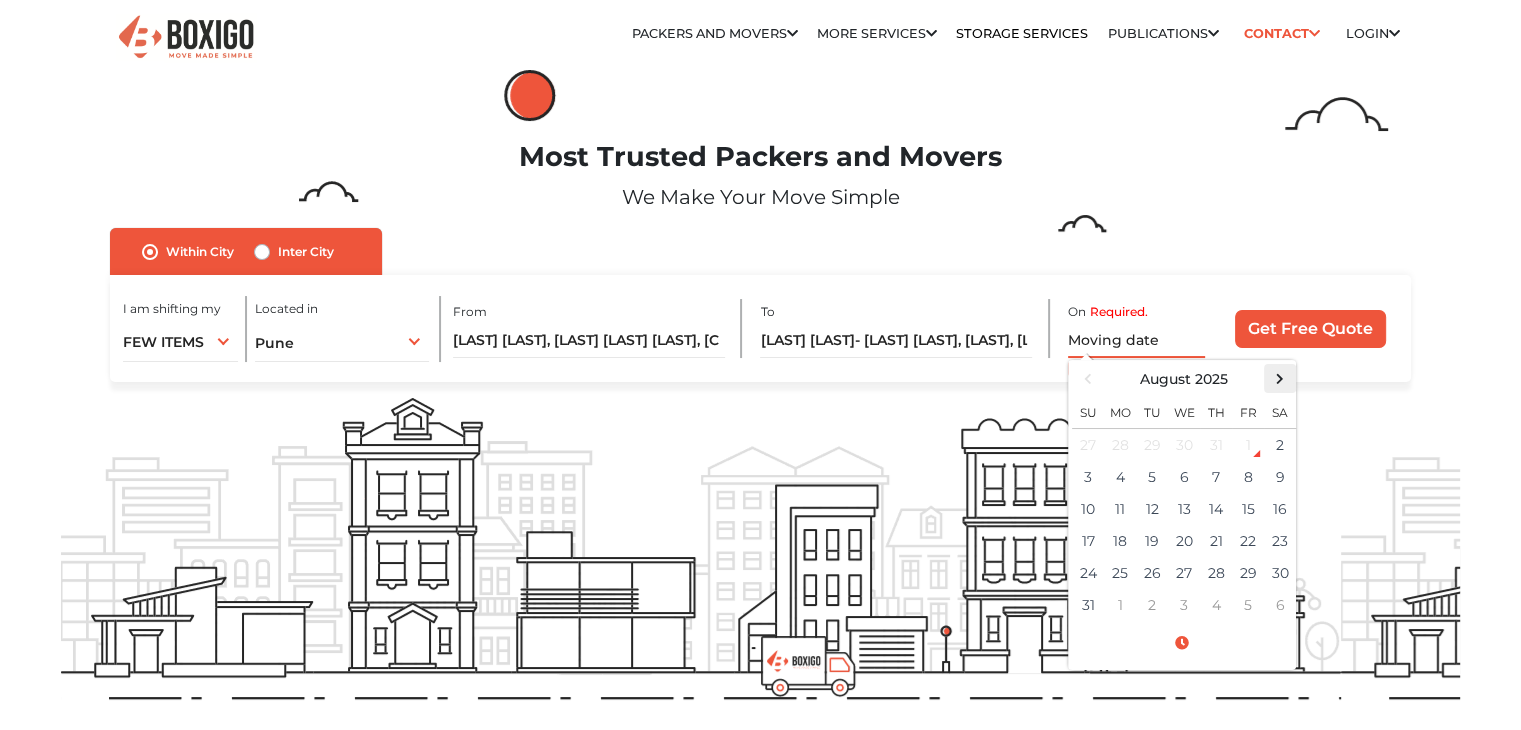 click at bounding box center [1280, 378] 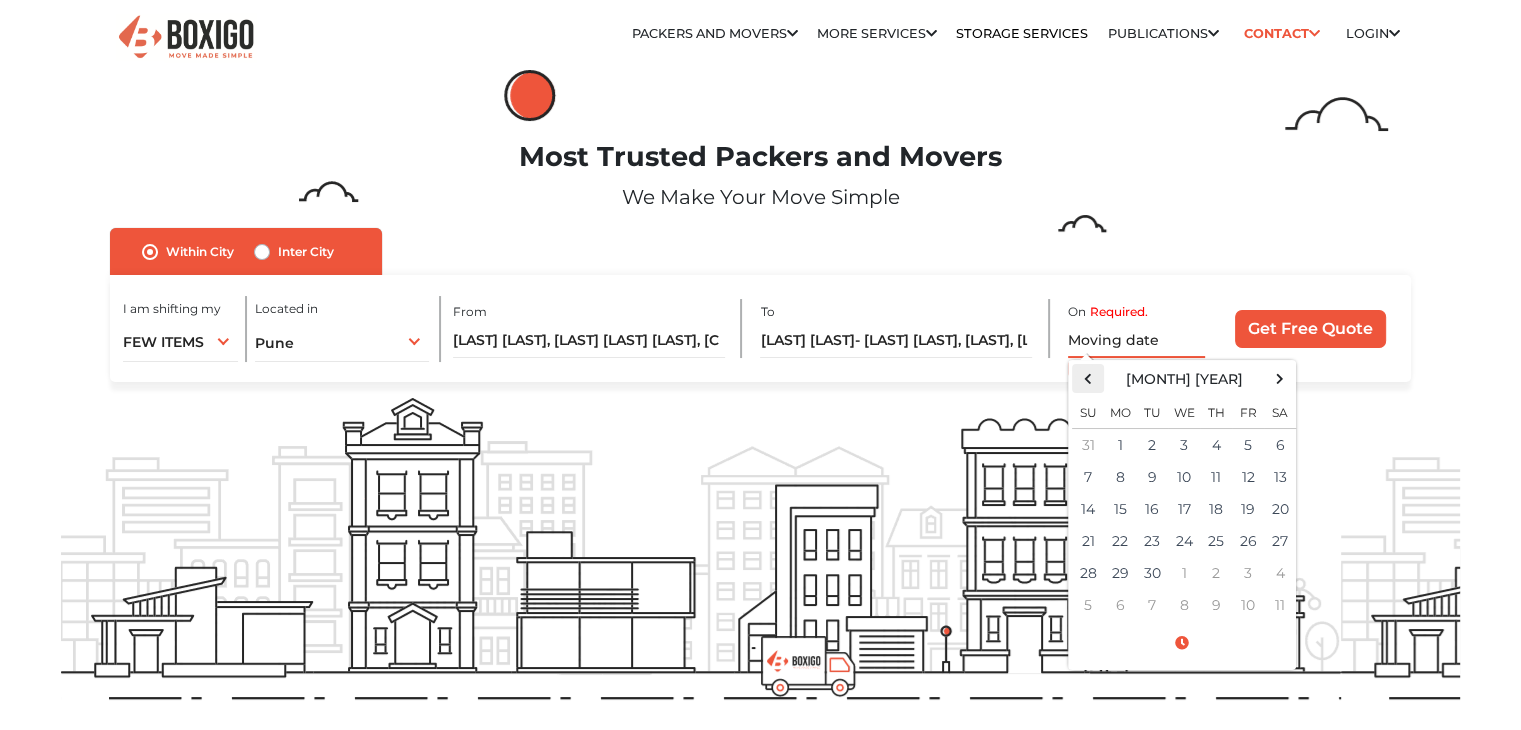 click at bounding box center (1088, 378) 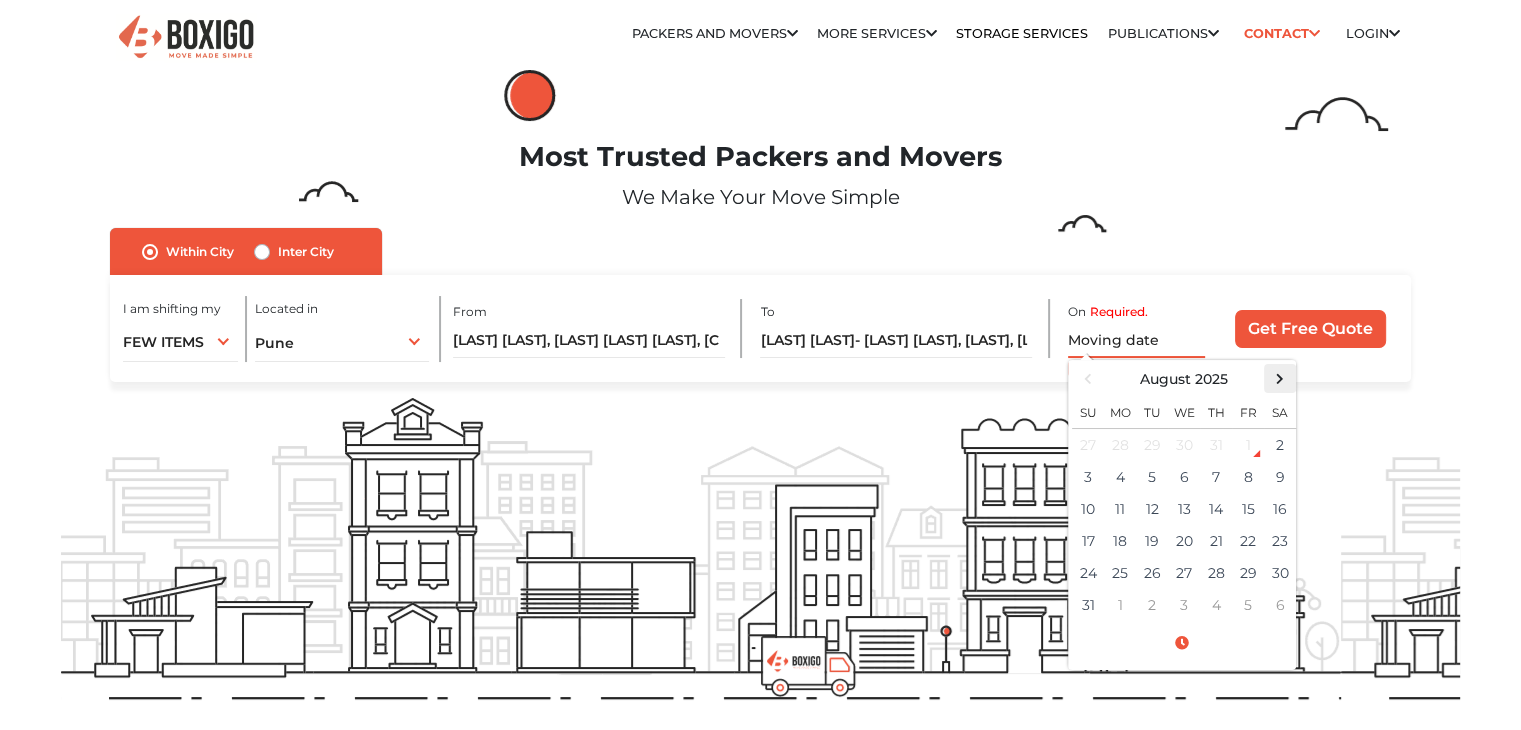 click at bounding box center (1280, 378) 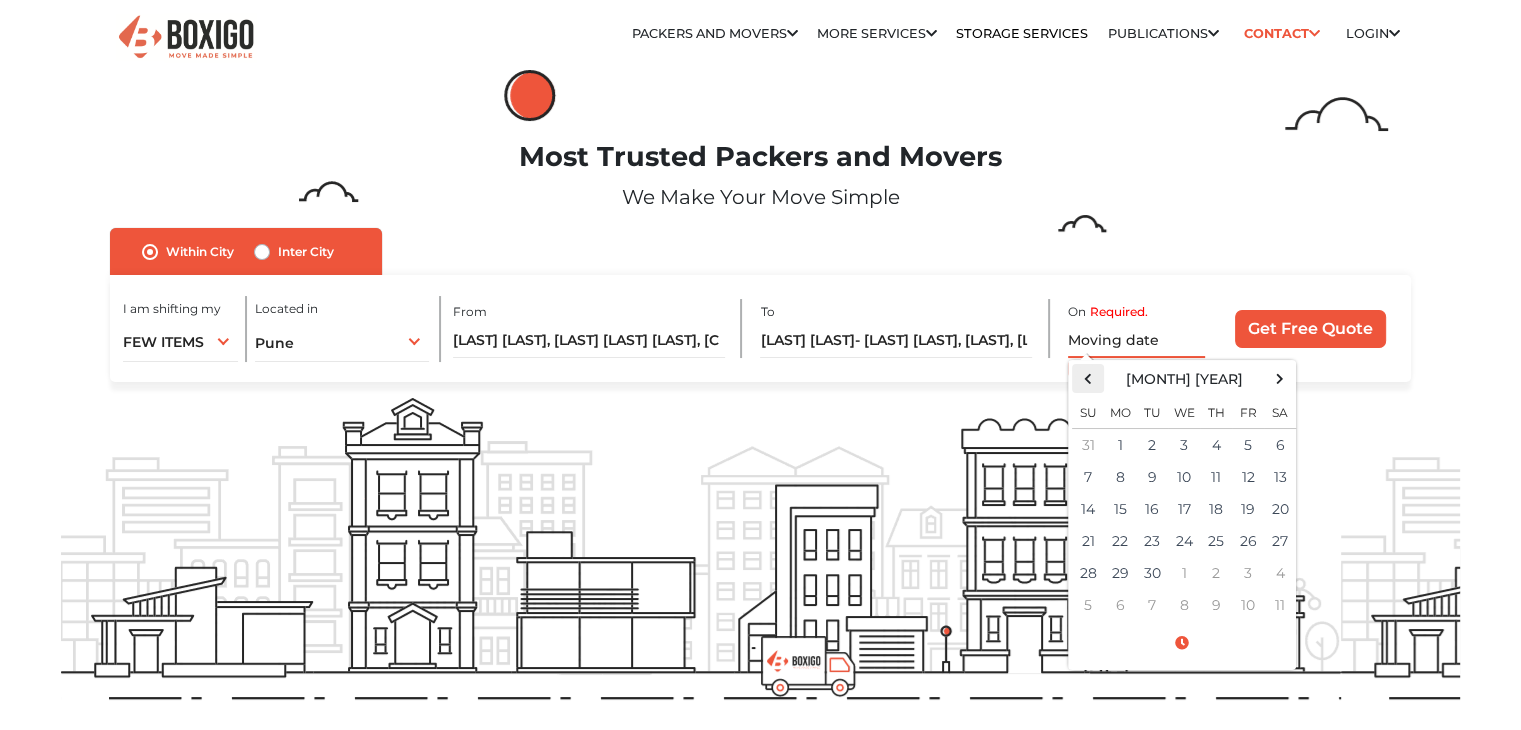 click at bounding box center (1088, 378) 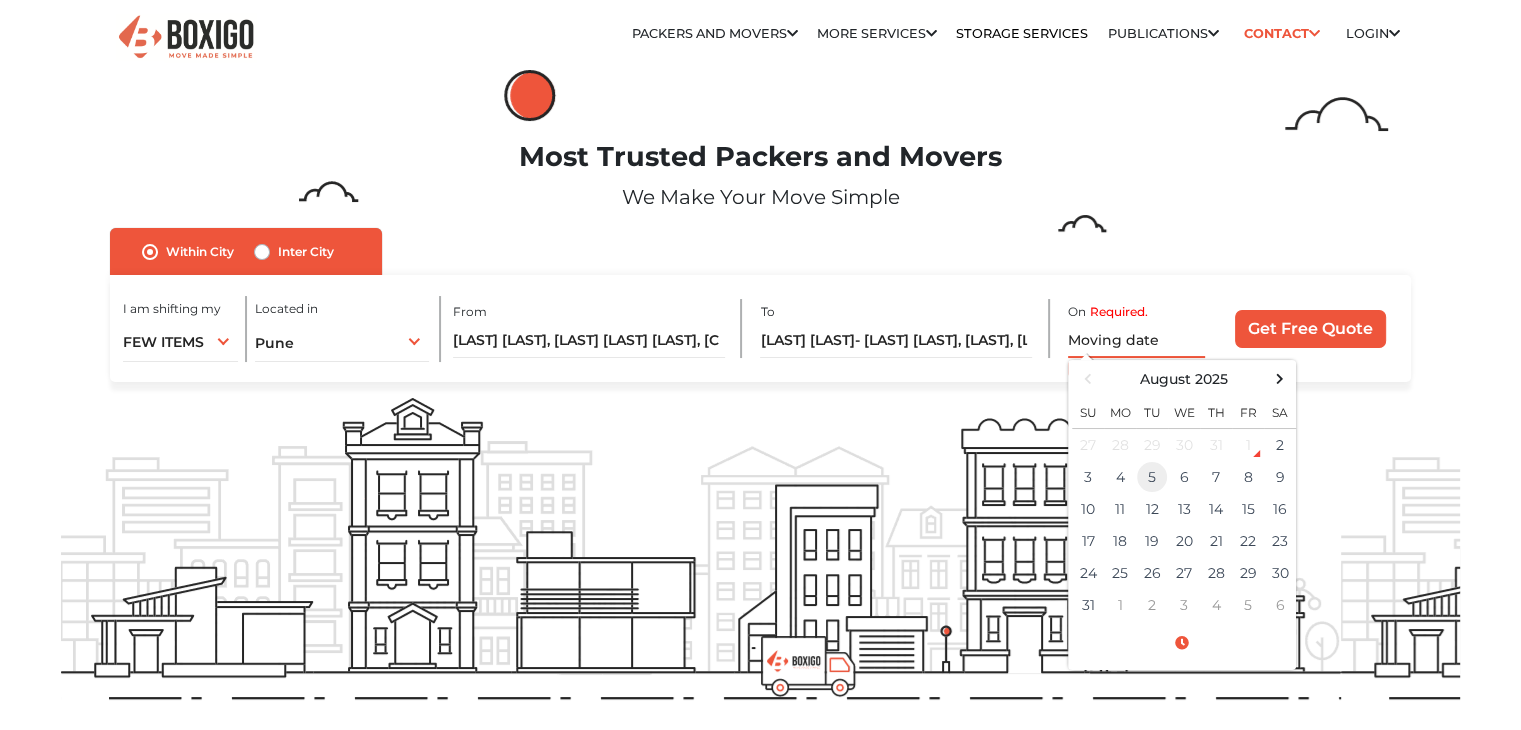 click on "5" at bounding box center [1152, 477] 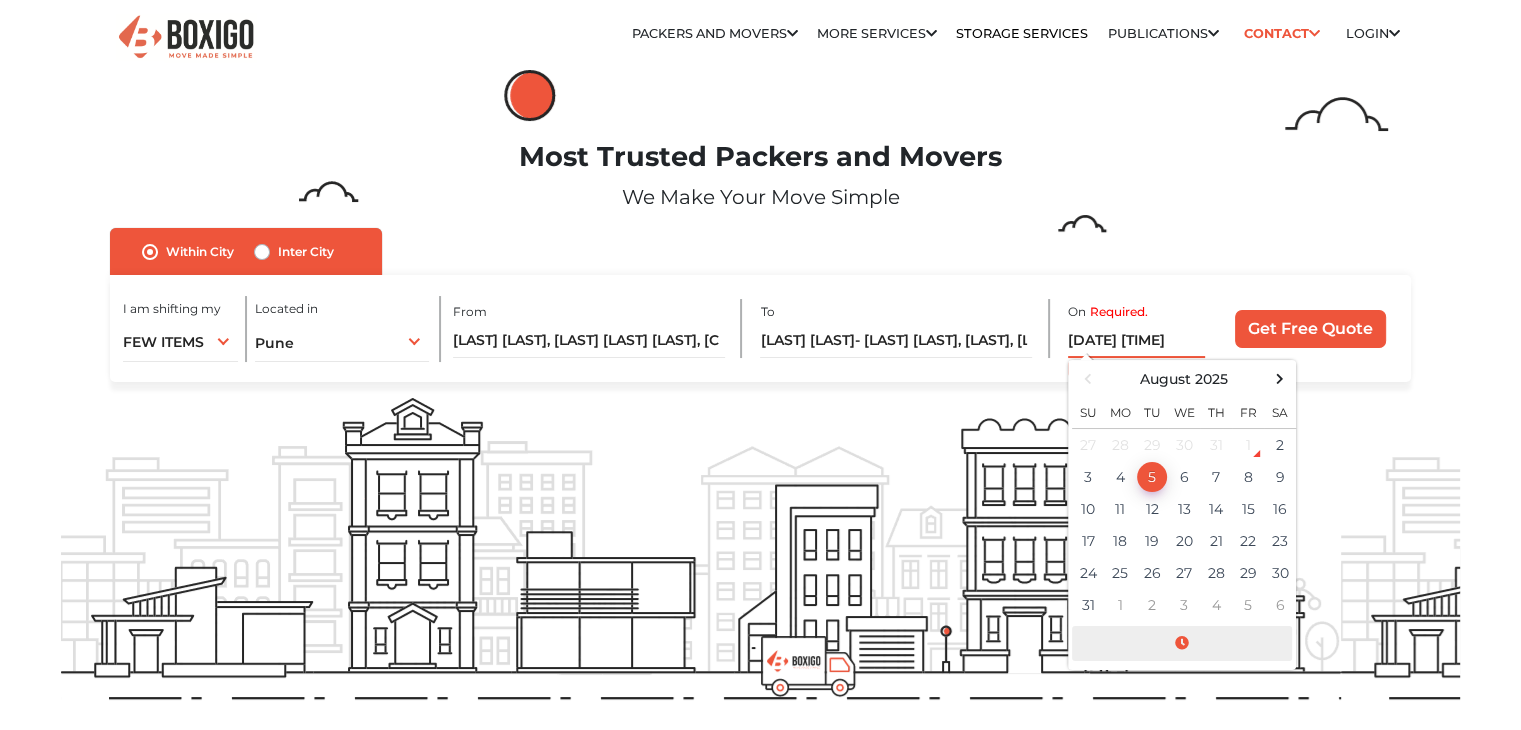 click at bounding box center [1182, 643] 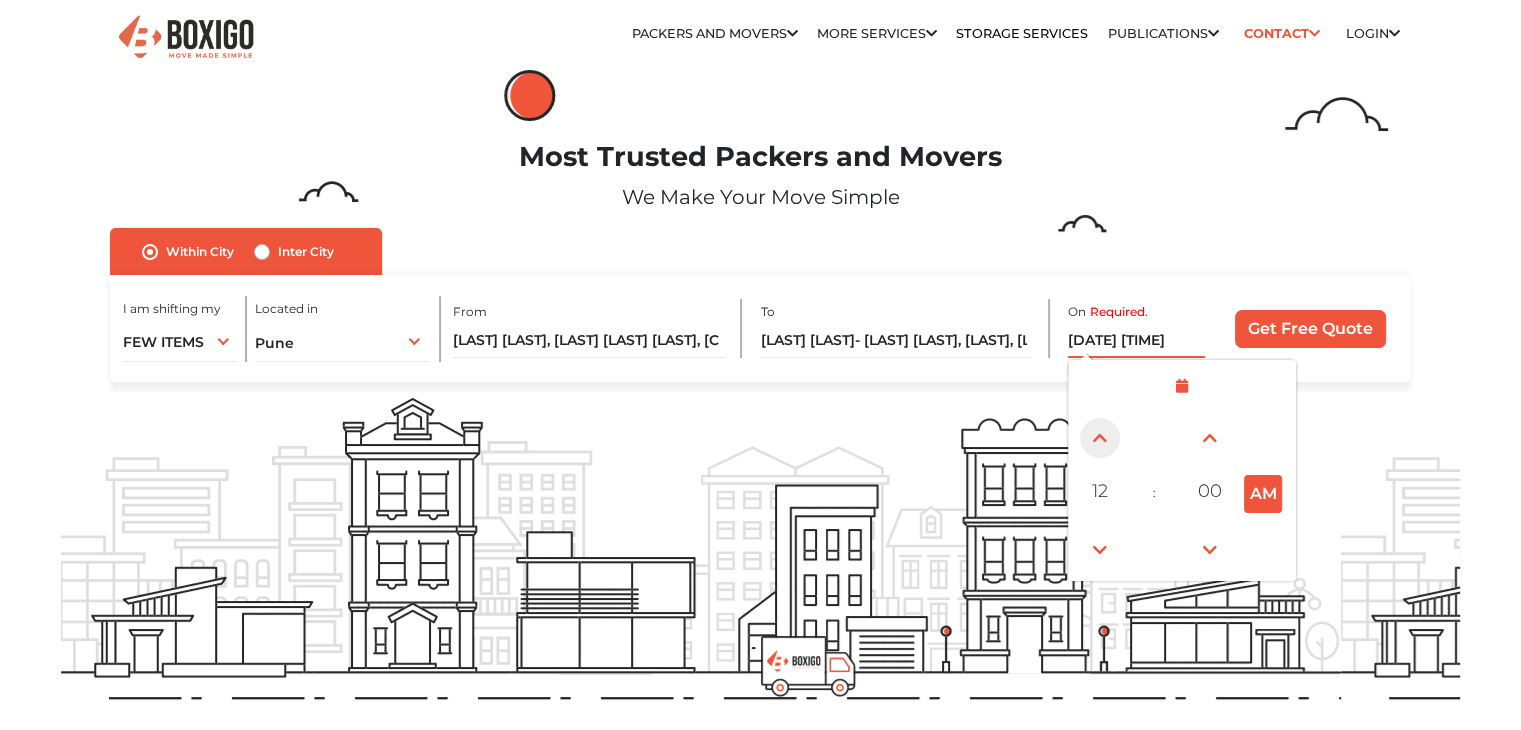 click at bounding box center (1100, 438) 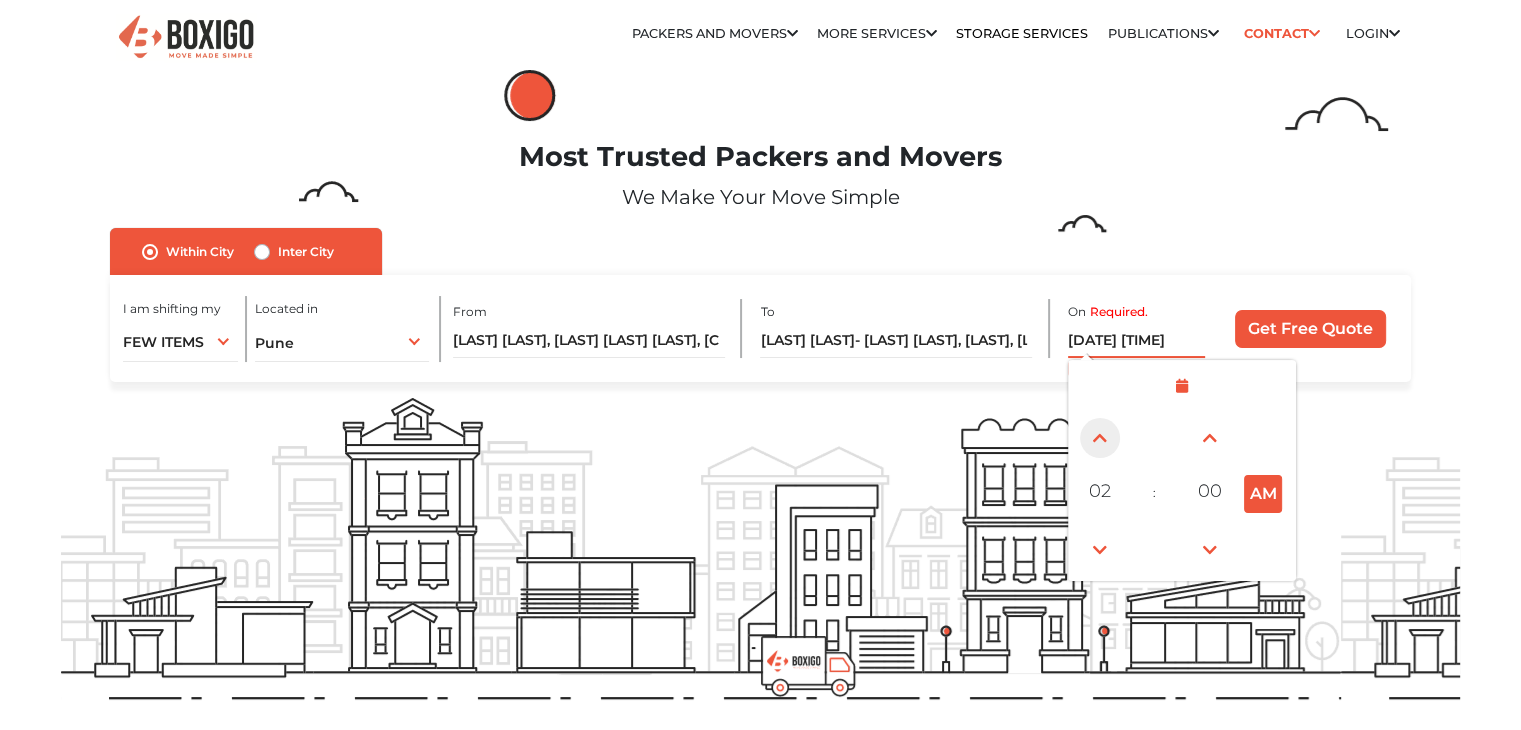 click at bounding box center (1100, 438) 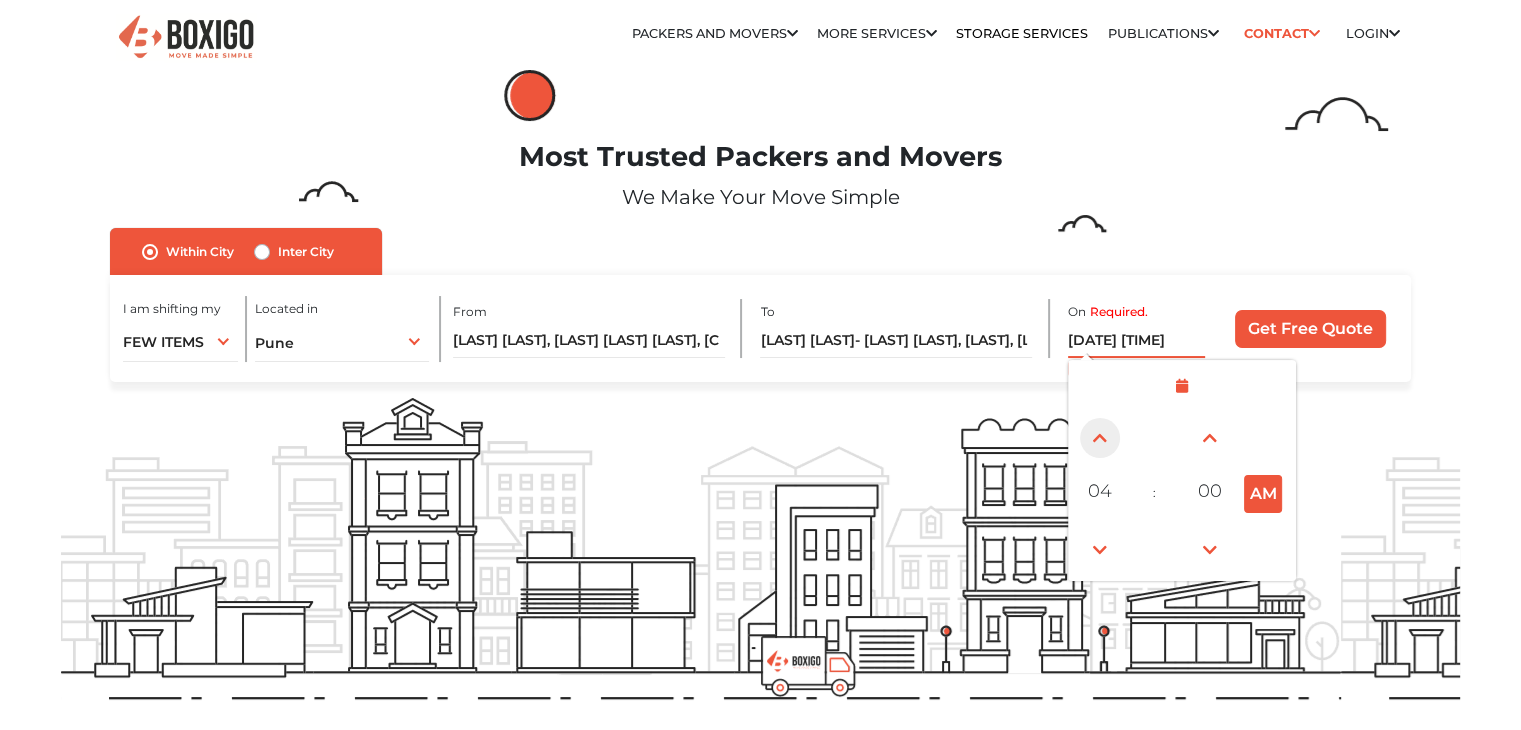 click at bounding box center (1100, 438) 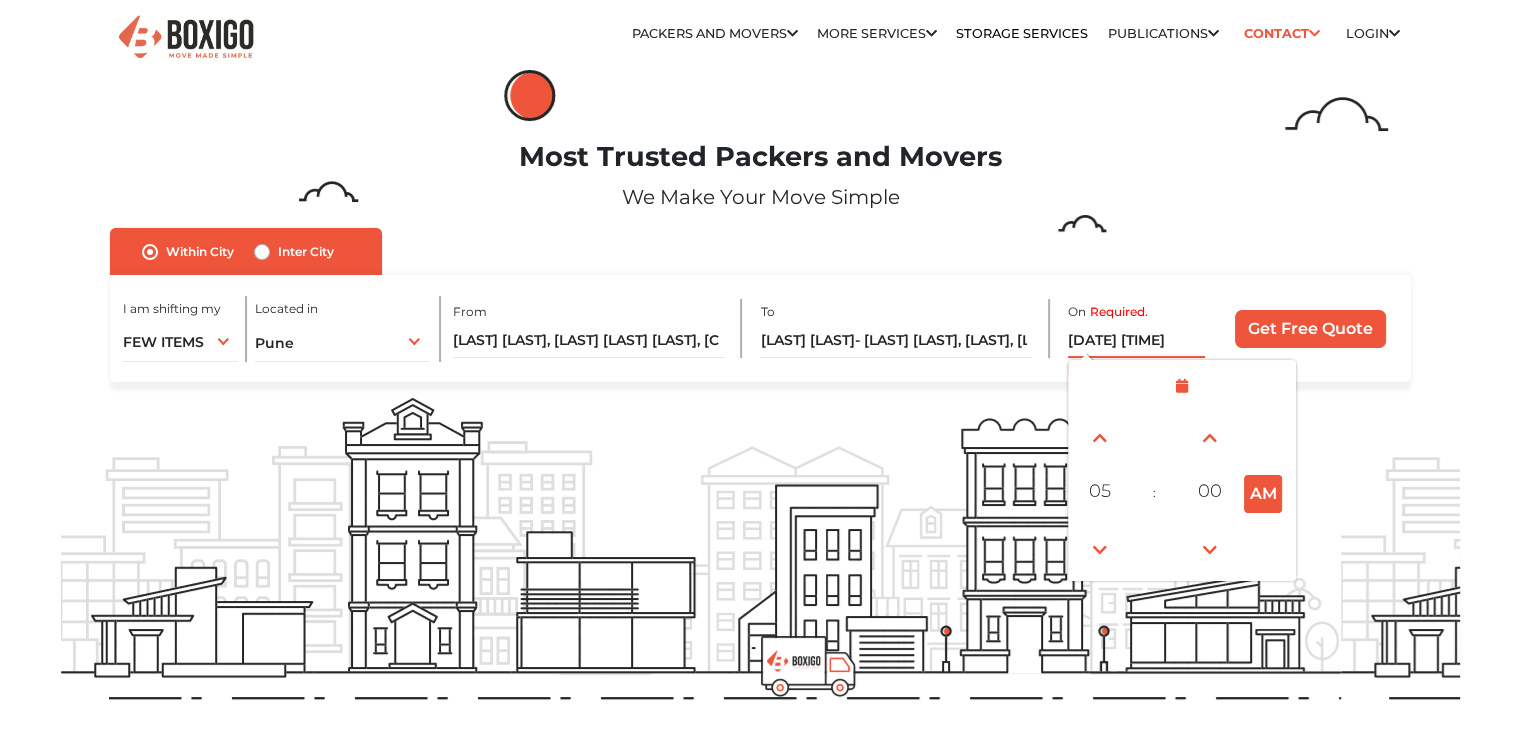 click on "AM" at bounding box center [1263, 494] 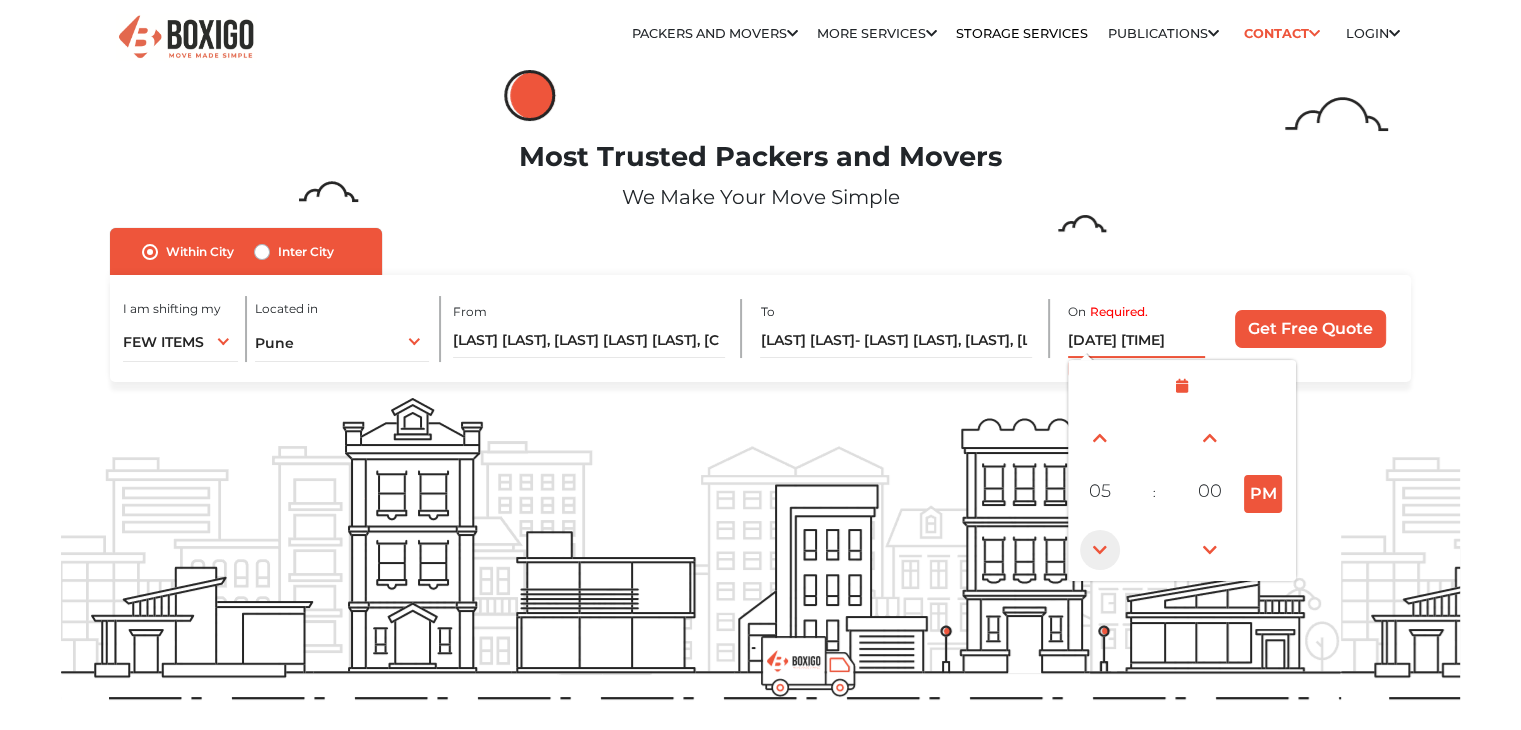 click at bounding box center (1100, 550) 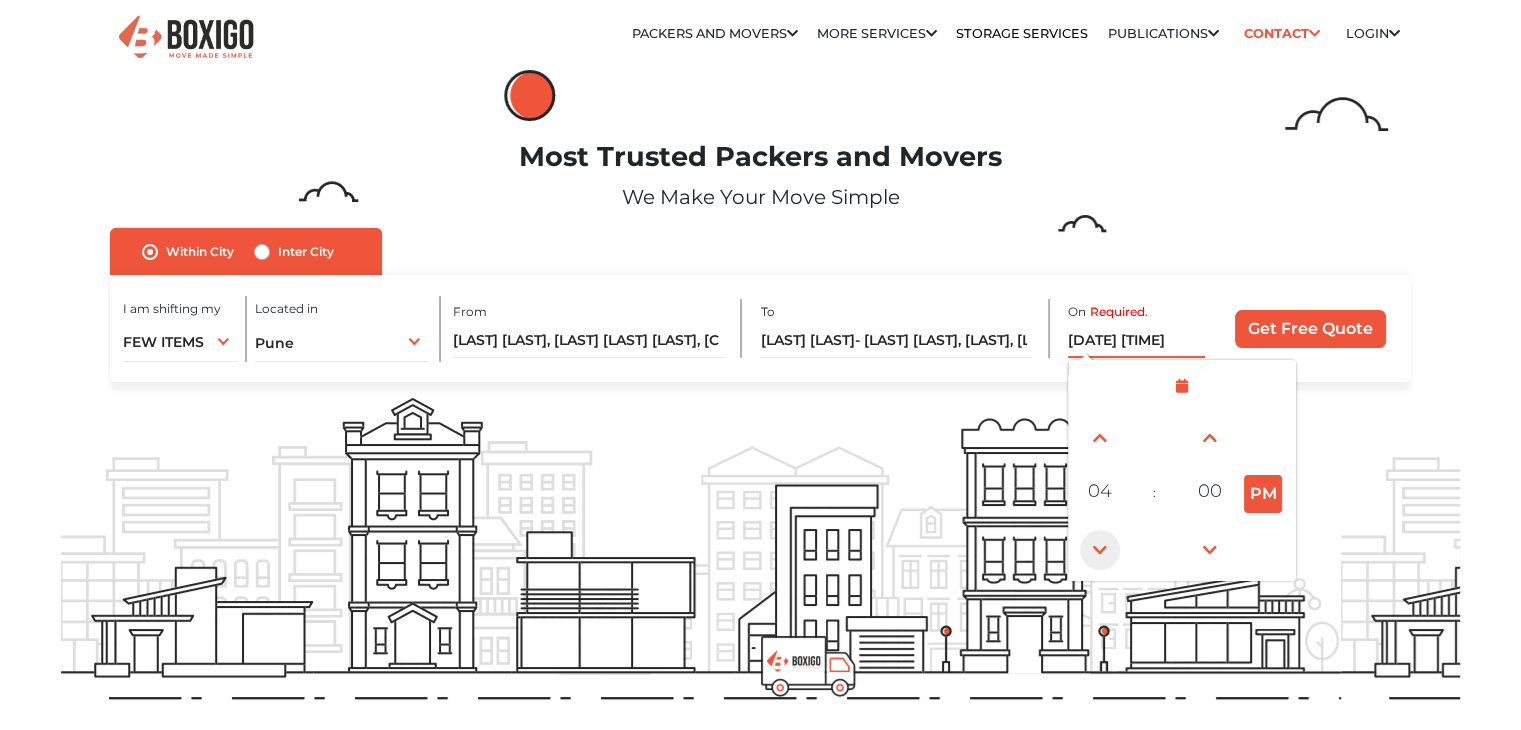 click at bounding box center [1100, 550] 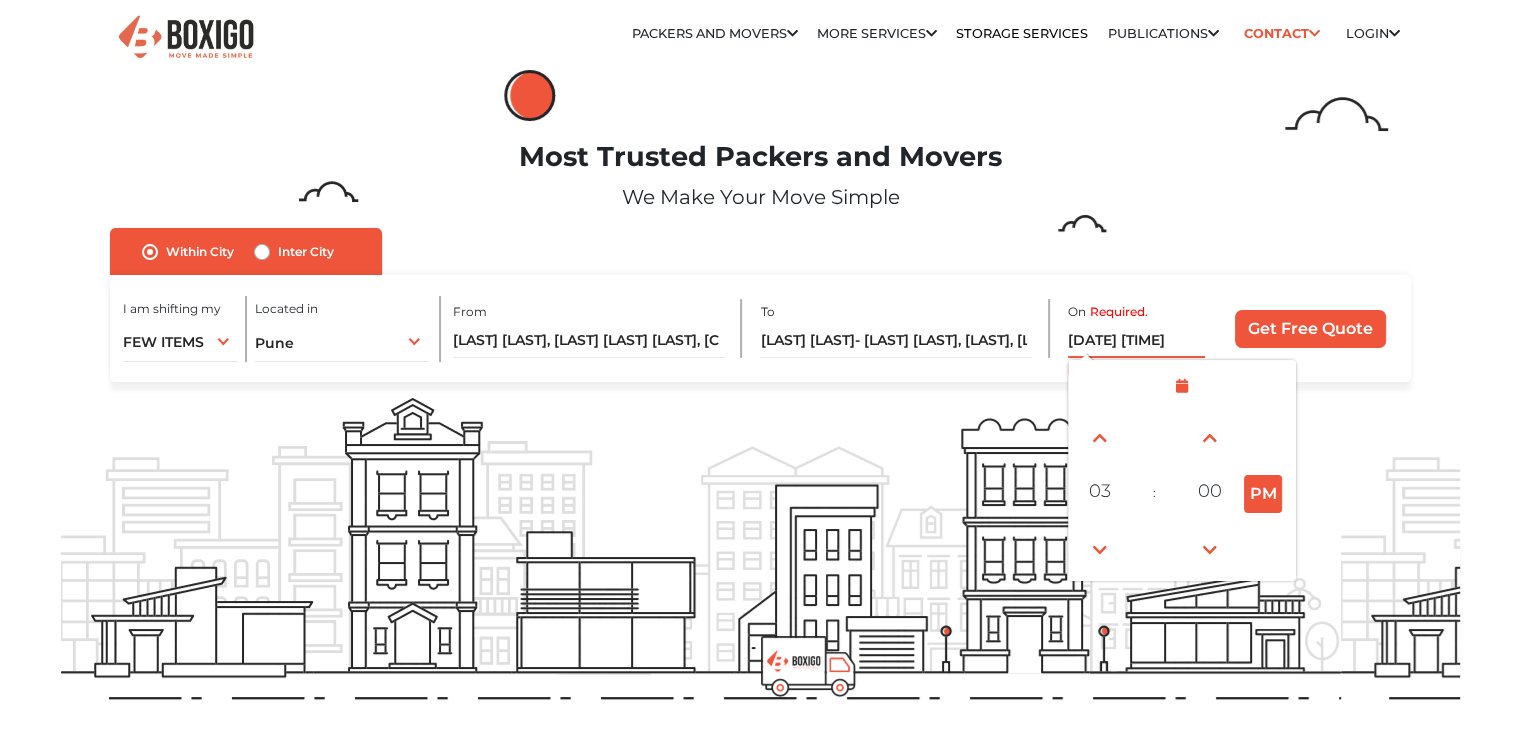 click on "[DATE] [TIME]" at bounding box center [1136, 340] 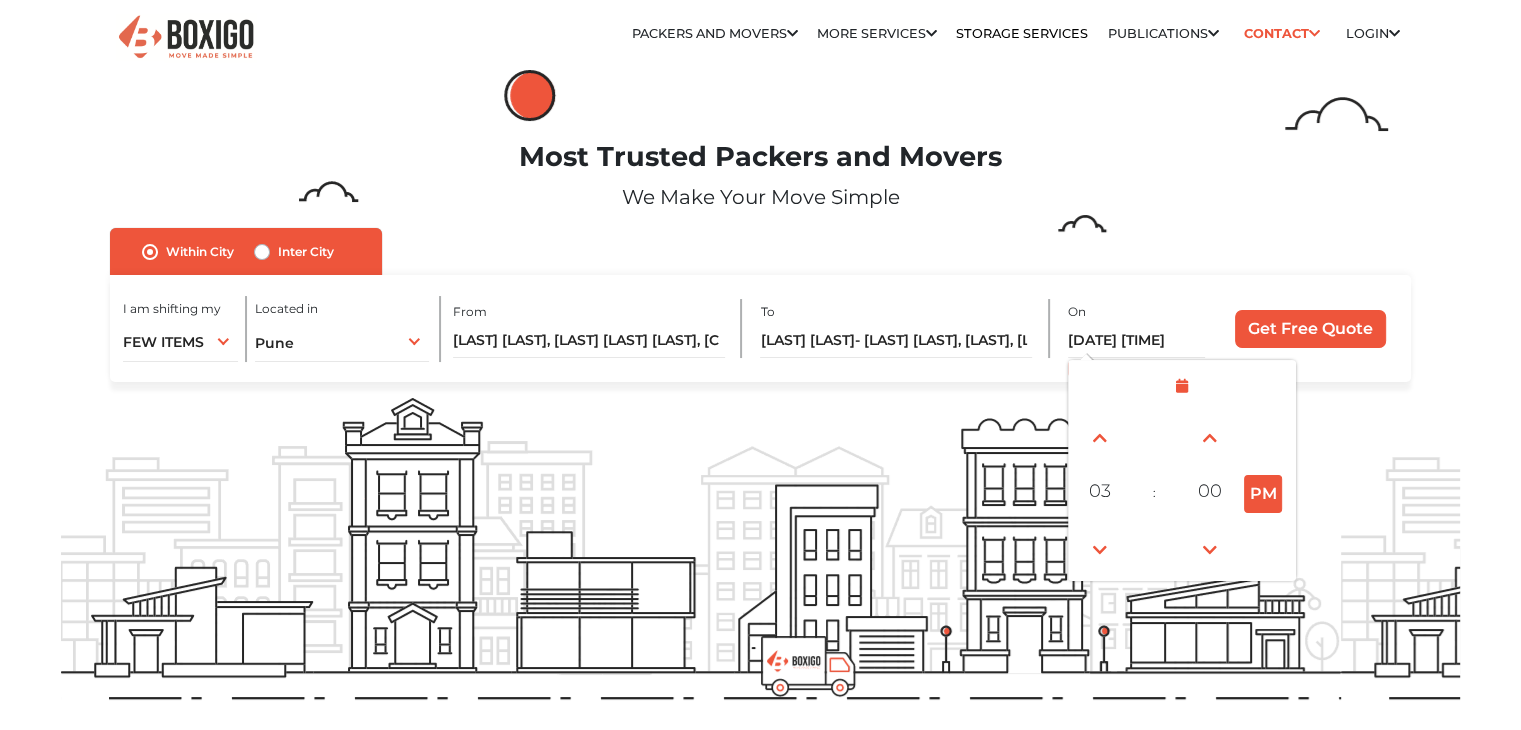 drag, startPoint x: 1276, startPoint y: 350, endPoint x: 1285, endPoint y: 334, distance: 18.35756 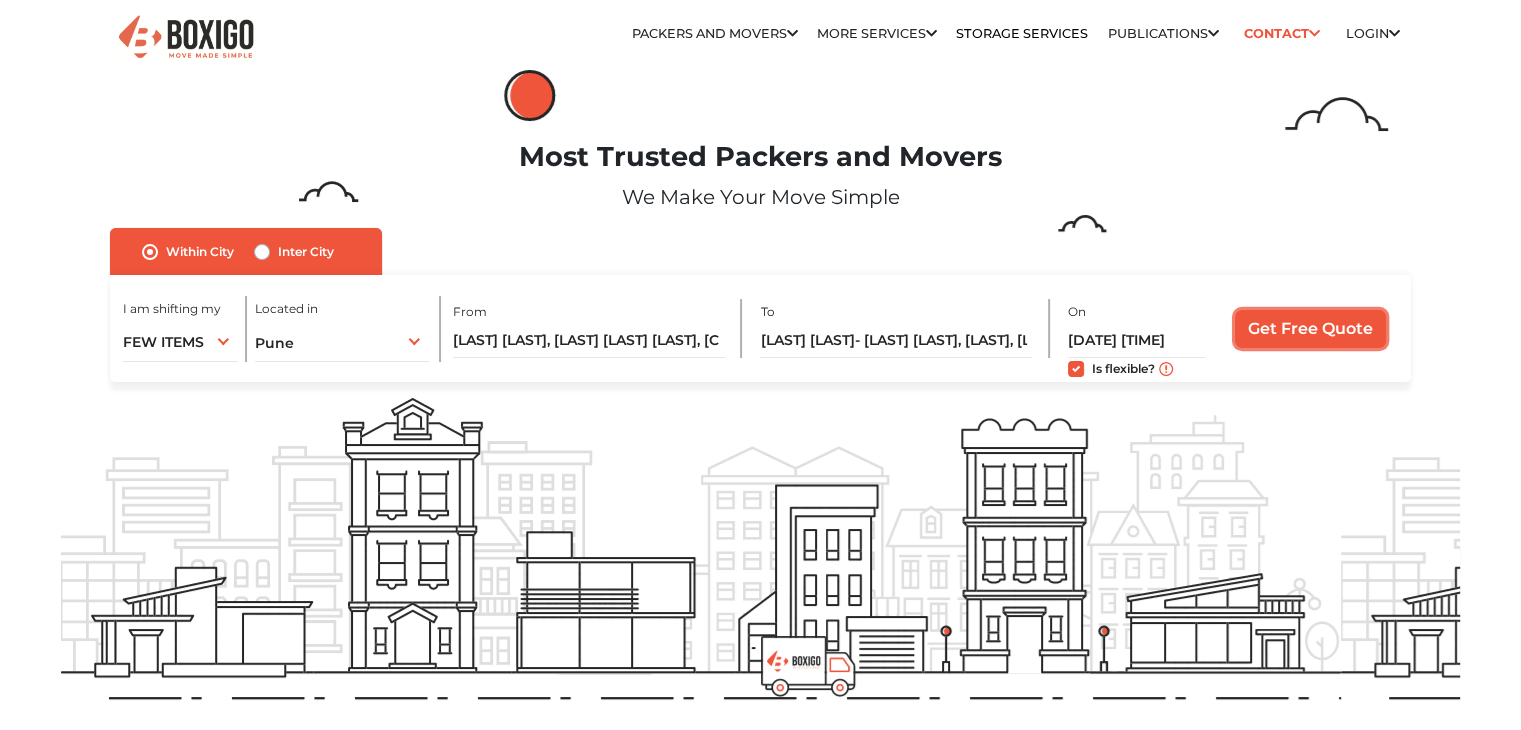 click on "Get Free Quote" at bounding box center [1310, 329] 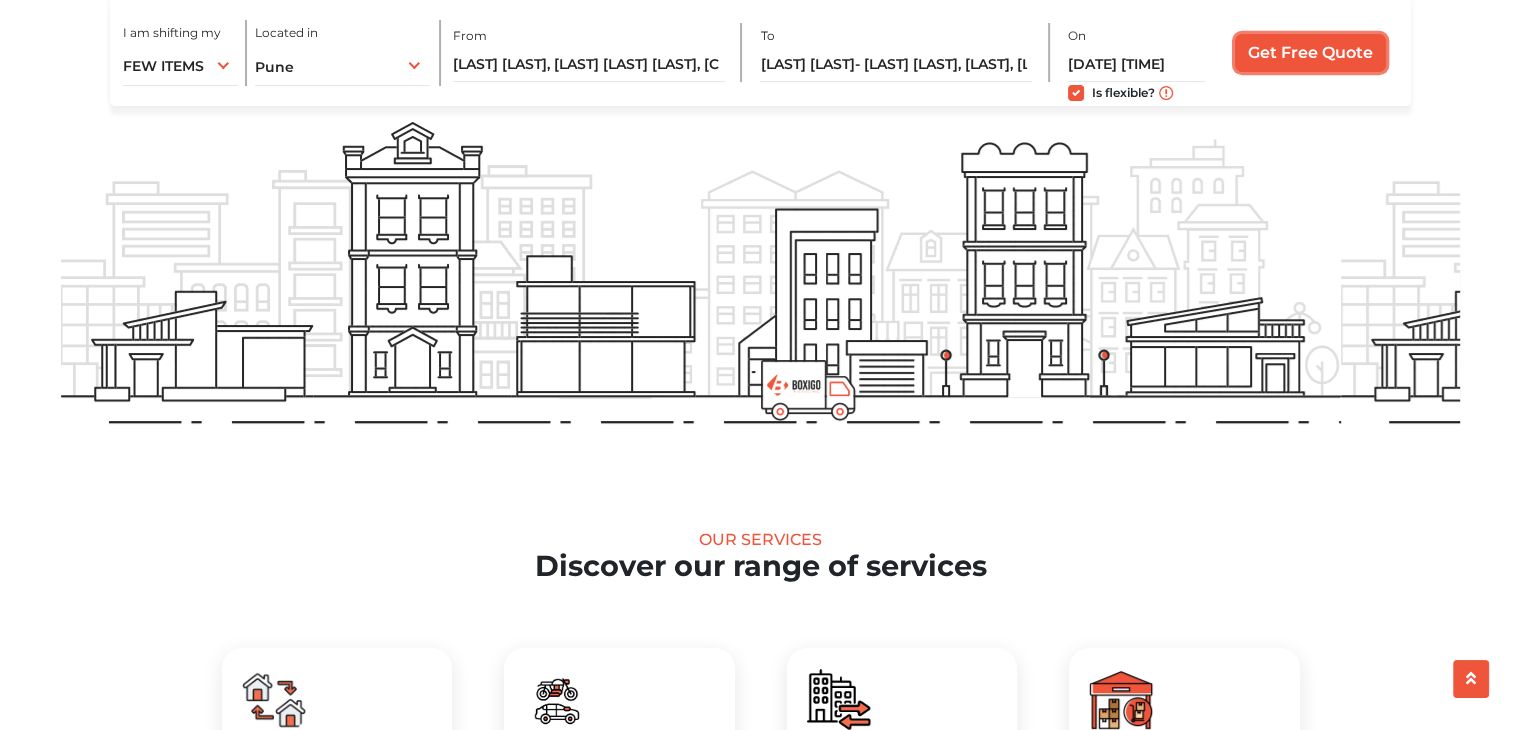 scroll, scrollTop: 290, scrollLeft: 0, axis: vertical 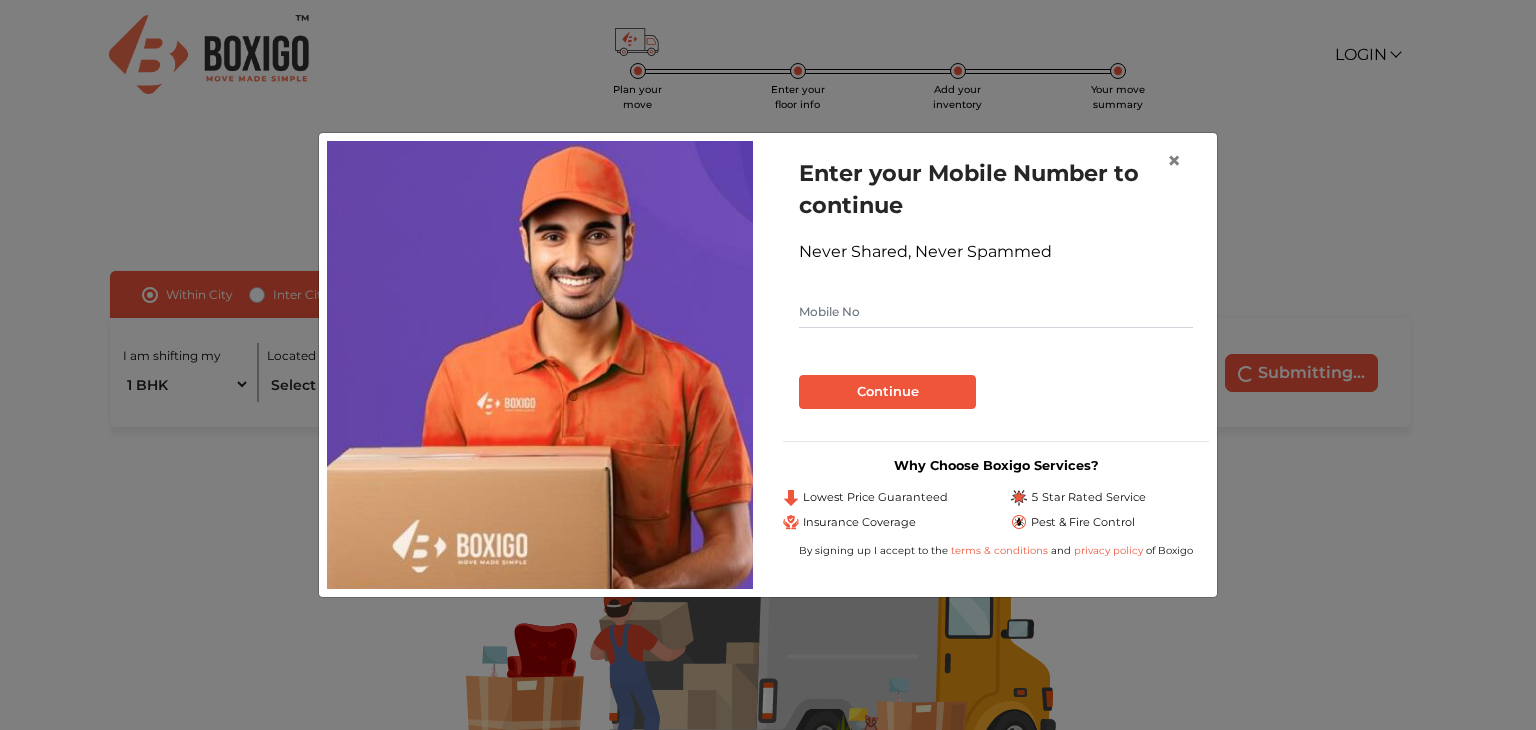 click at bounding box center (996, 312) 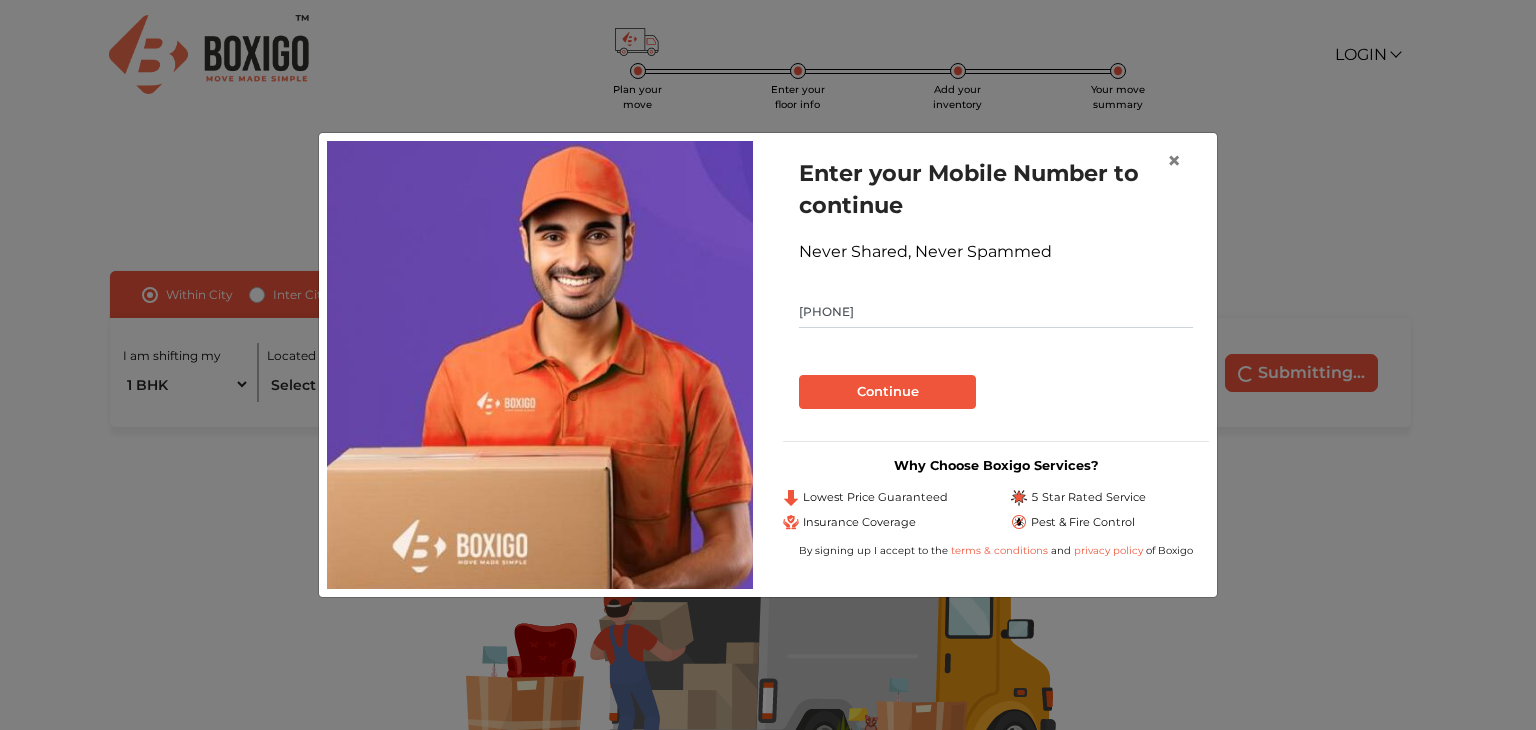type on "[PHONE]" 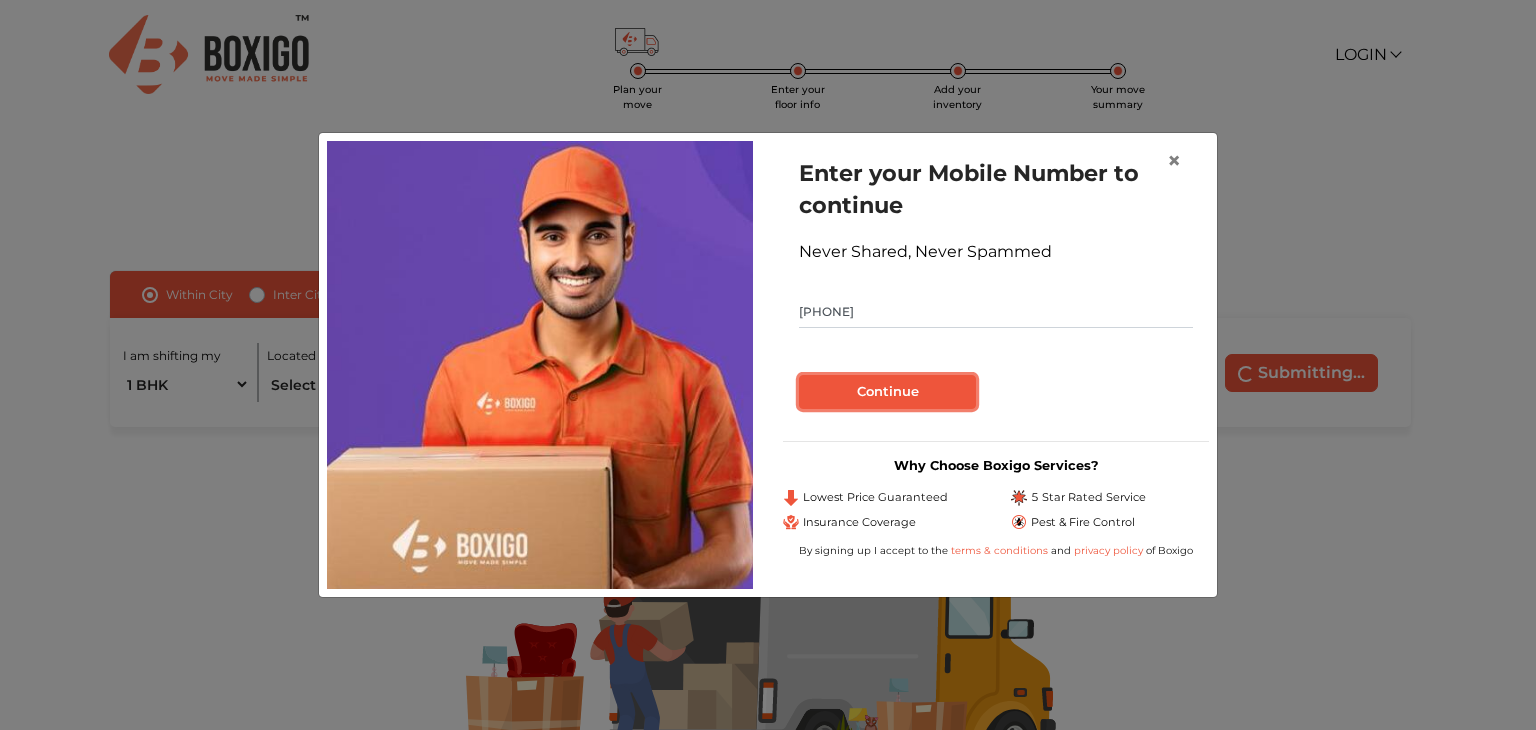 click on "Continue" at bounding box center [887, 392] 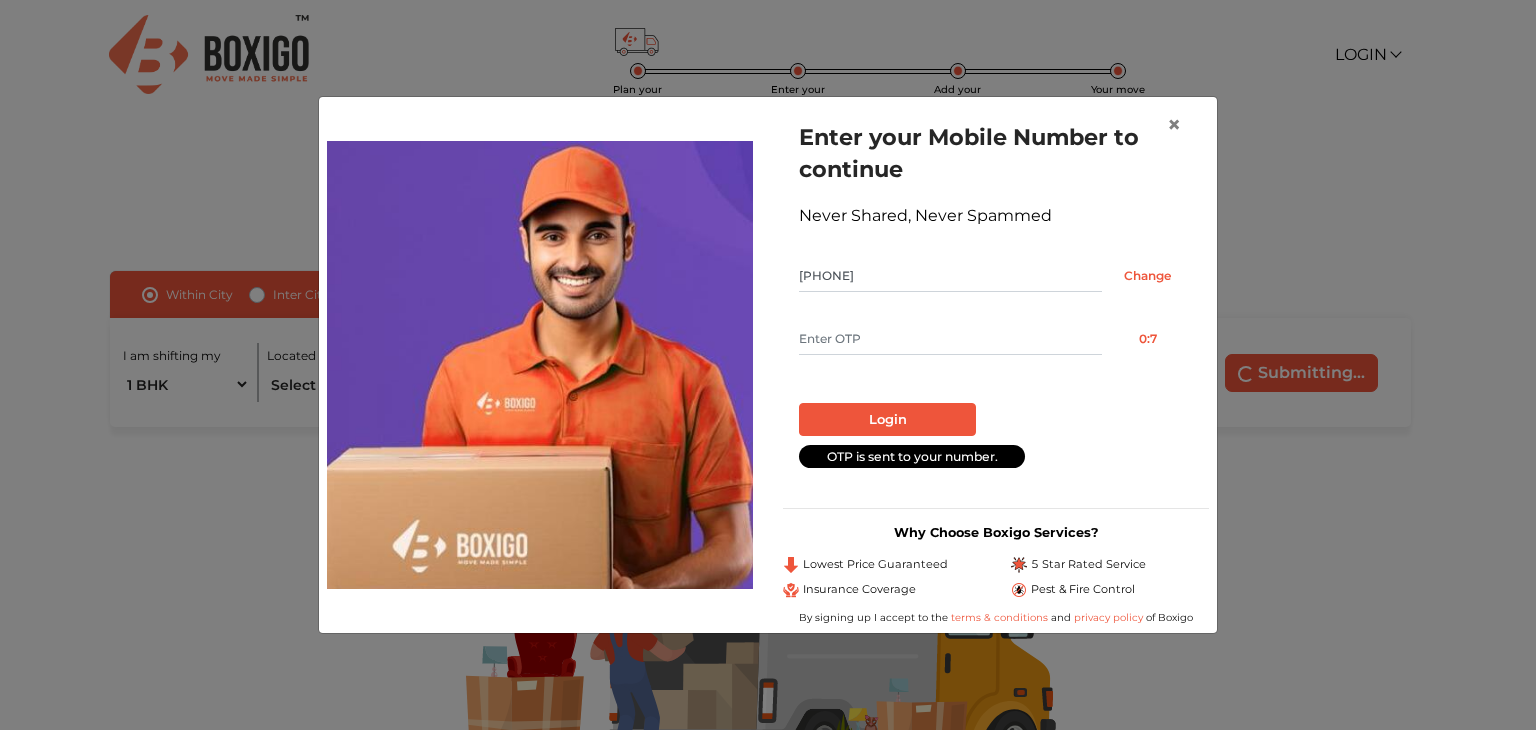 click on "Enter your Mobile Number to continue Never Shared, Never Spammed [PHONE] Change 0:7 Login   OTP is sent to your number." at bounding box center (996, 294) 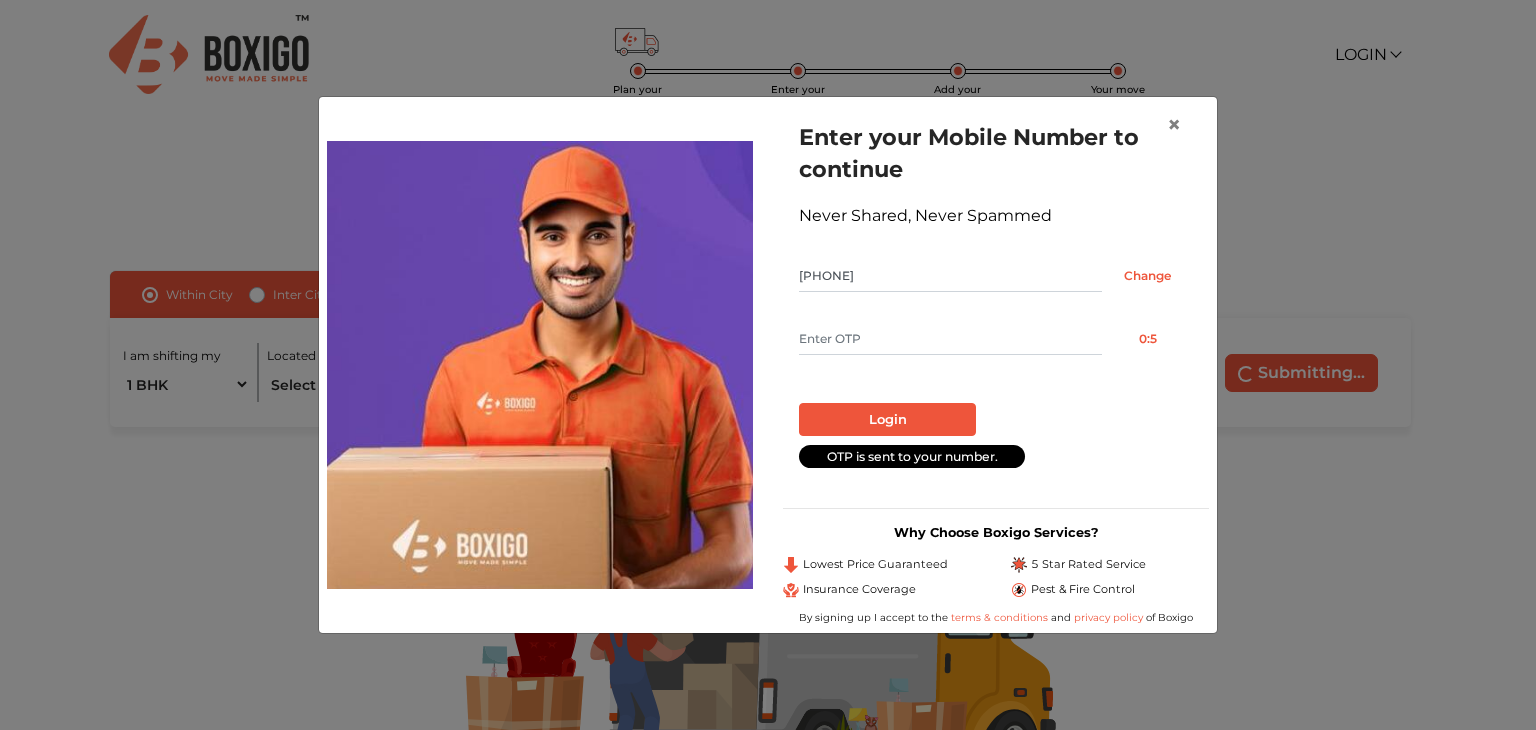 click at bounding box center (950, 339) 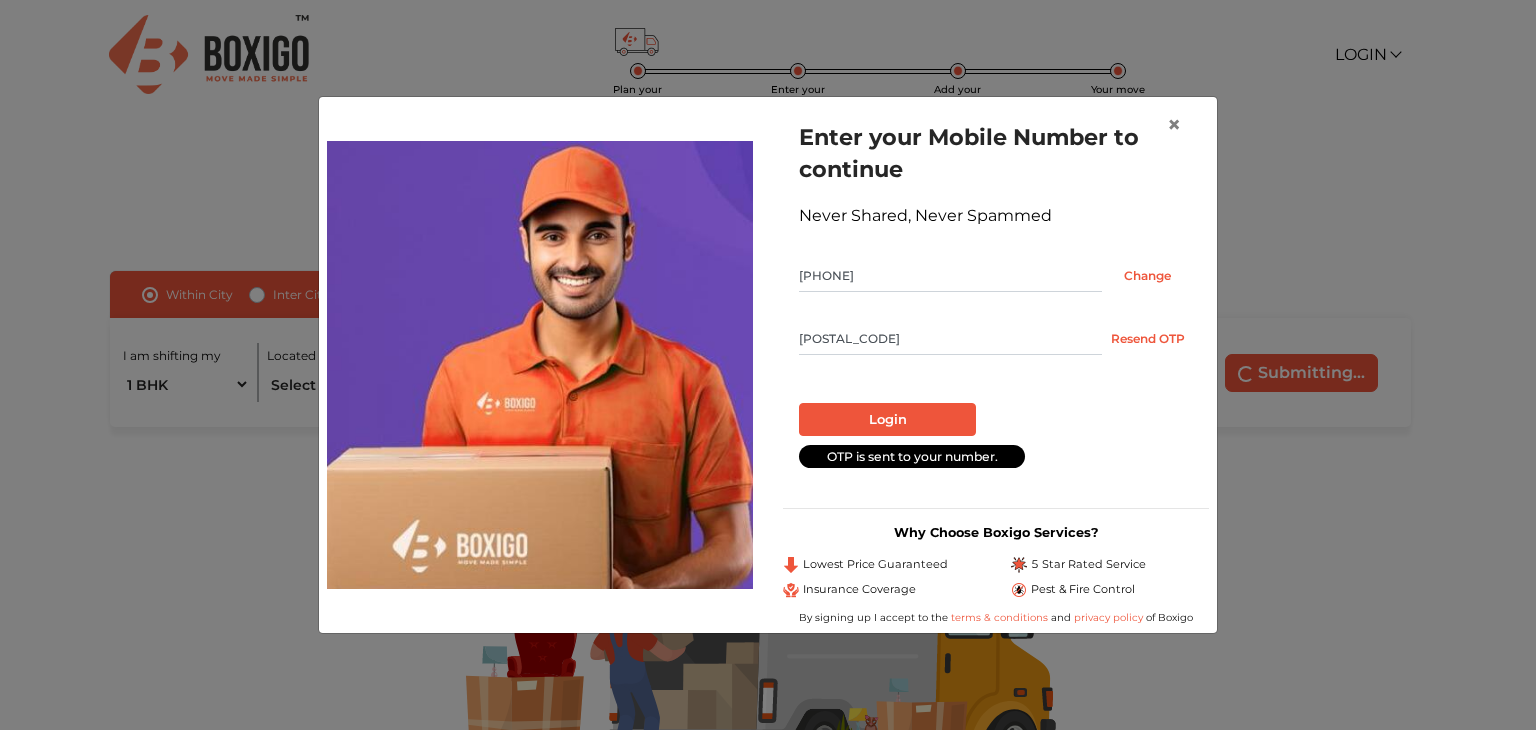 type on "[POSTAL_CODE]" 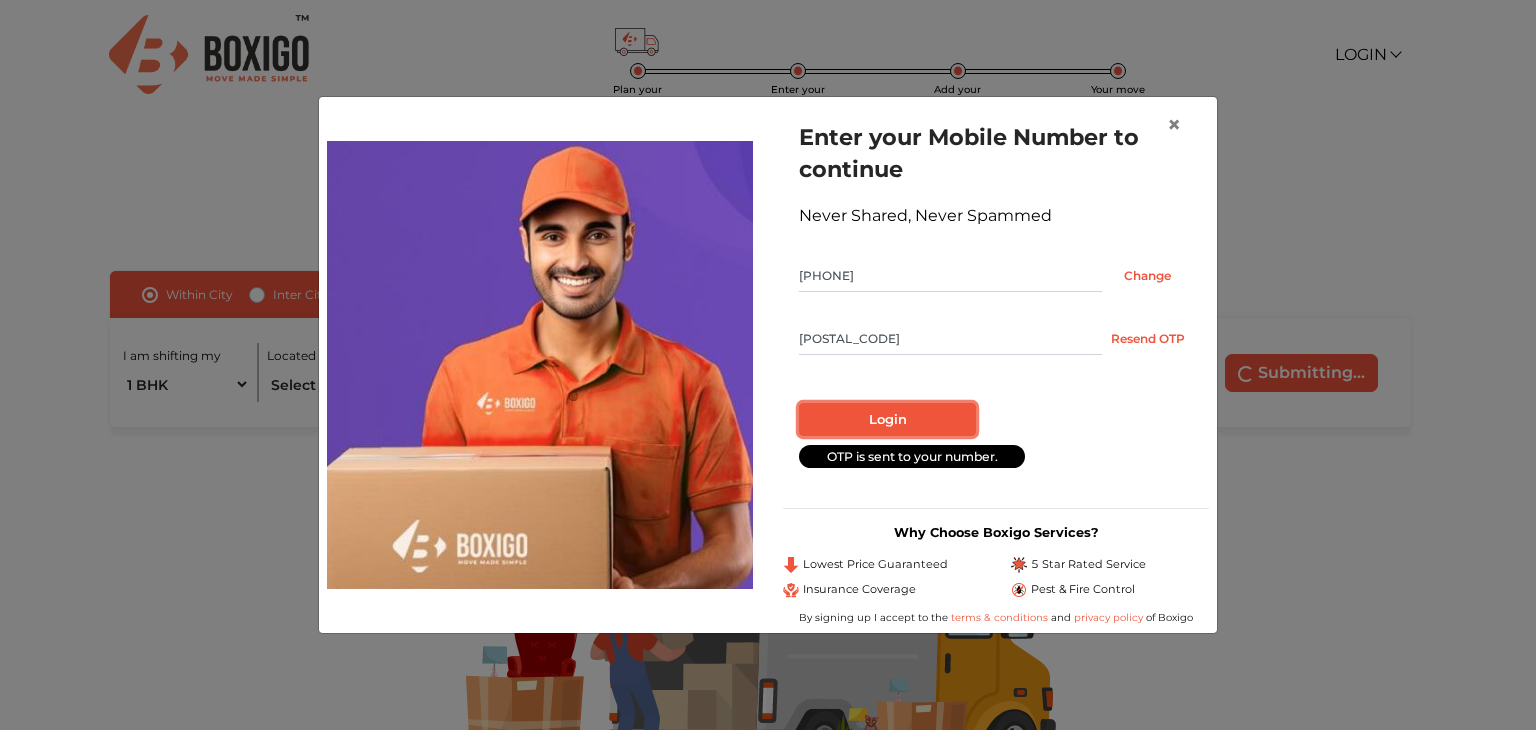 click on "Login" at bounding box center [887, 420] 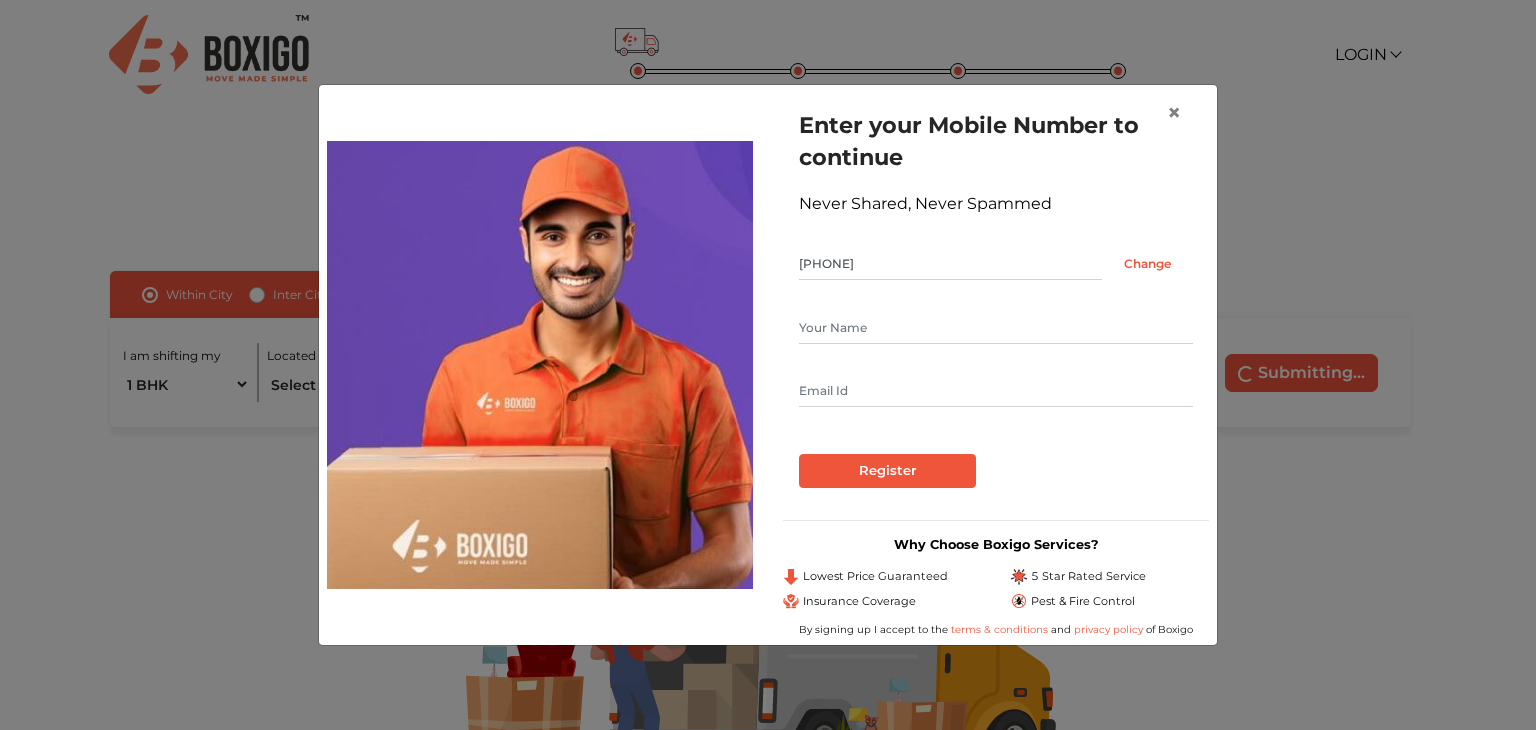 click at bounding box center (996, 328) 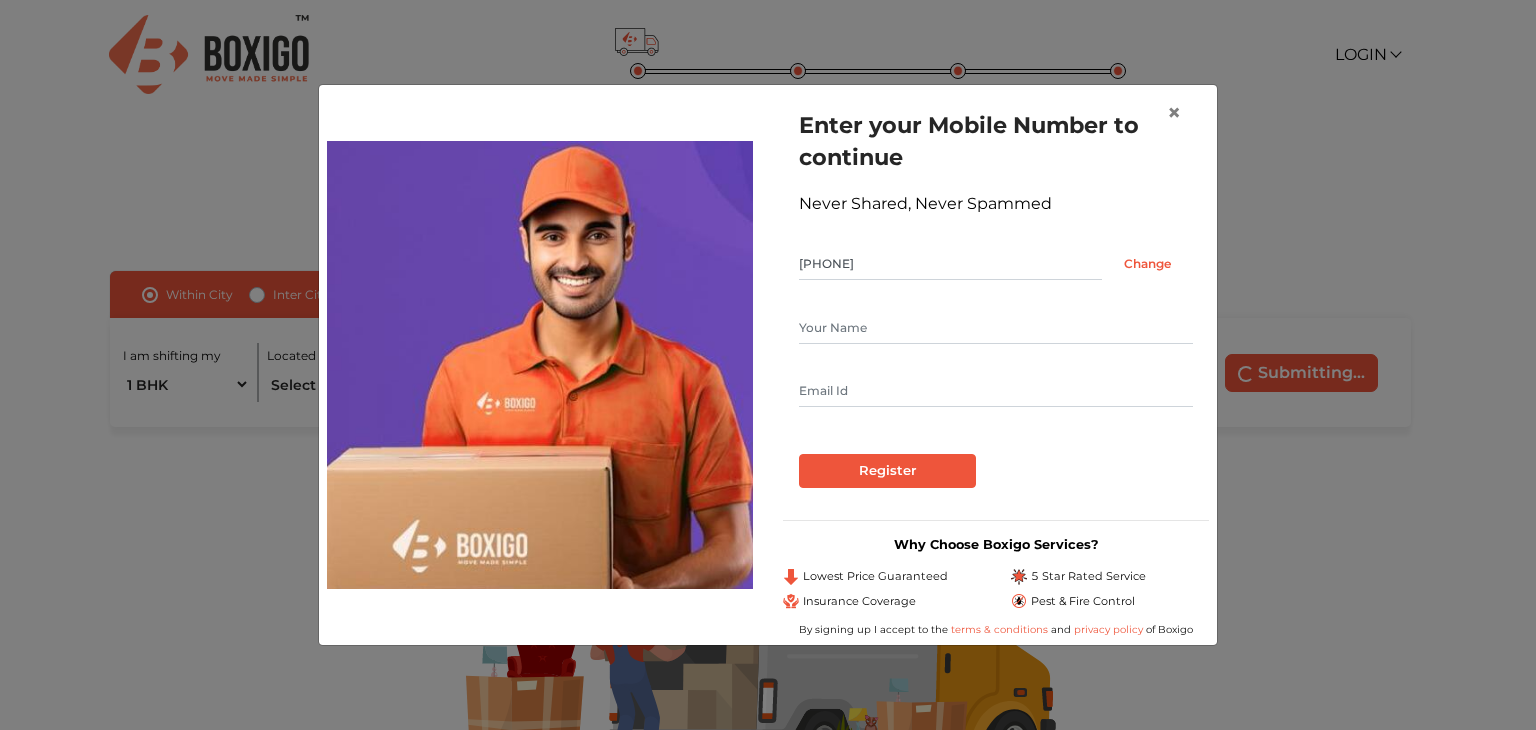 type on "[FIRST] [LAST]" 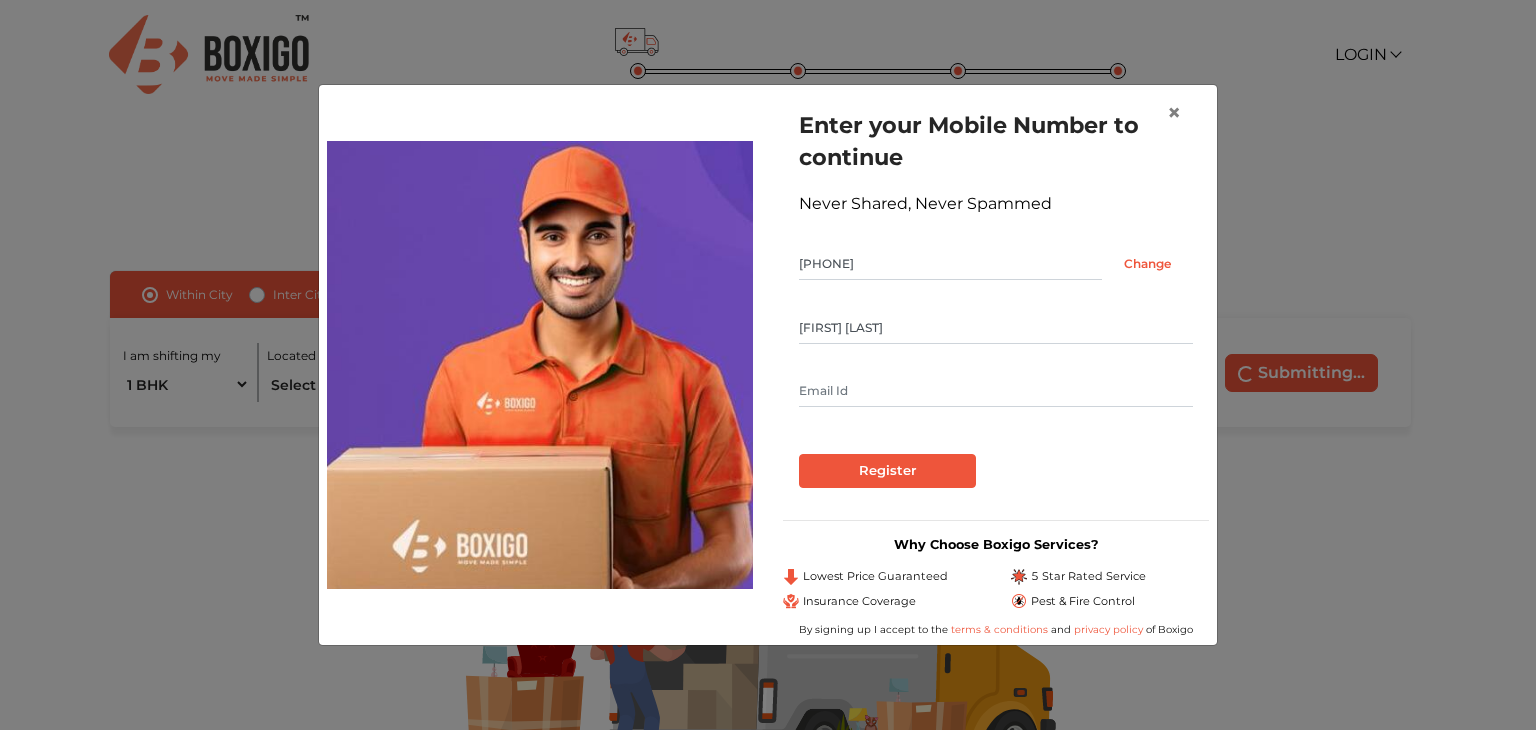 click at bounding box center (996, 391) 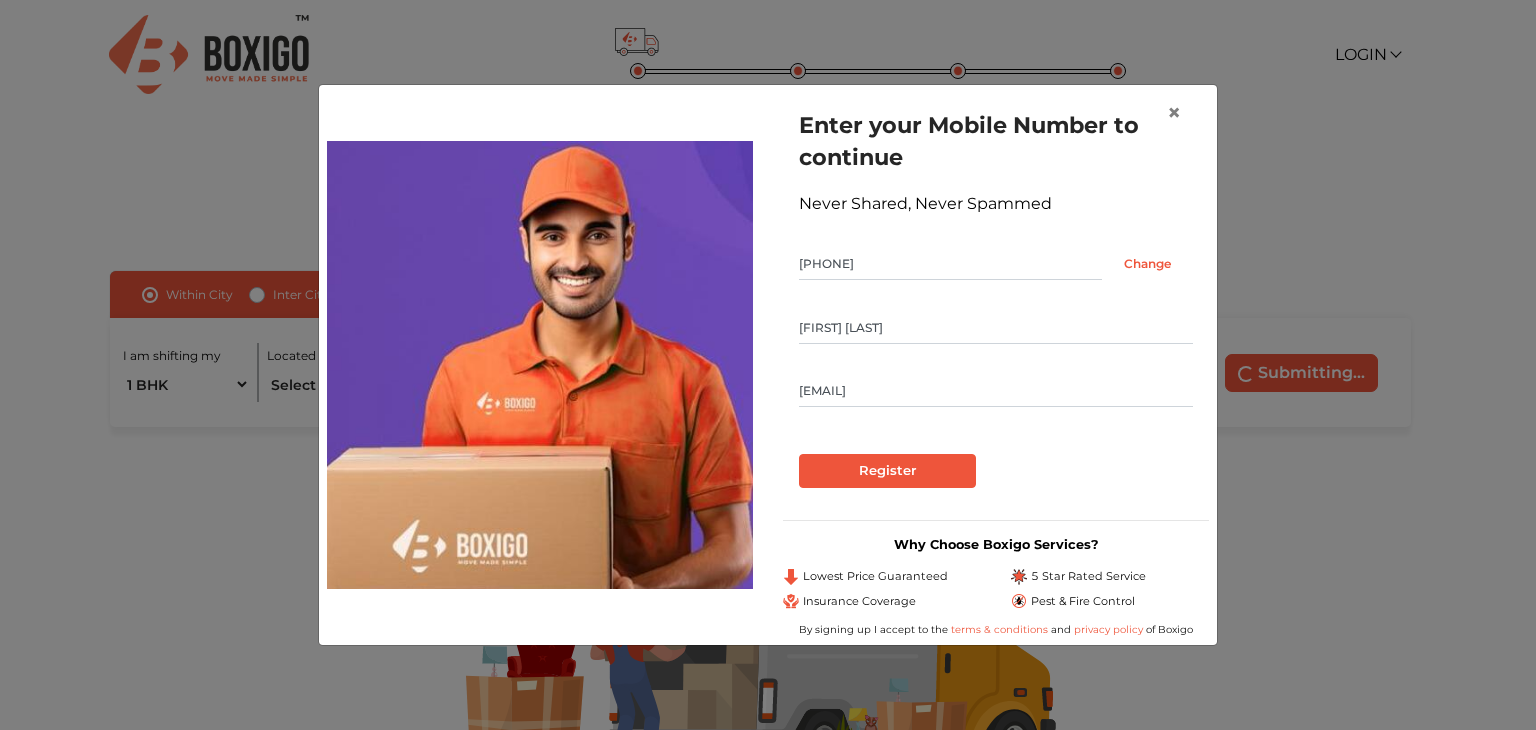 type on "[EMAIL]" 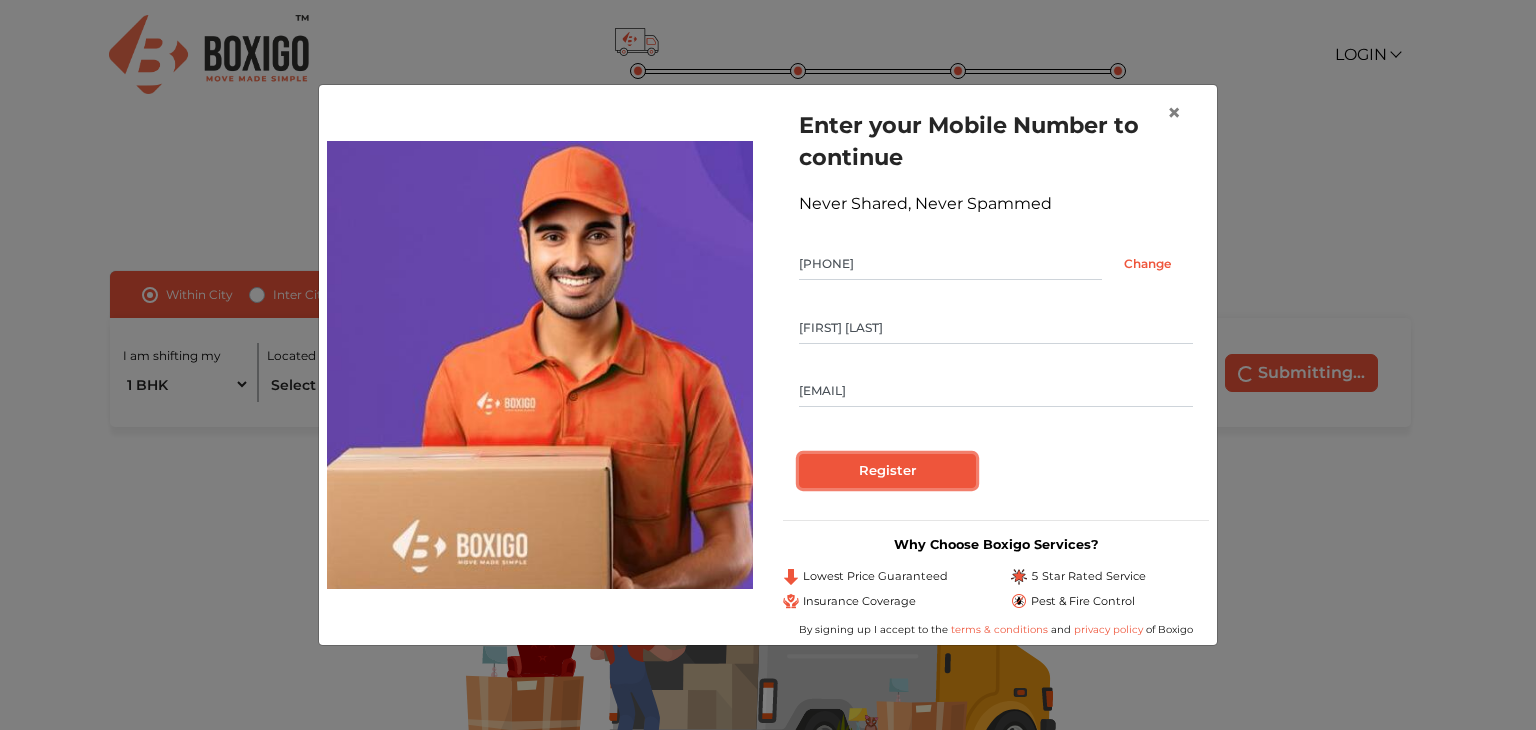 click on "Register" at bounding box center (887, 471) 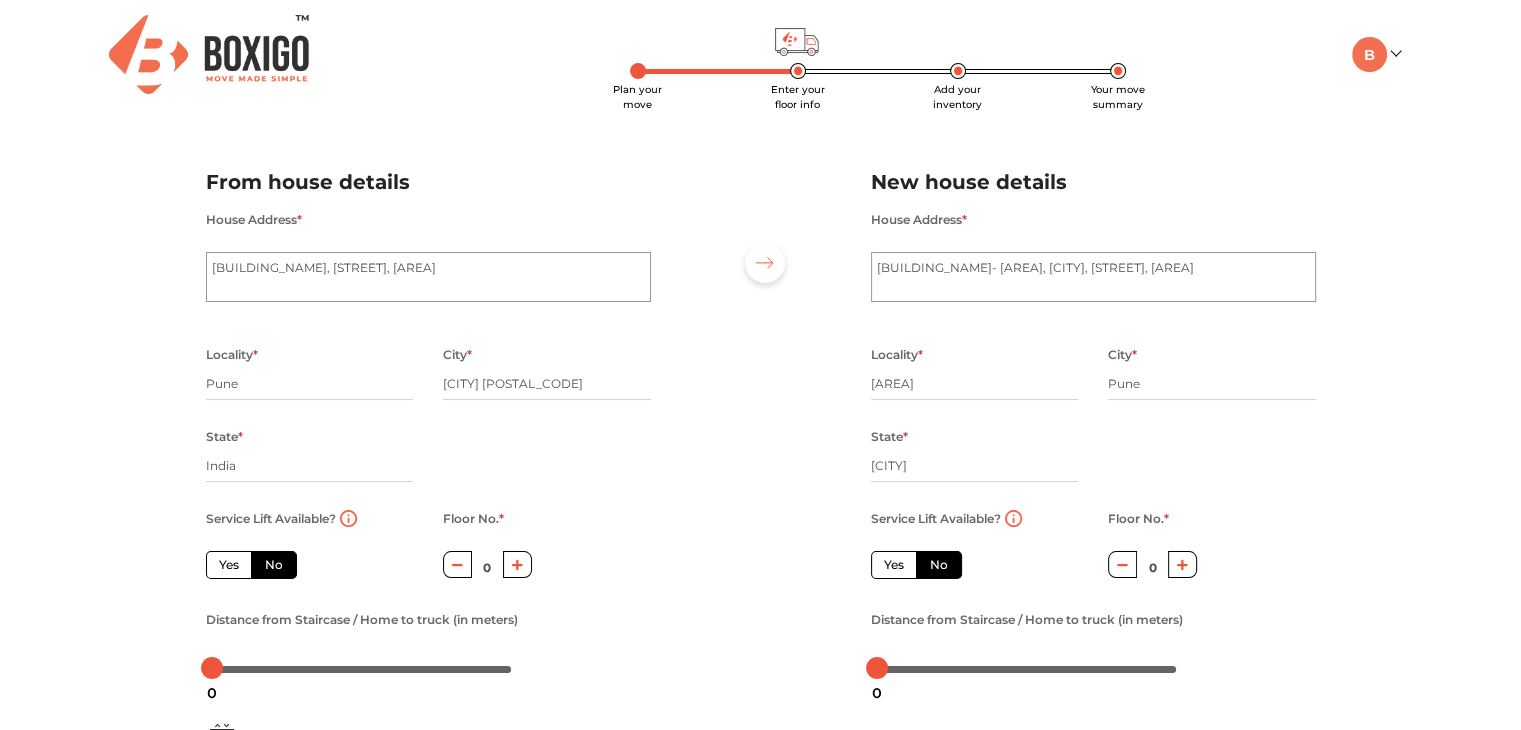 click on "No" at bounding box center [274, 565] 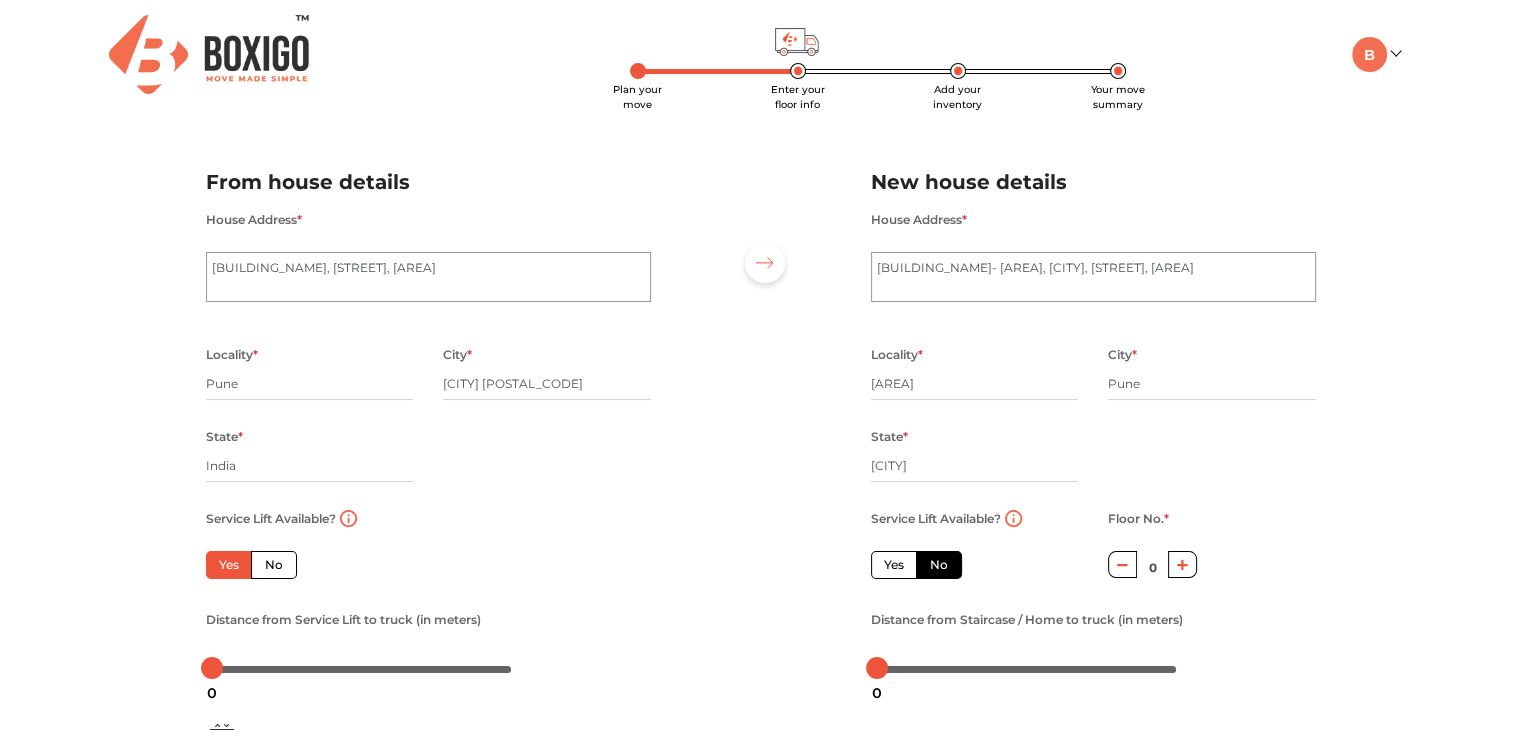 click on "Yes No" at bounding box center (310, 565) 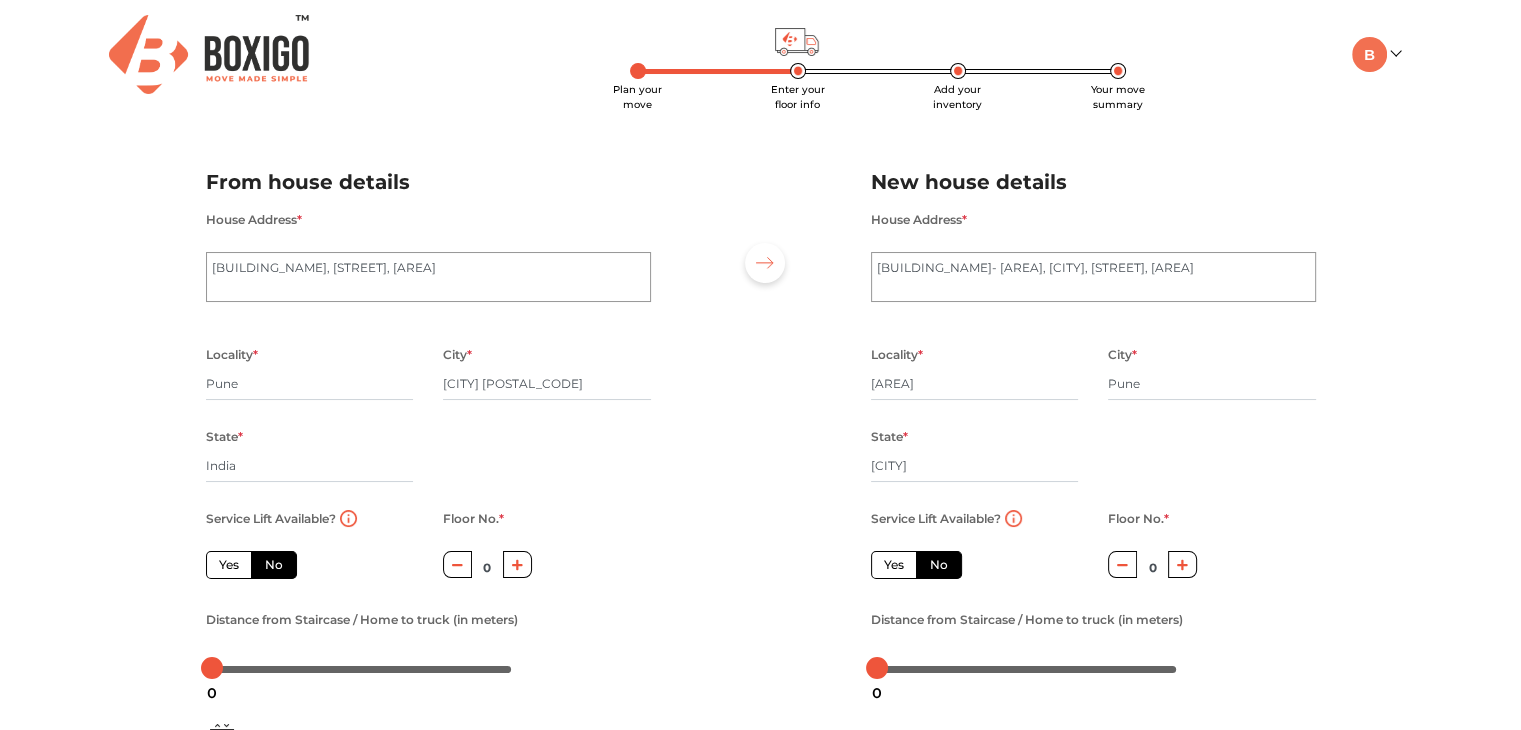 click on "Yes" at bounding box center [229, 565] 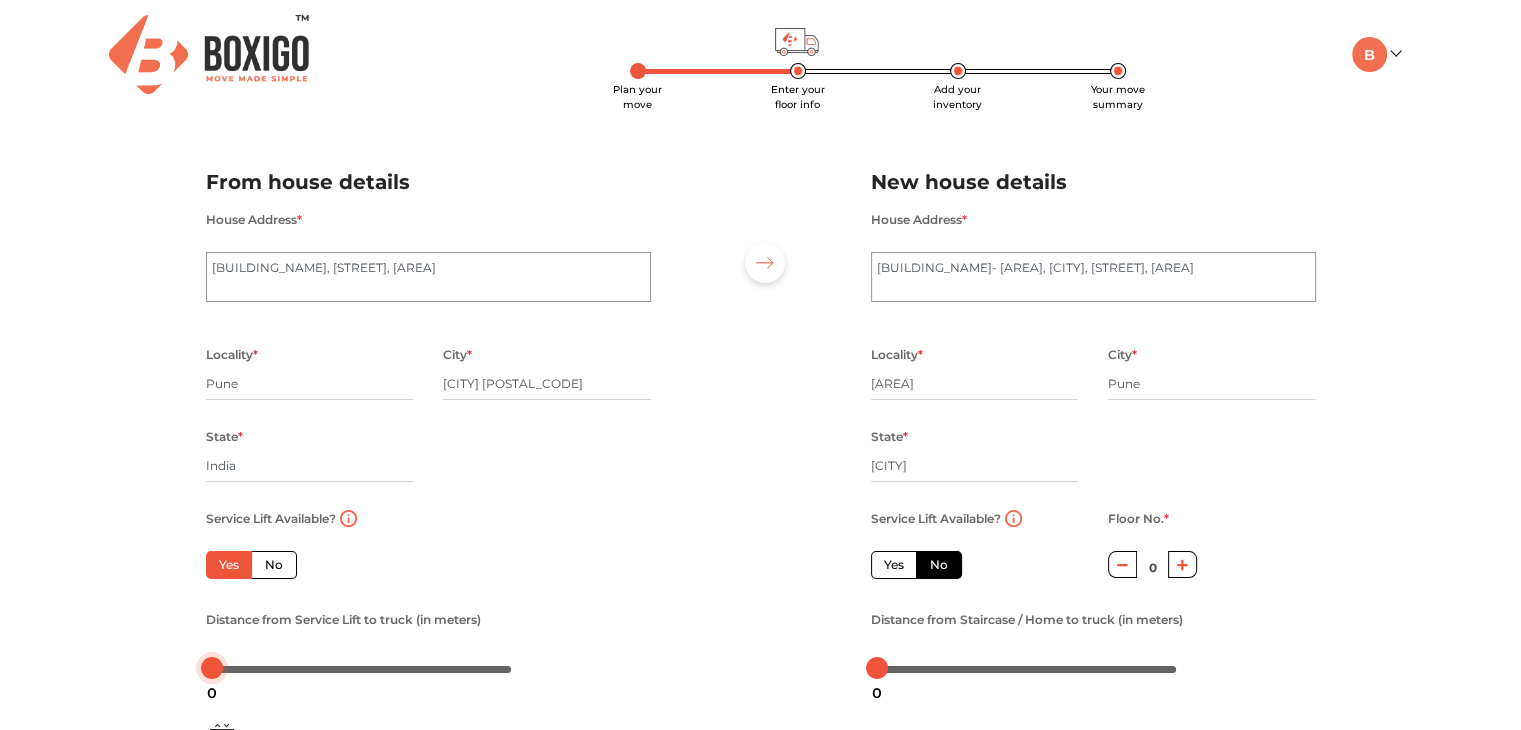 click at bounding box center (362, 668) 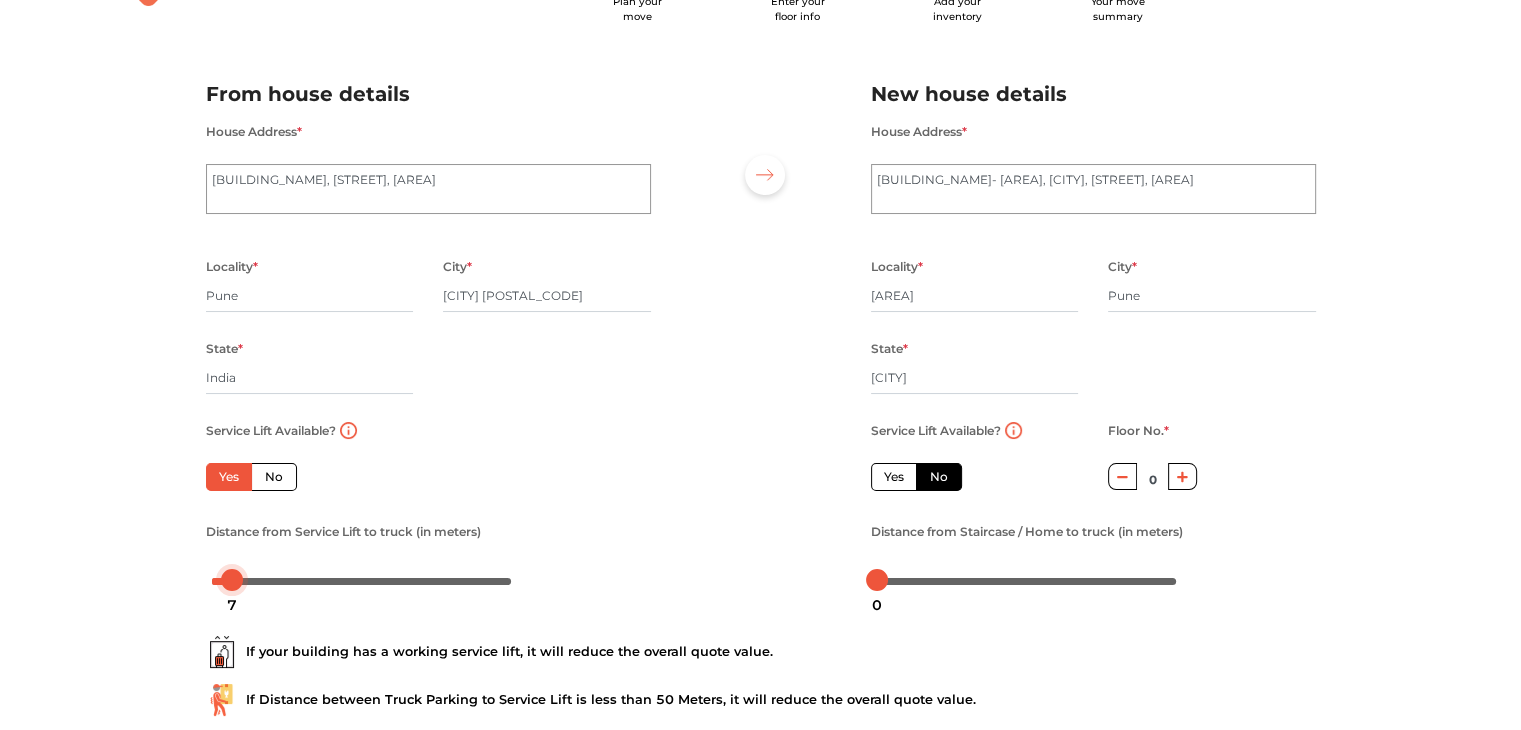 scroll, scrollTop: 97, scrollLeft: 0, axis: vertical 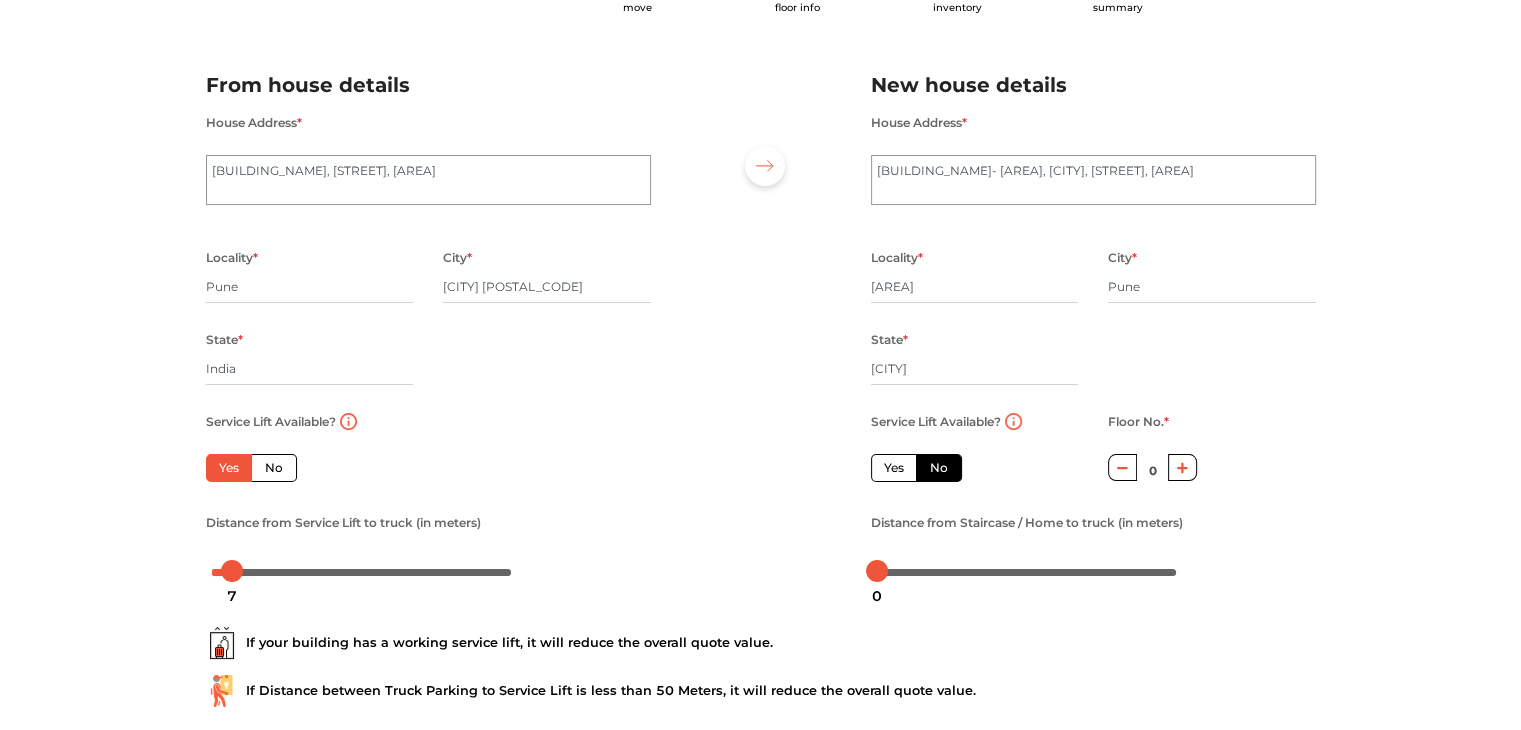 click at bounding box center (362, 571) 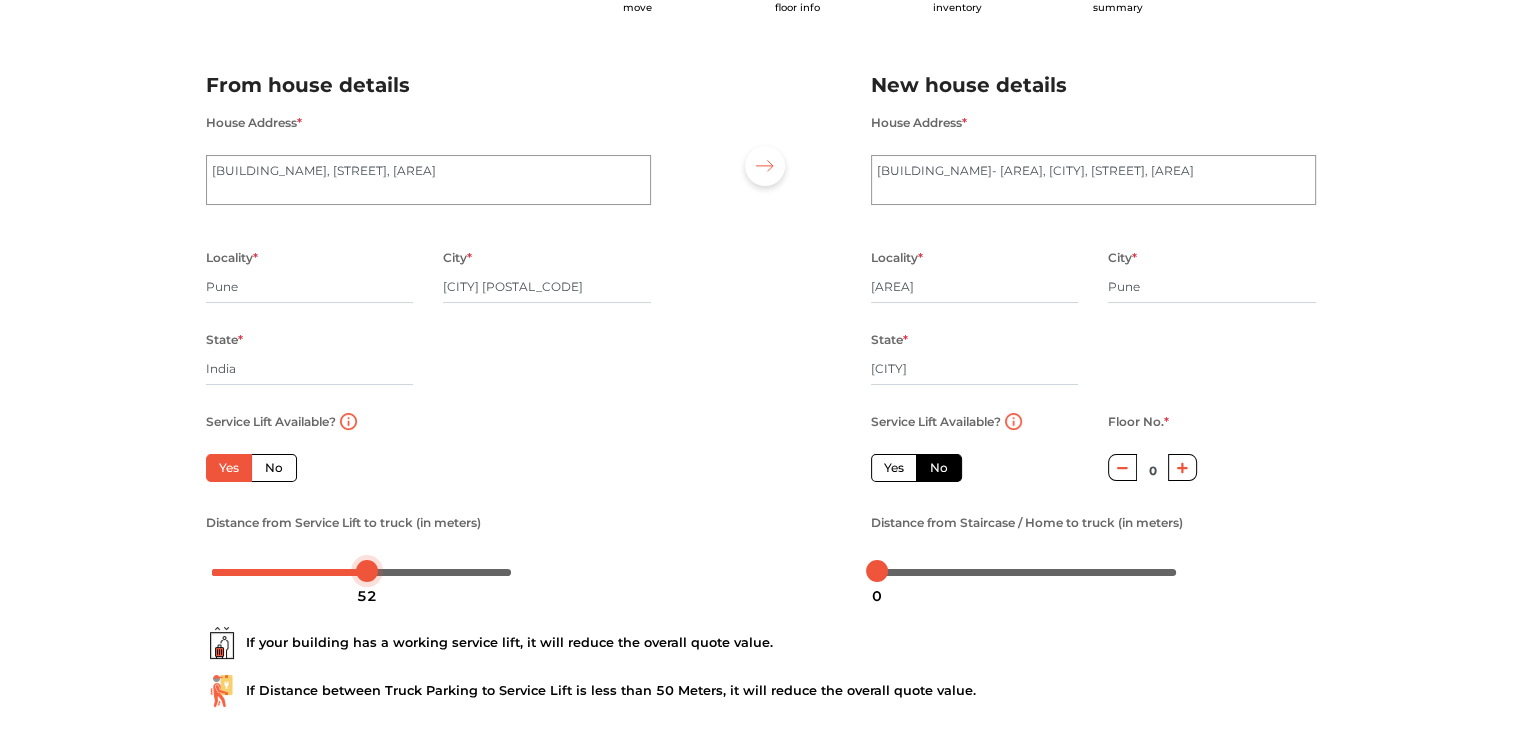click at bounding box center [362, 571] 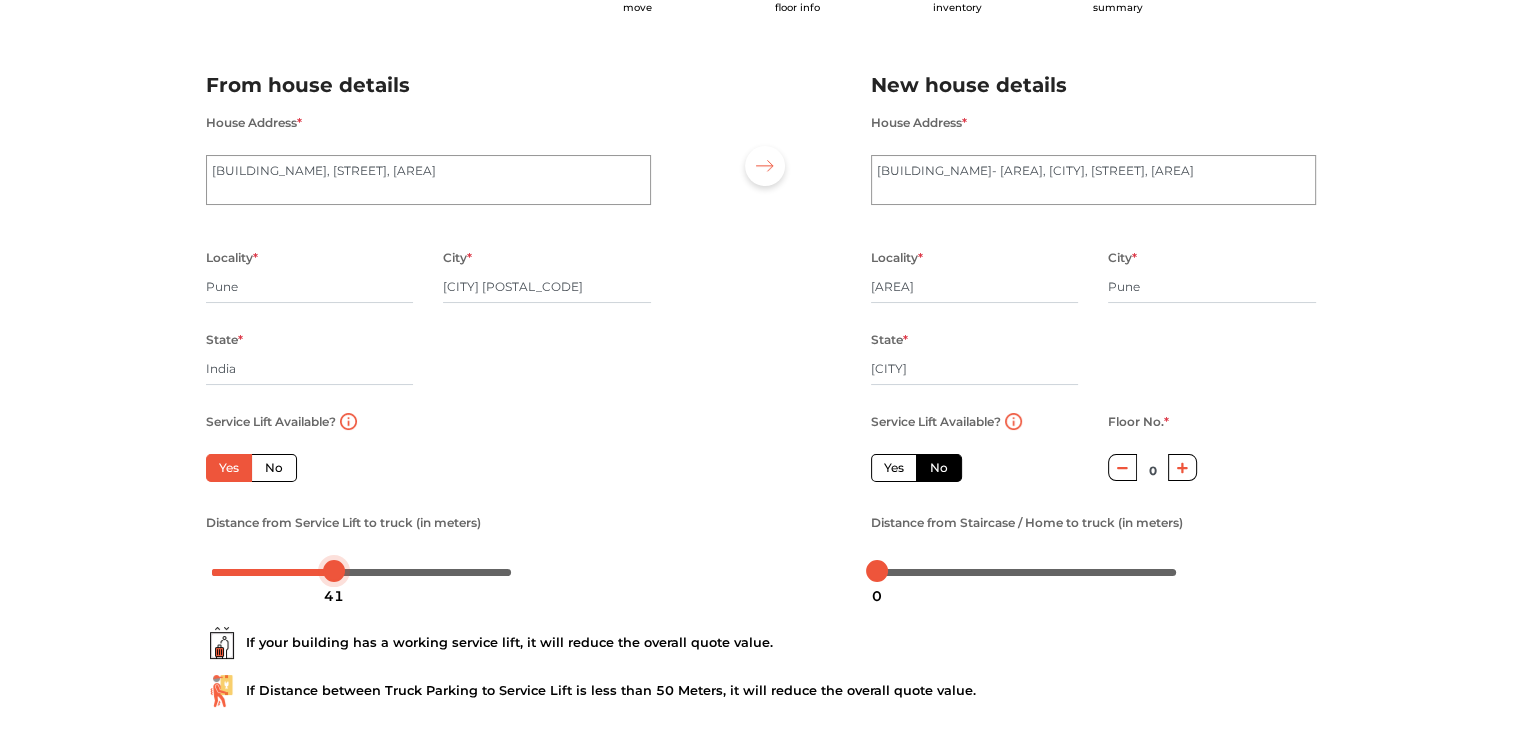 drag, startPoint x: 368, startPoint y: 577, endPoint x: 336, endPoint y: 584, distance: 32.75668 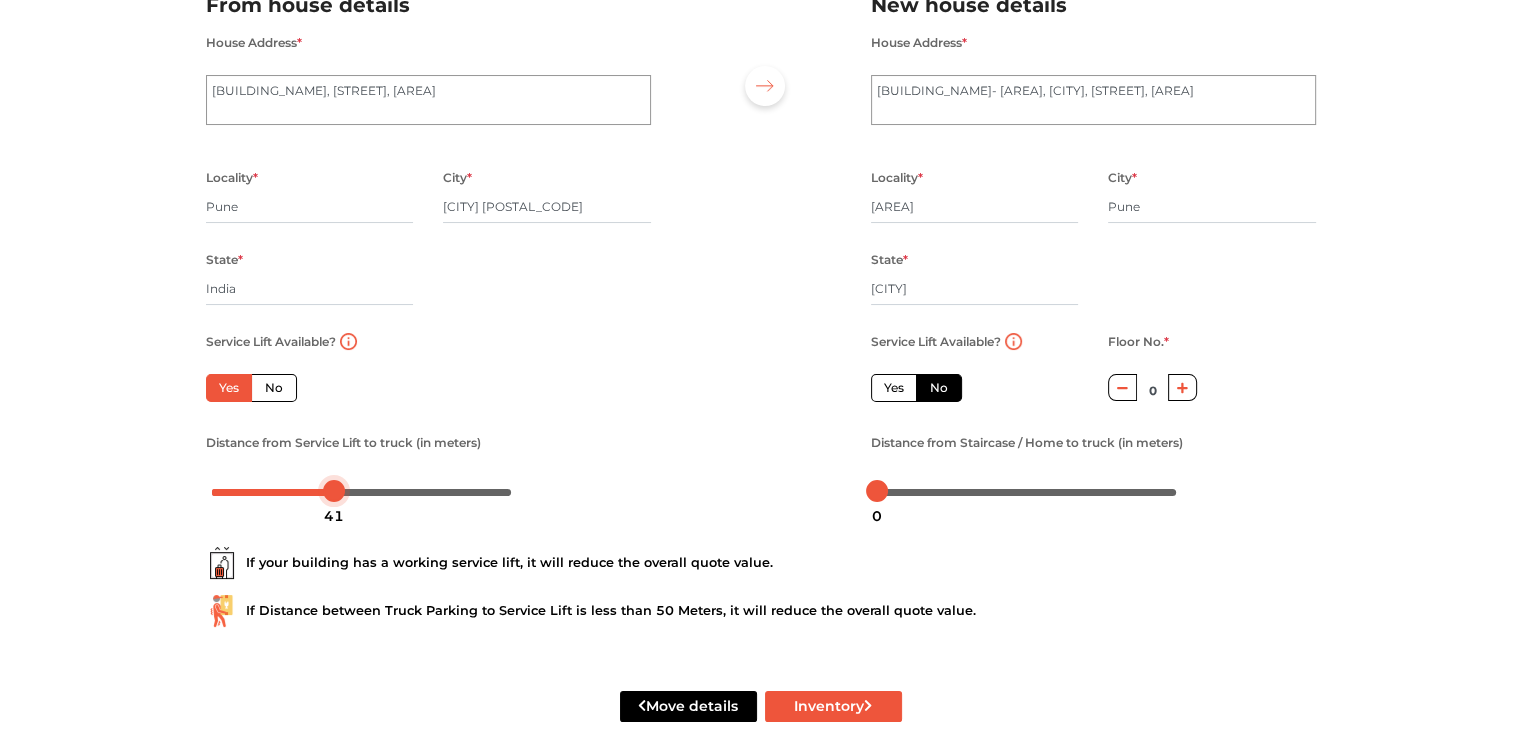 scroll, scrollTop: 187, scrollLeft: 0, axis: vertical 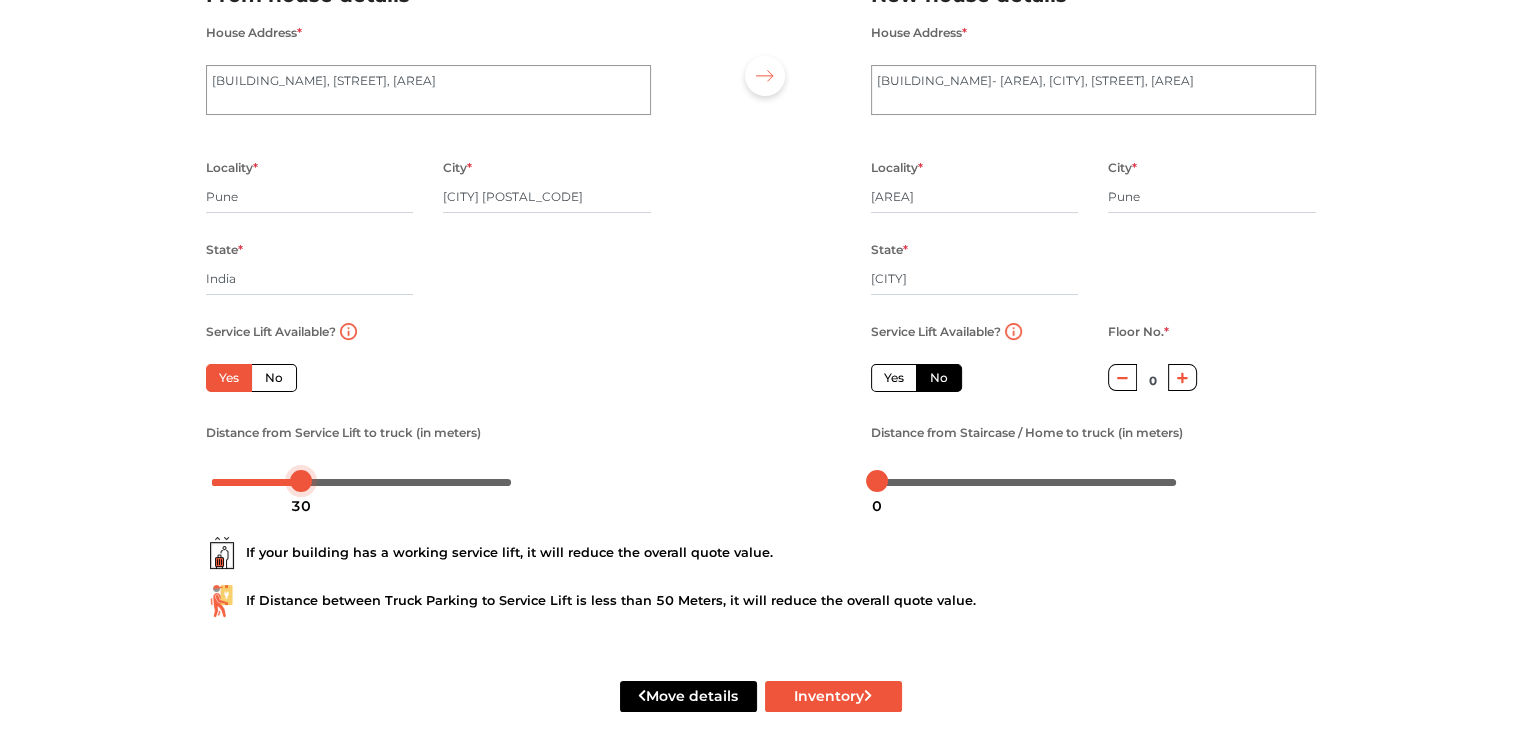 drag, startPoint x: 333, startPoint y: 486, endPoint x: 300, endPoint y: 484, distance: 33.06055 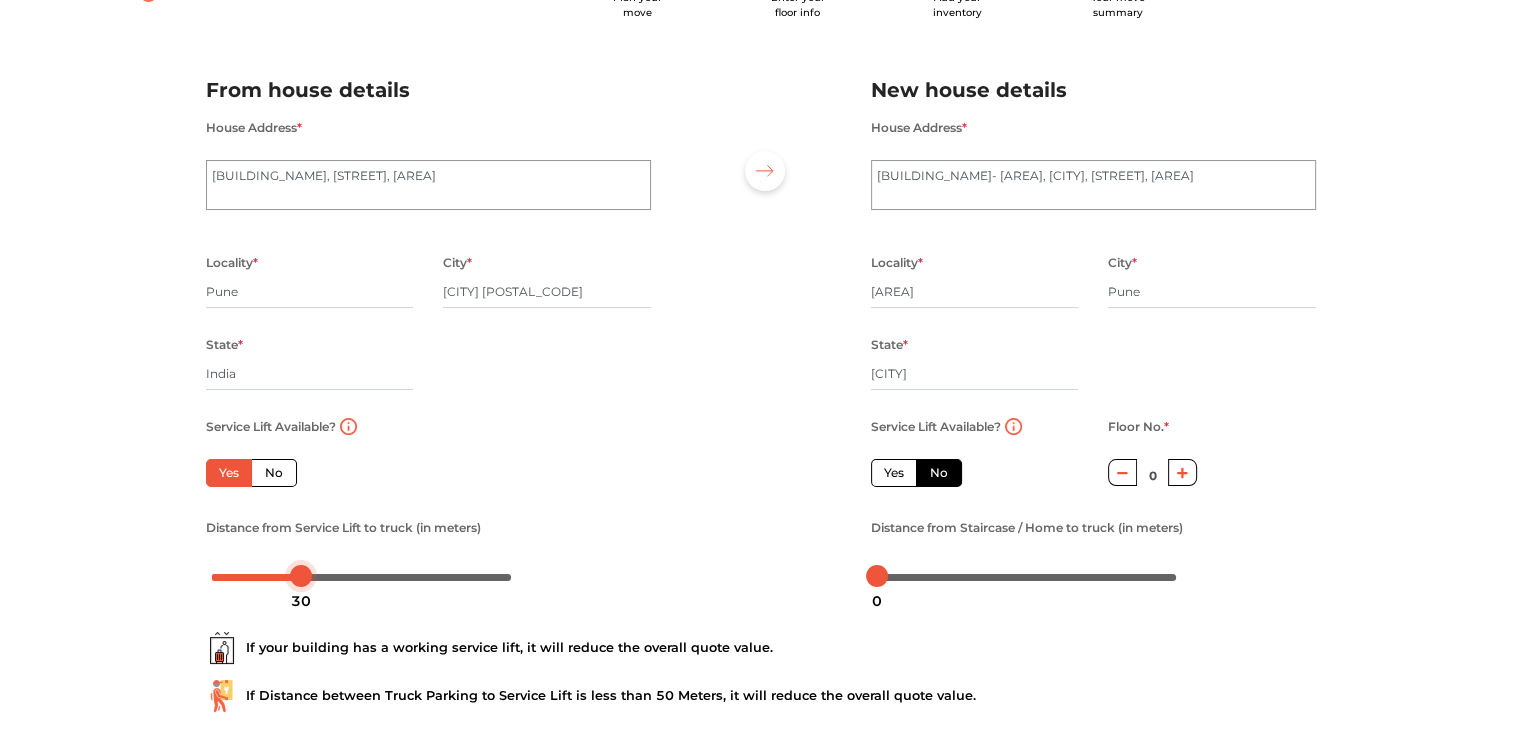scroll, scrollTop: 90, scrollLeft: 0, axis: vertical 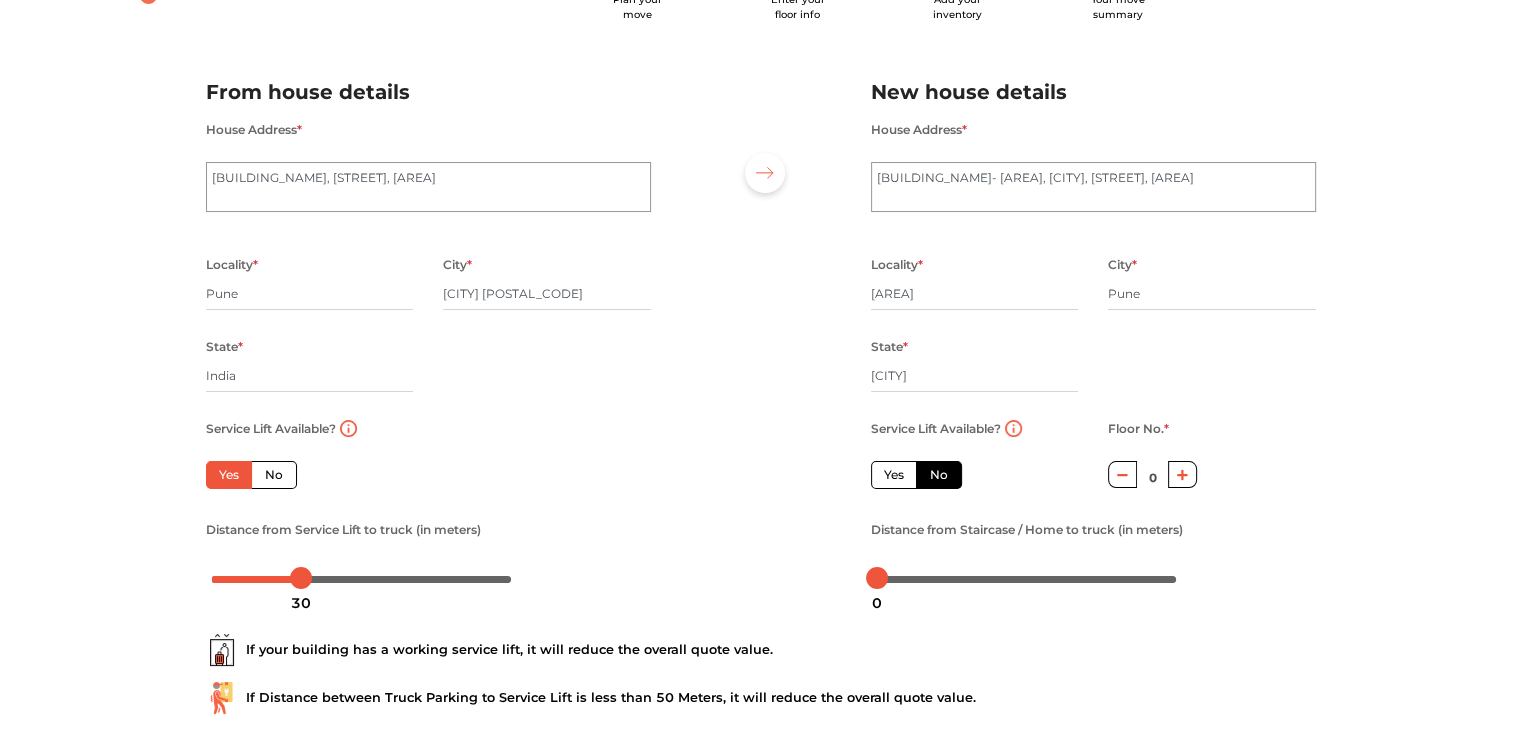 click on "Yes" at bounding box center (894, 475) 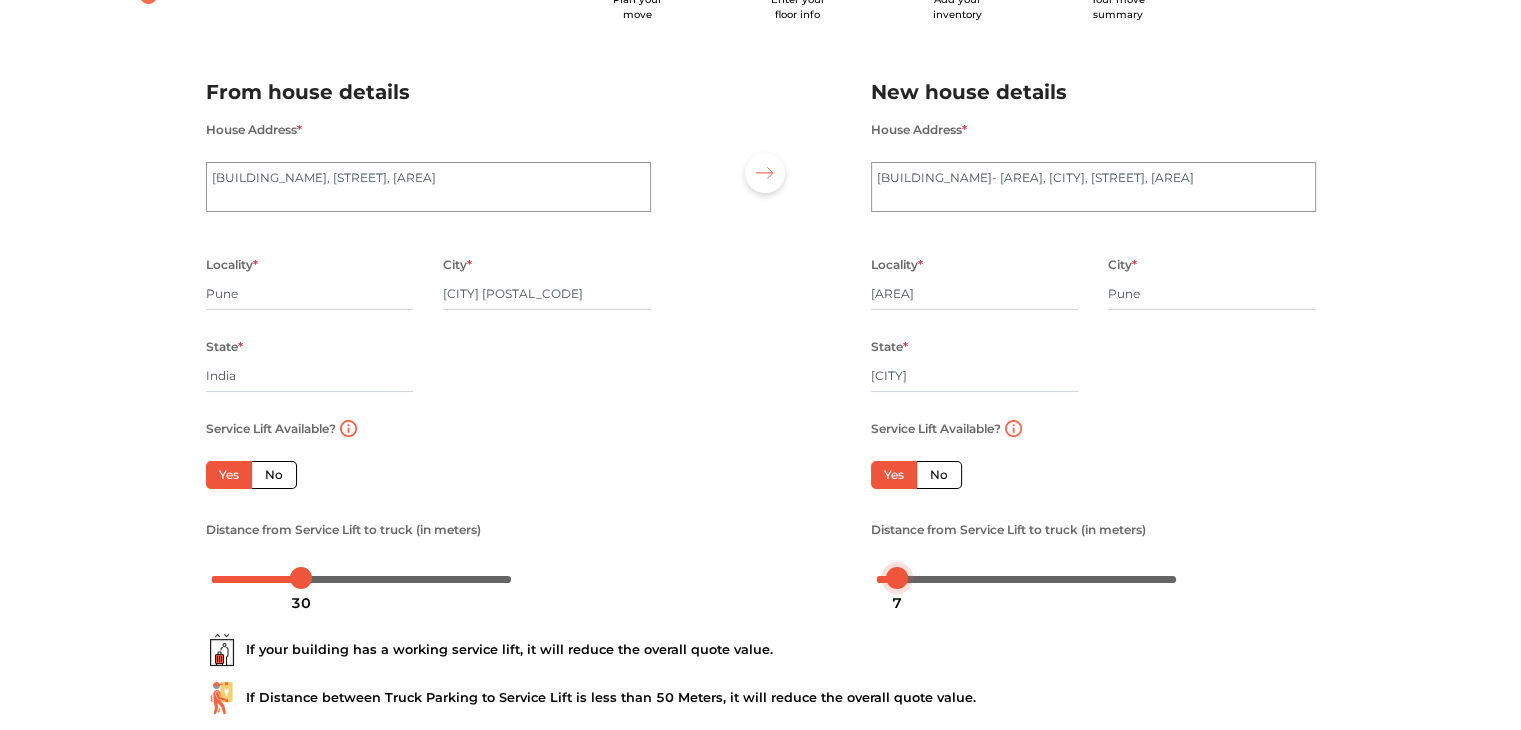 click at bounding box center [1027, 578] 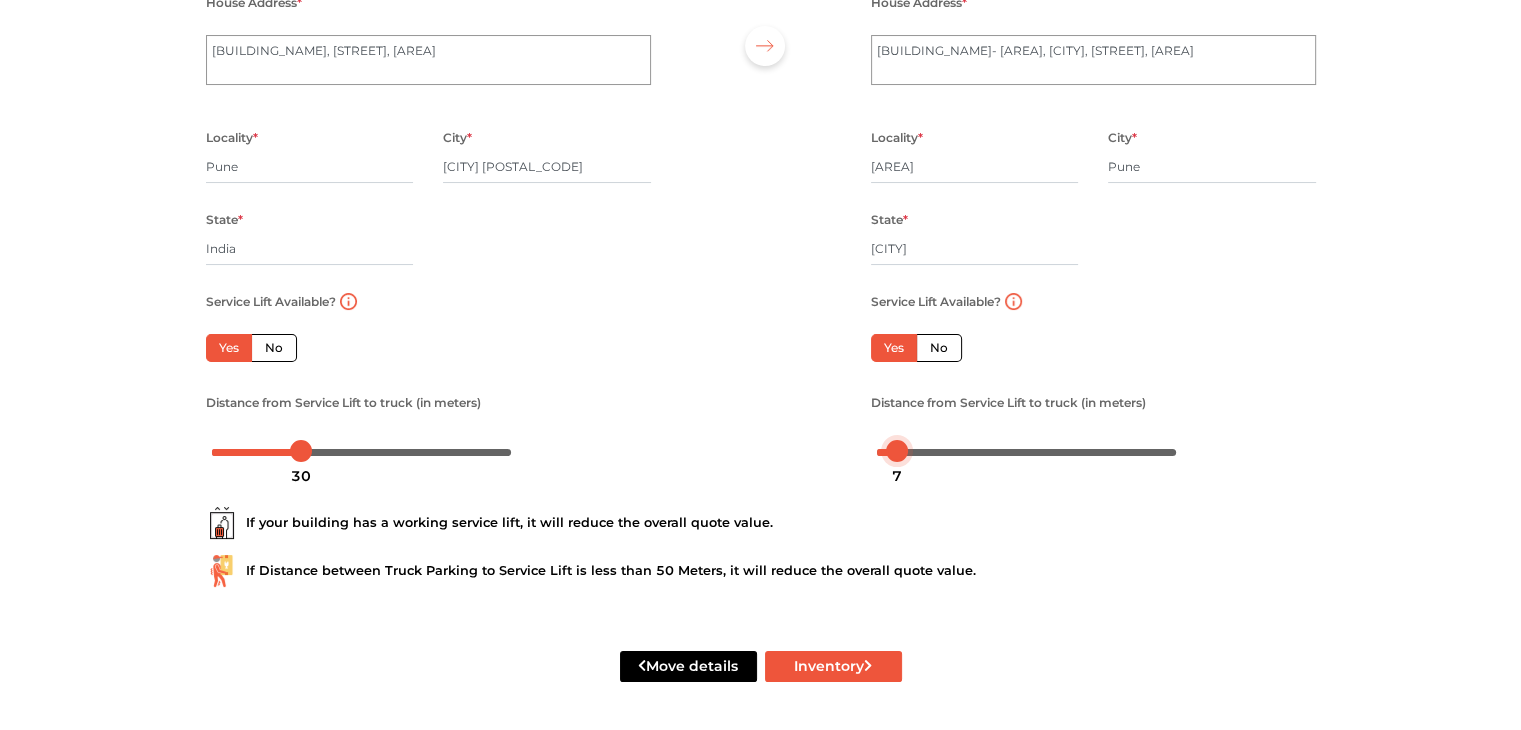 scroll, scrollTop: 220, scrollLeft: 0, axis: vertical 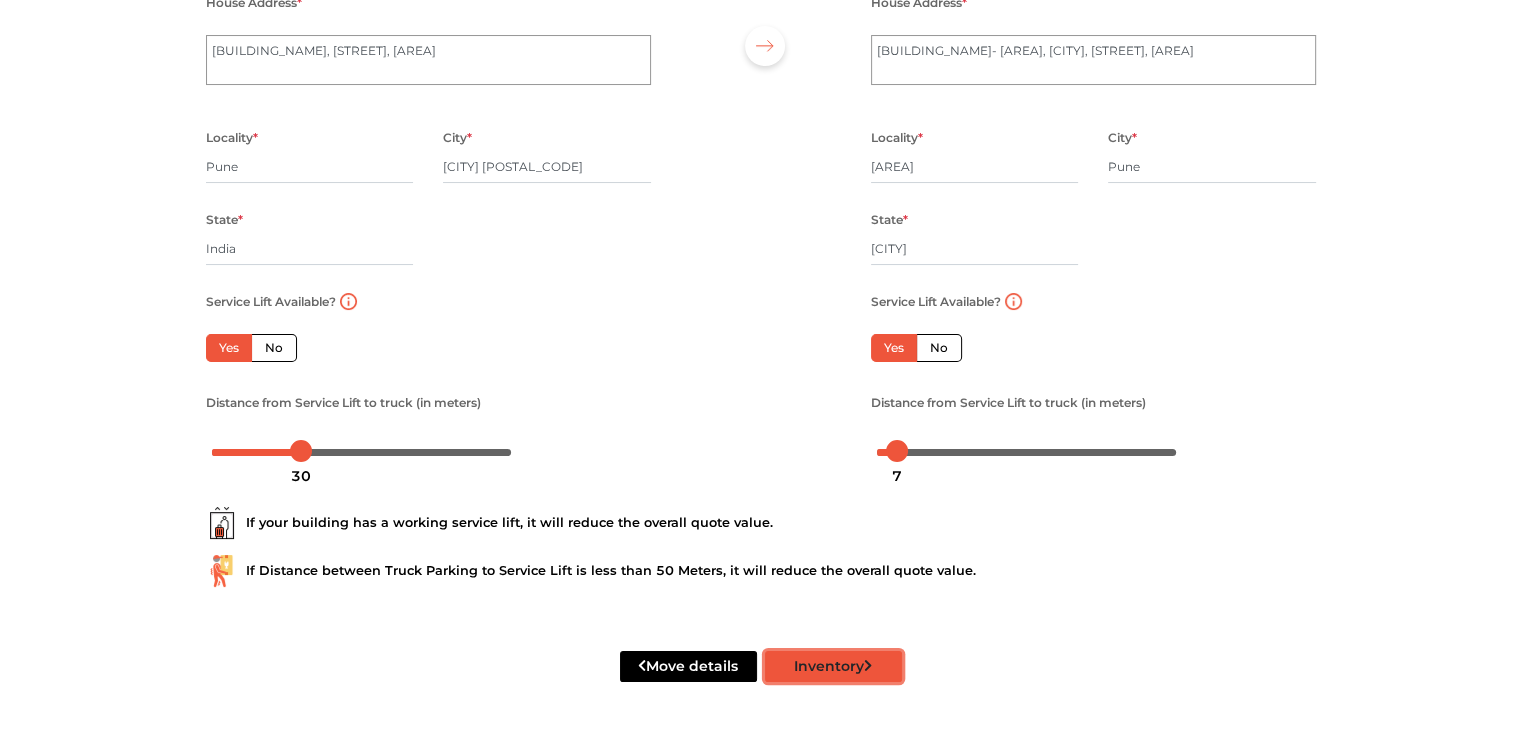 click on "Inventory" at bounding box center (833, 666) 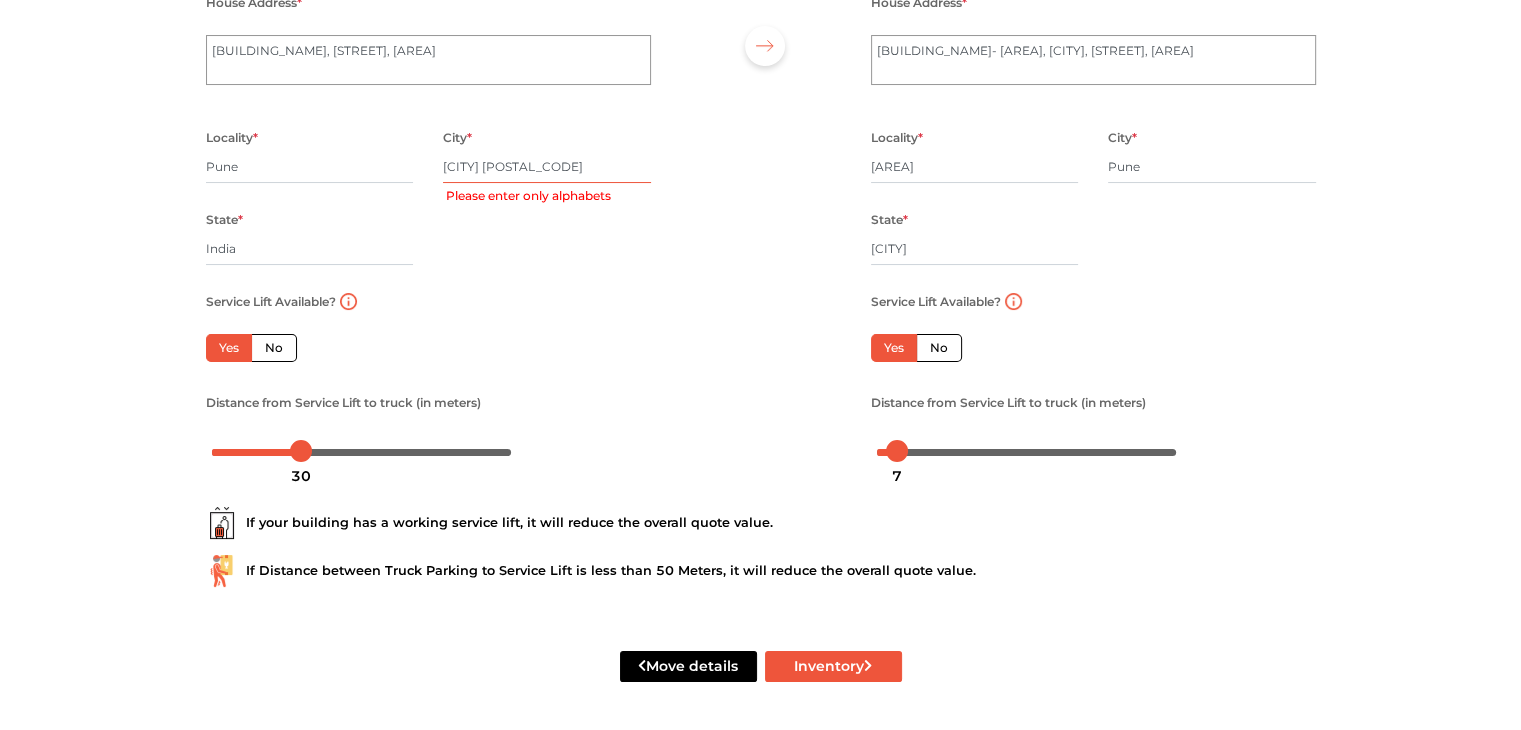 click on "Maharashtra 411015" at bounding box center (547, 167) 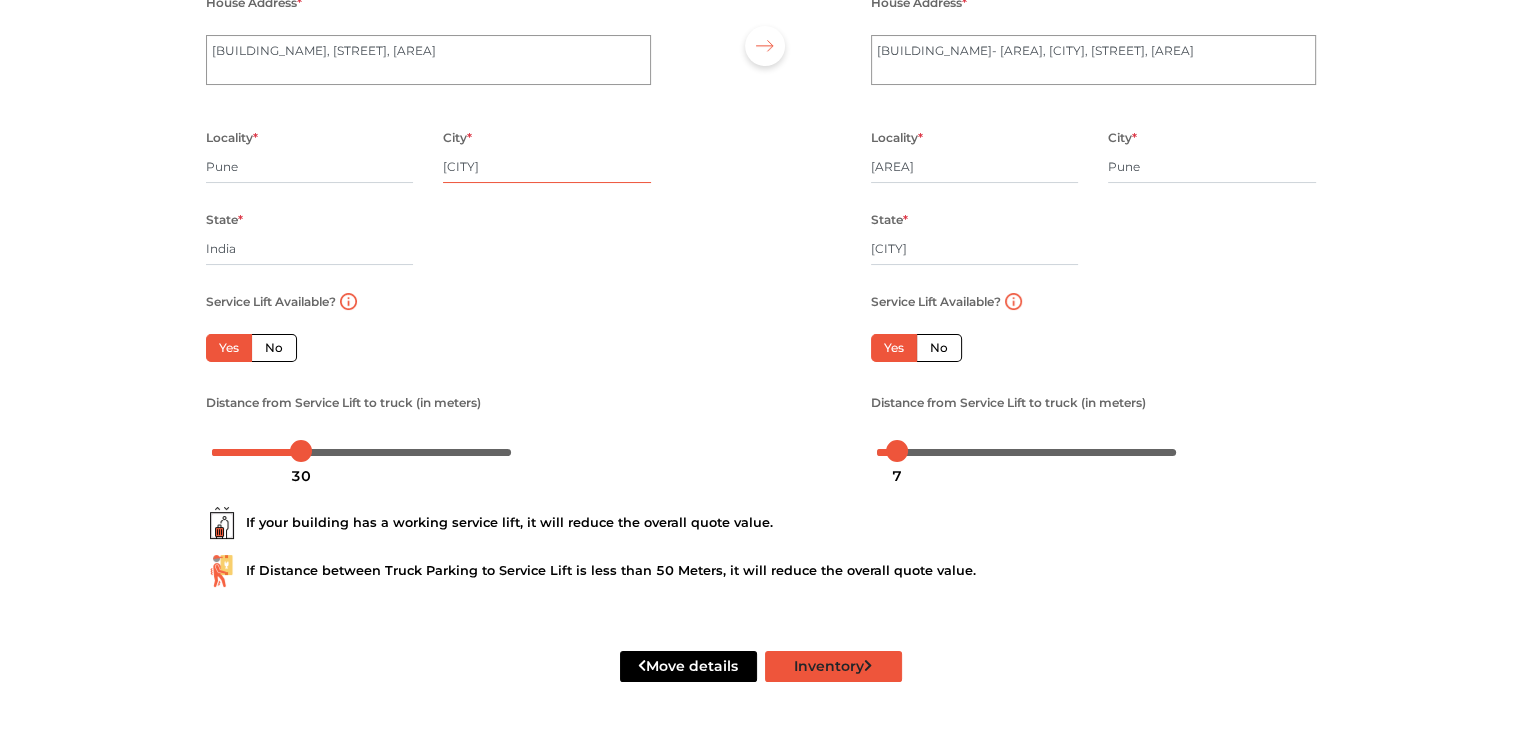 type on "Maharashtra" 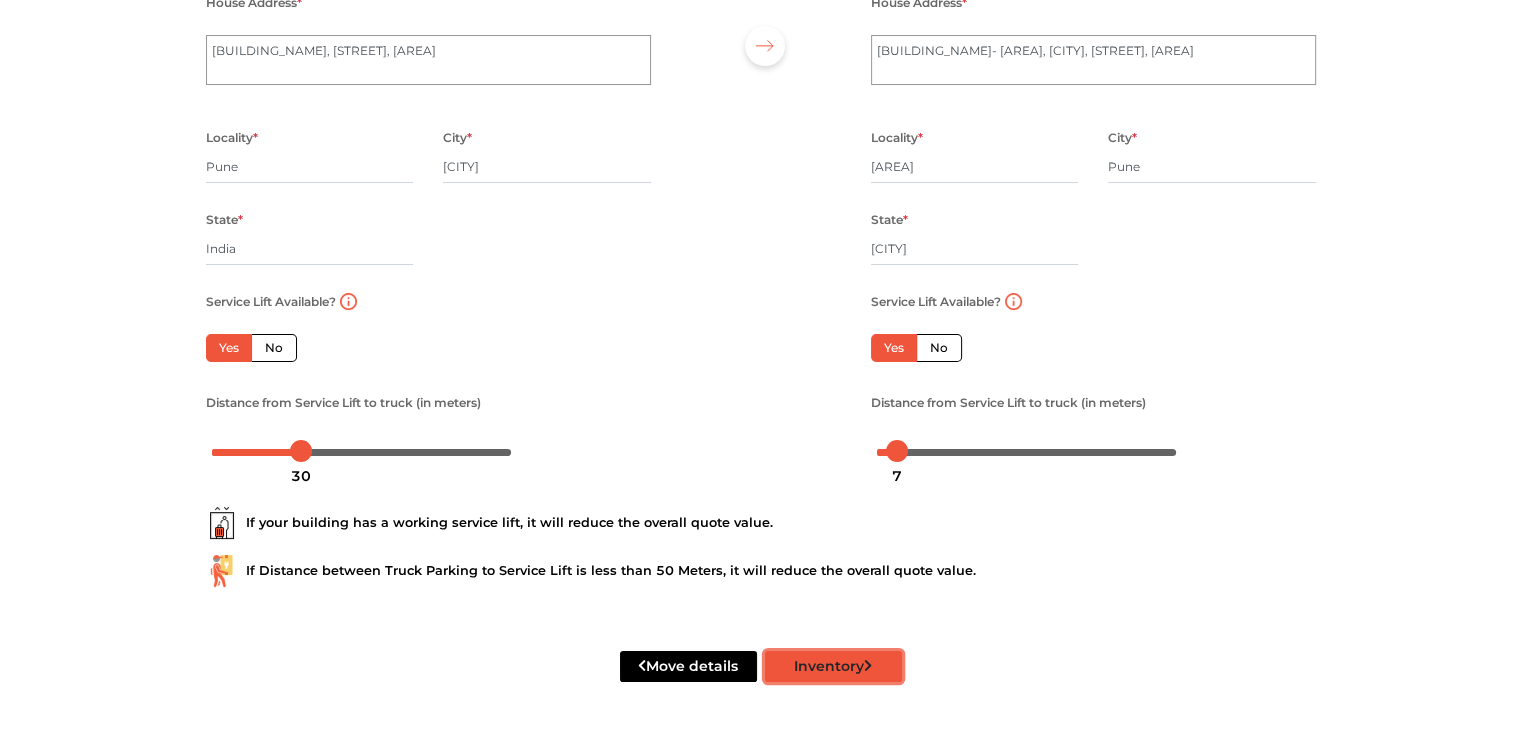 click on "Inventory" at bounding box center [833, 666] 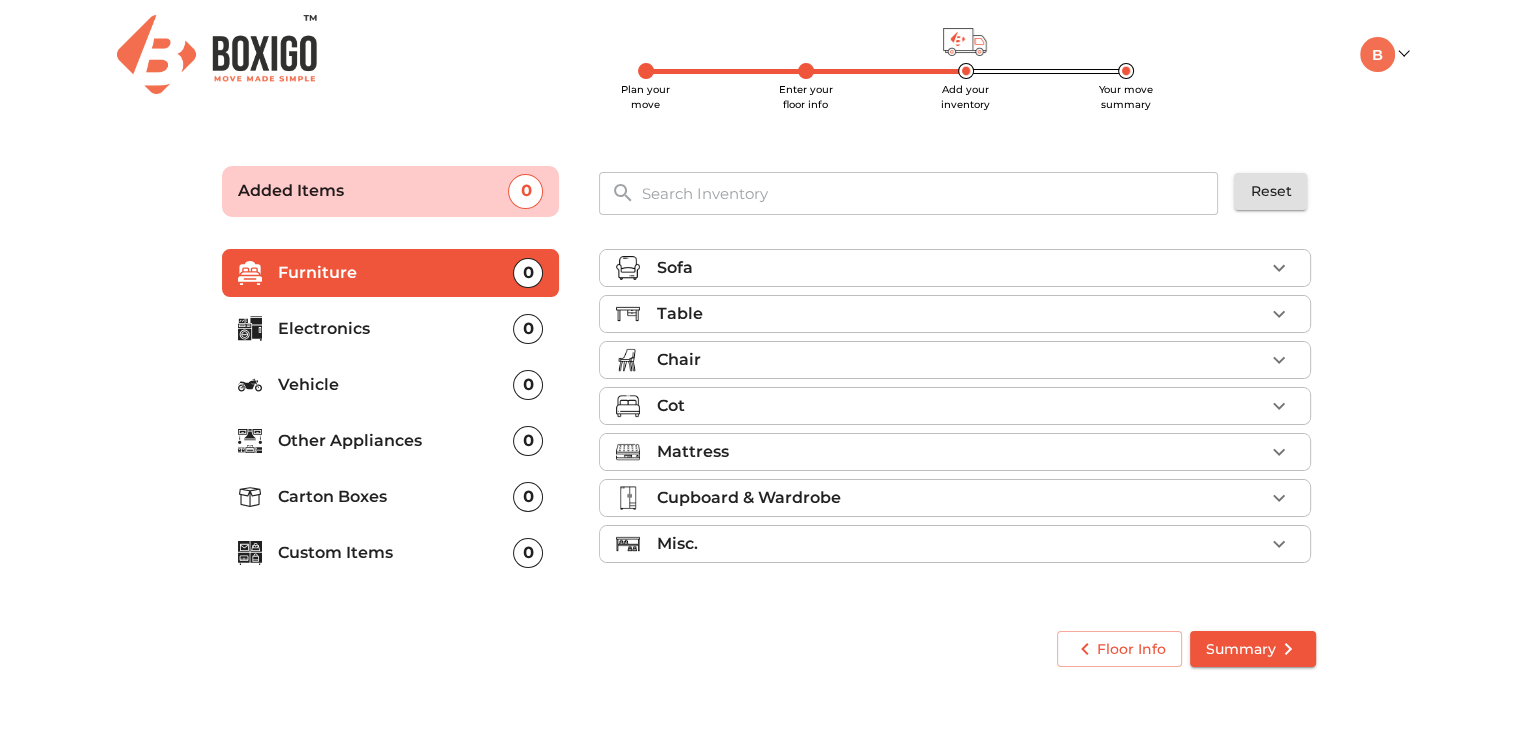 scroll, scrollTop: 0, scrollLeft: 0, axis: both 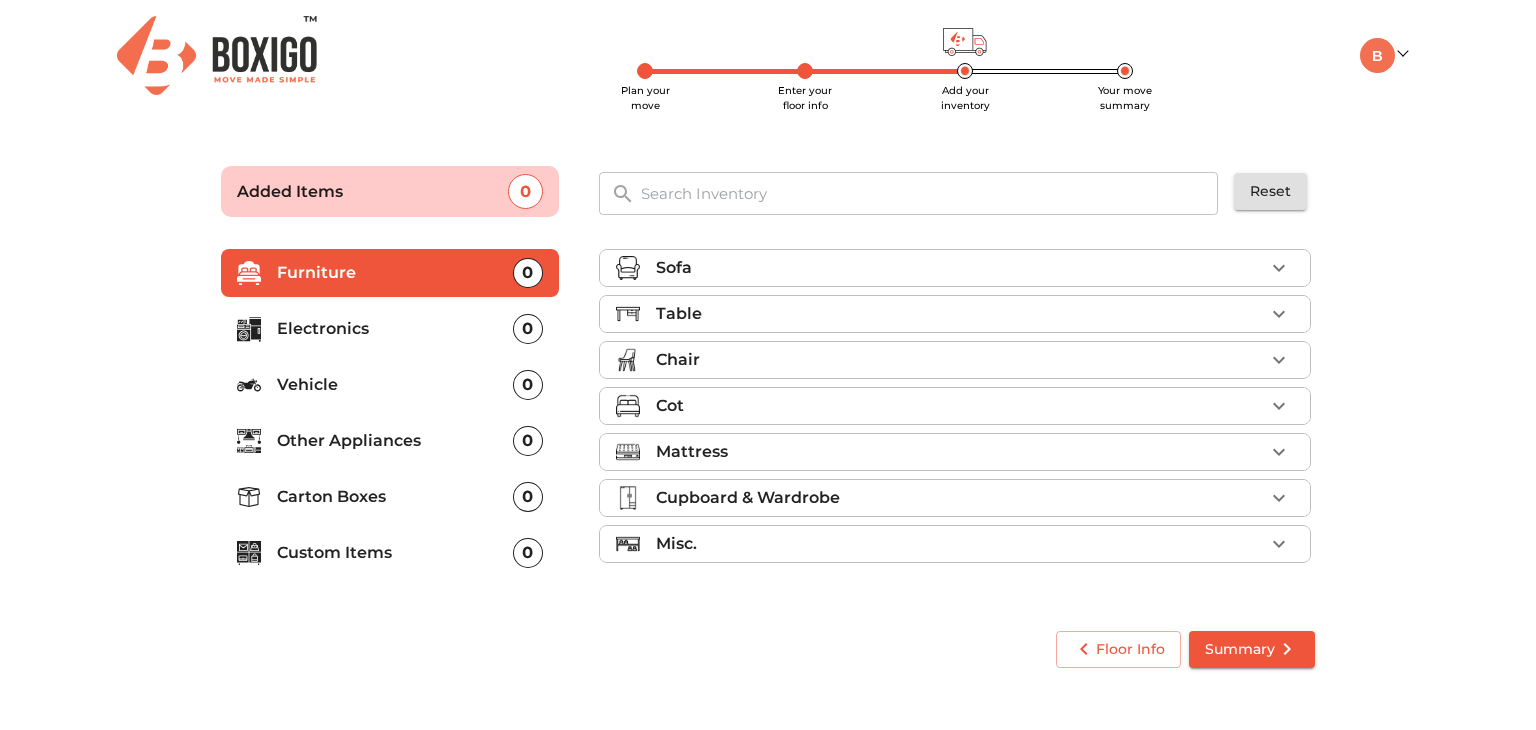 click on "Cot" at bounding box center (960, 406) 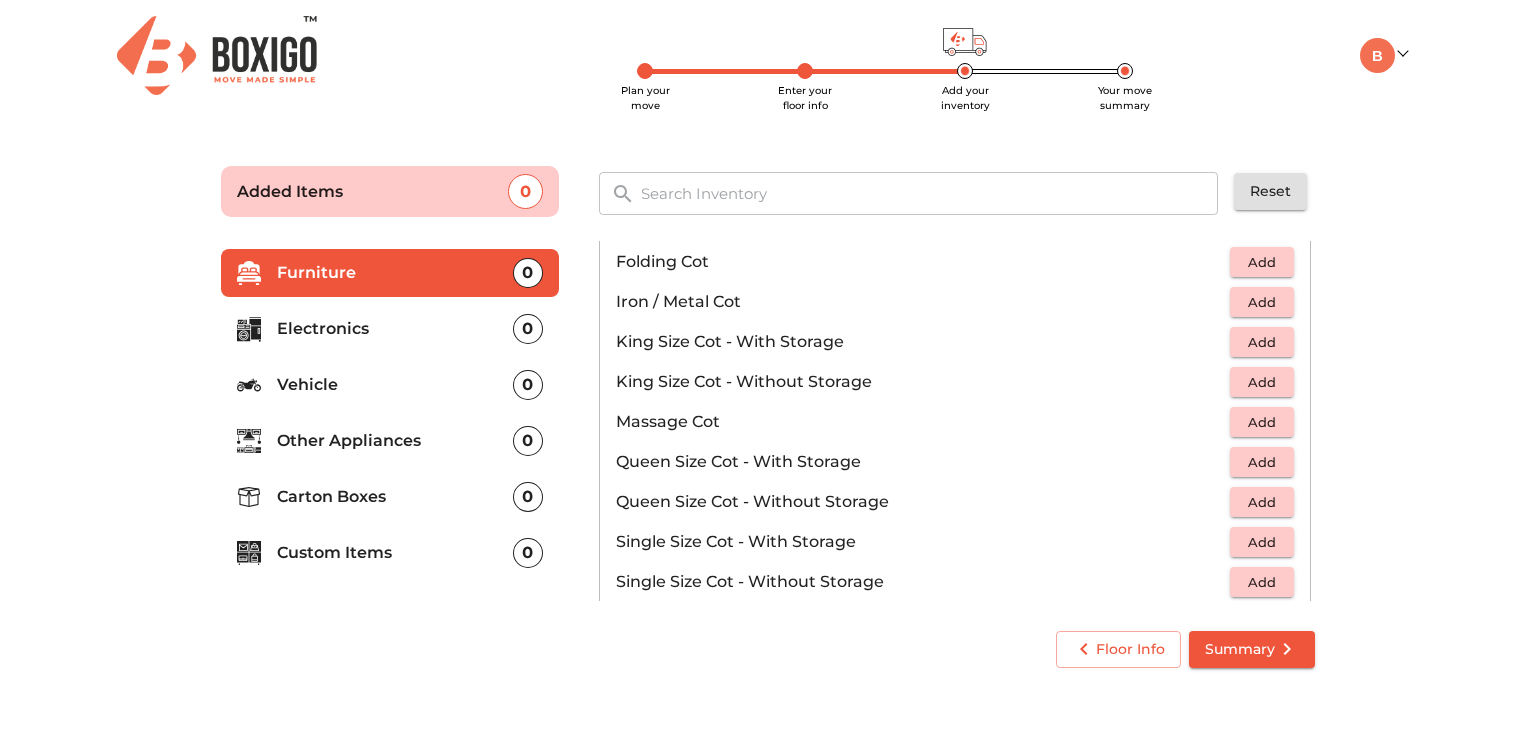 scroll, scrollTop: 480, scrollLeft: 0, axis: vertical 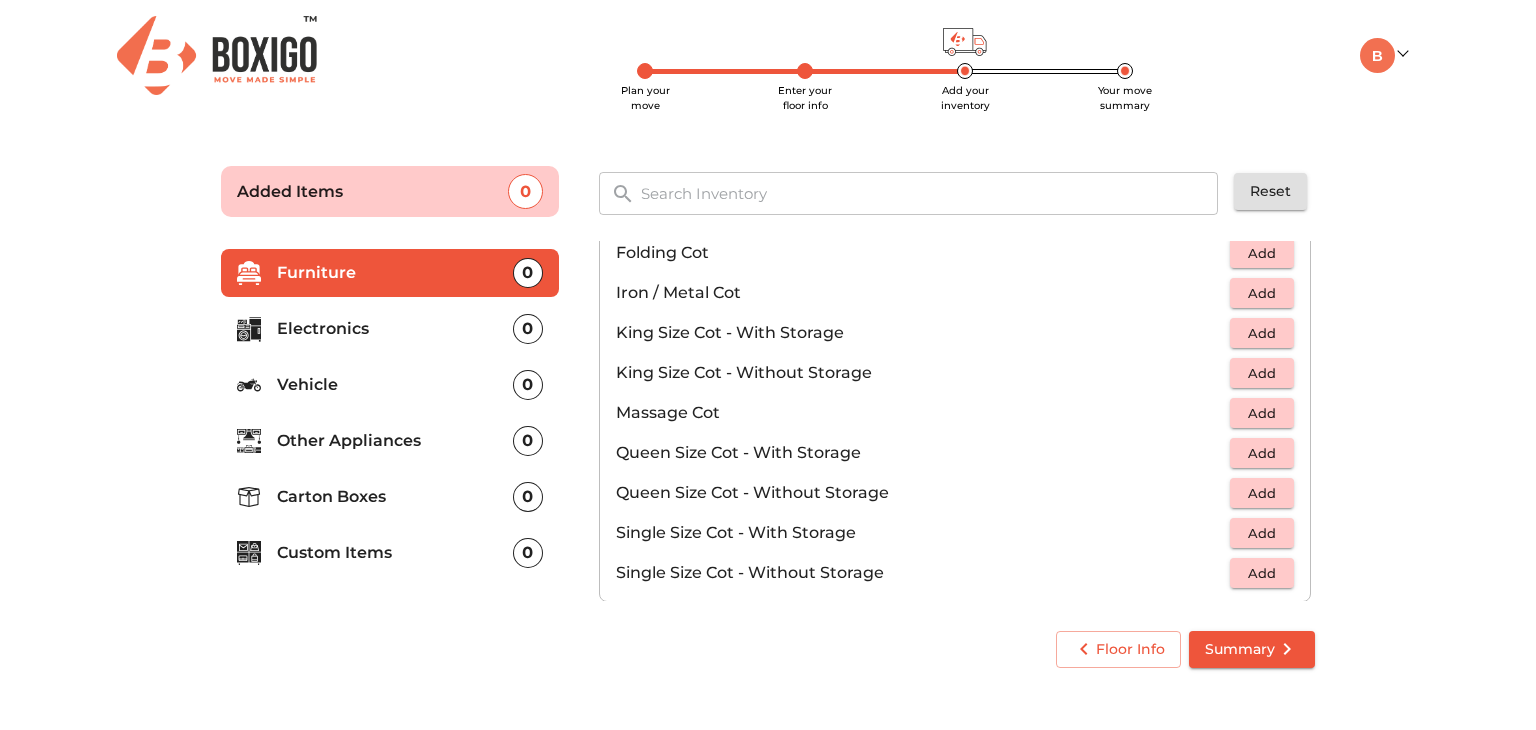 click on "Add" at bounding box center [1262, 573] 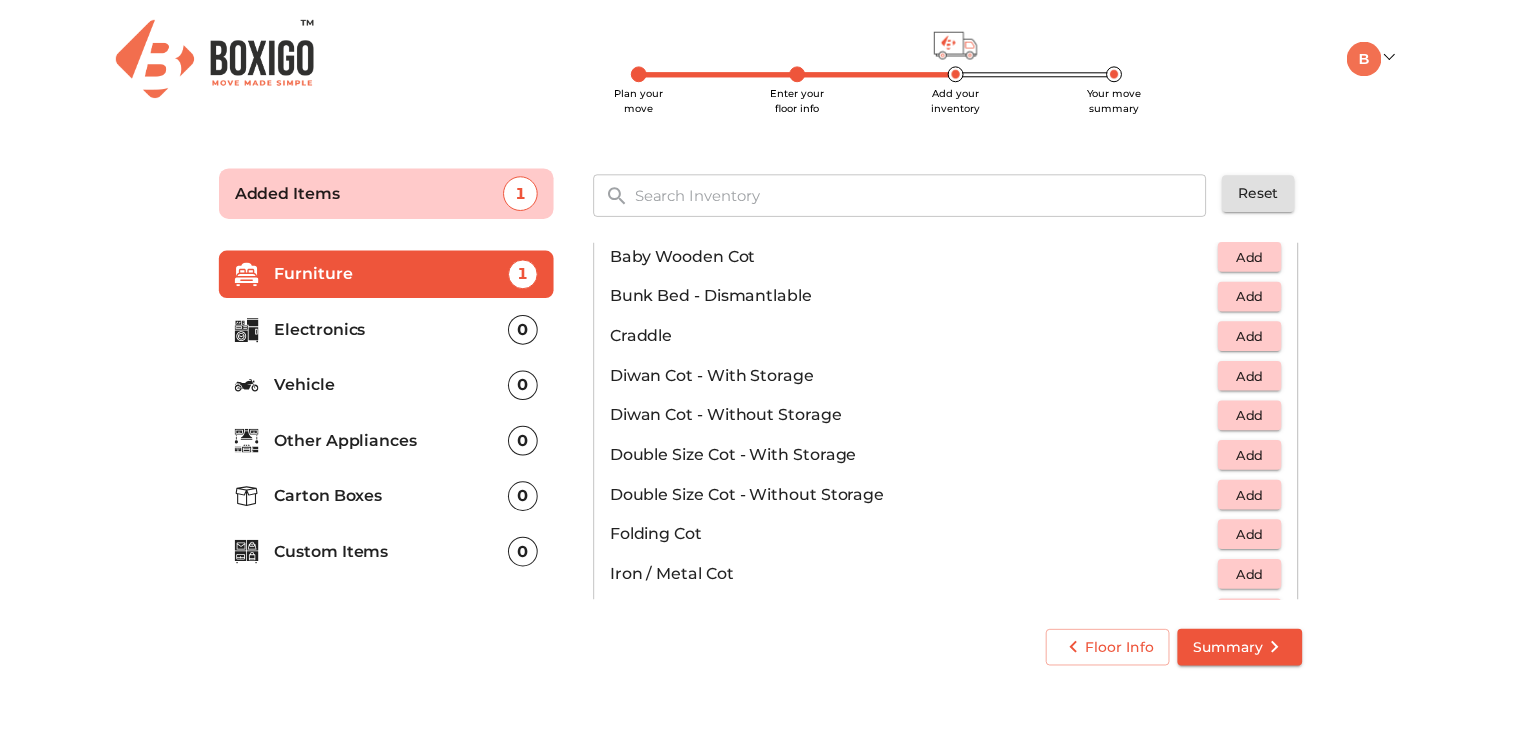 scroll, scrollTop: 193, scrollLeft: 0, axis: vertical 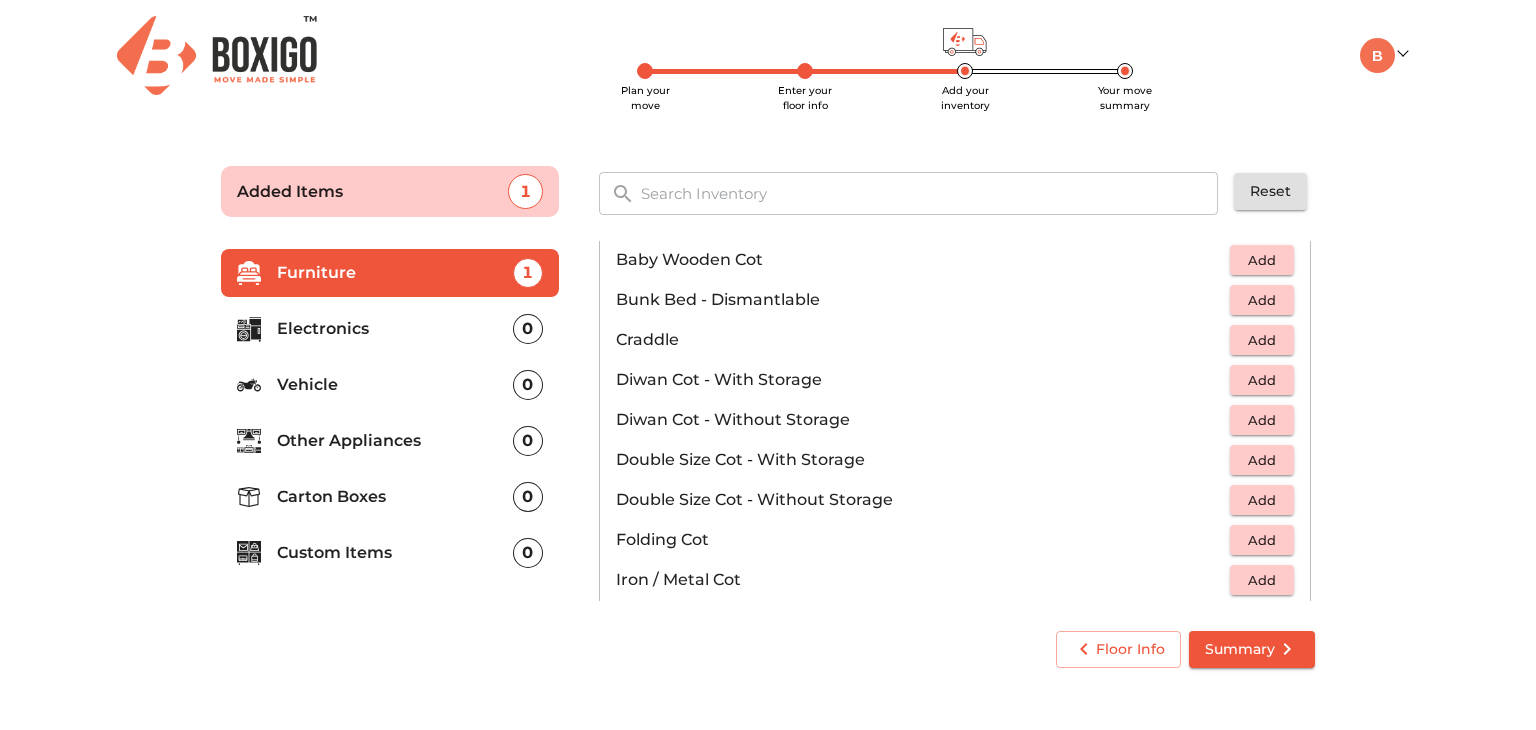 click on "Summary" at bounding box center [1252, 649] 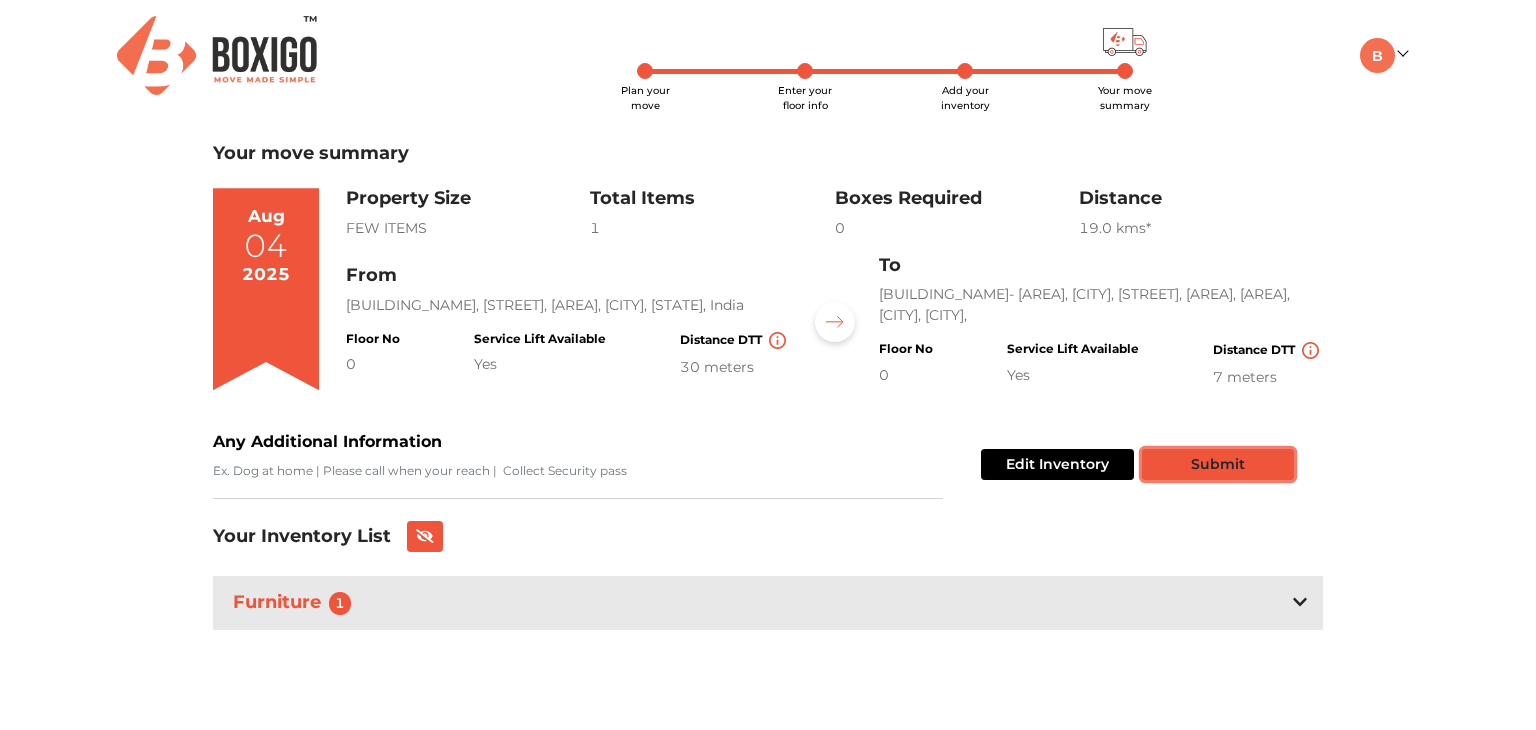 click on "Submit" at bounding box center [1218, 464] 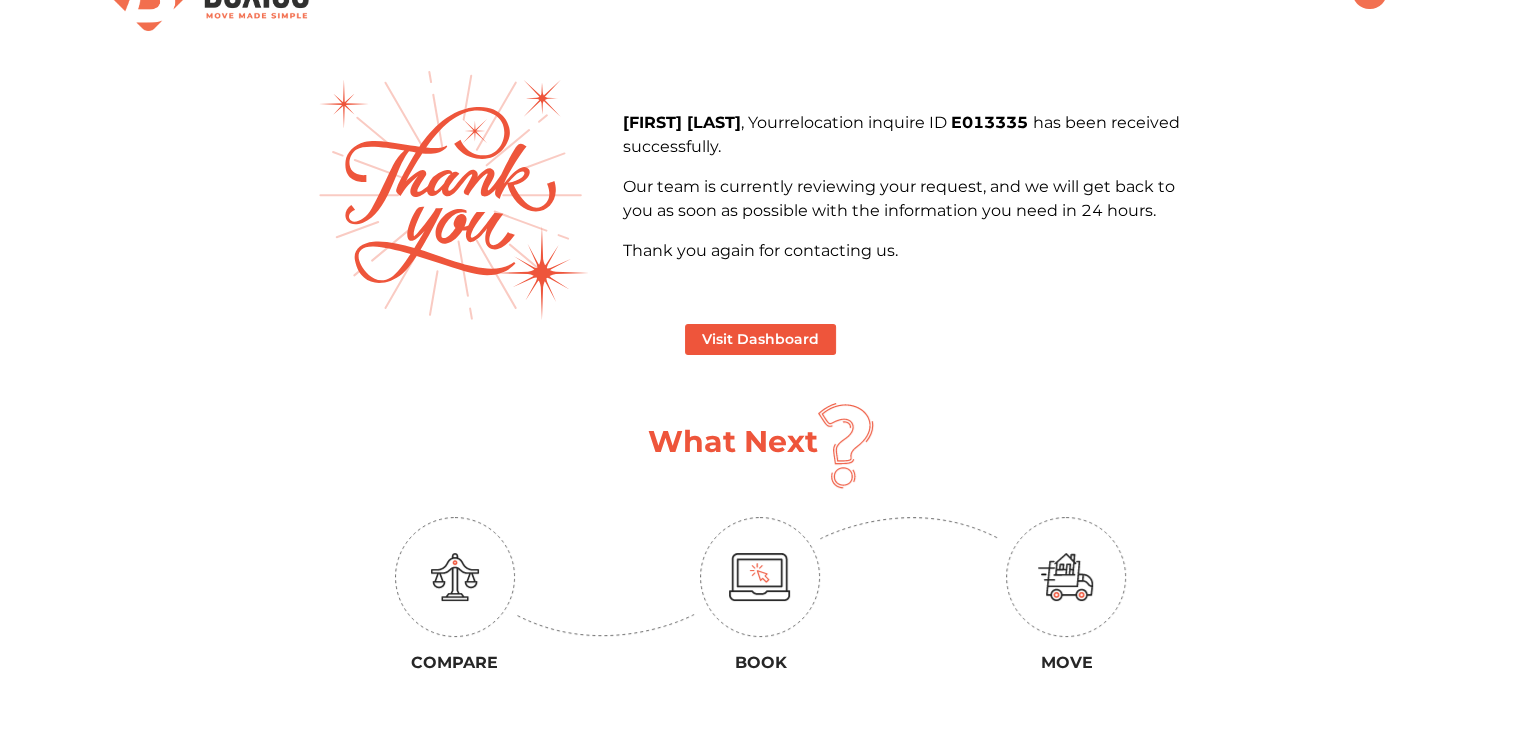 scroll, scrollTop: 66, scrollLeft: 0, axis: vertical 